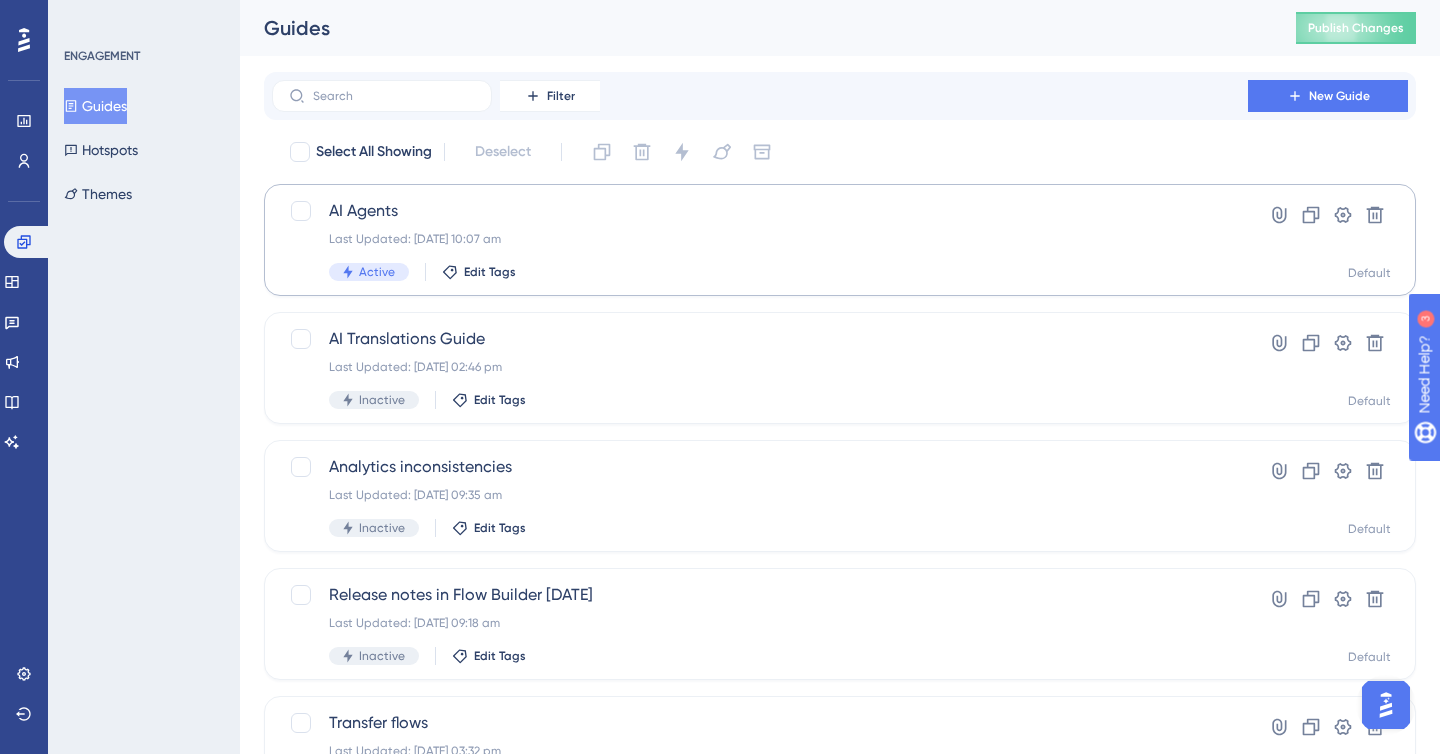 scroll, scrollTop: 0, scrollLeft: 0, axis: both 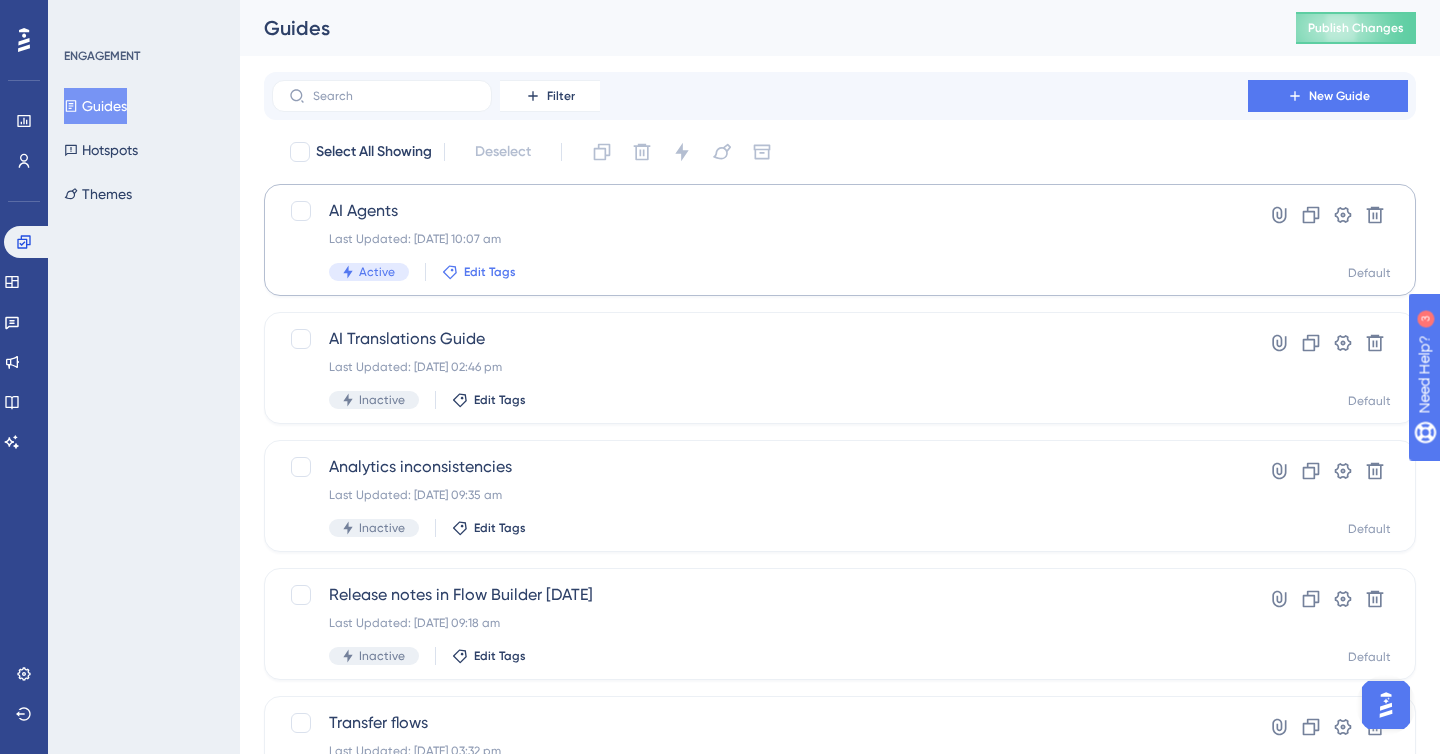 click on "Edit Tags" at bounding box center [490, 272] 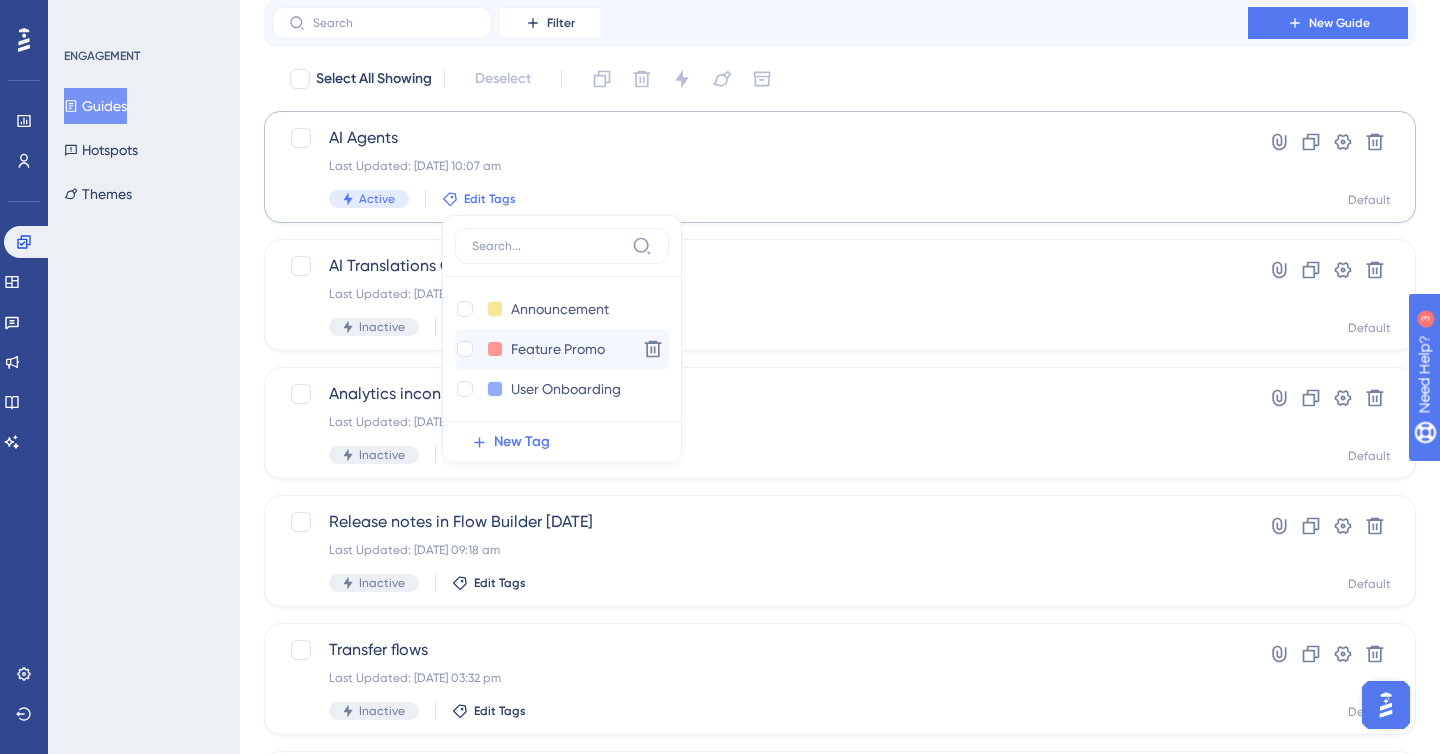scroll, scrollTop: 0, scrollLeft: 0, axis: both 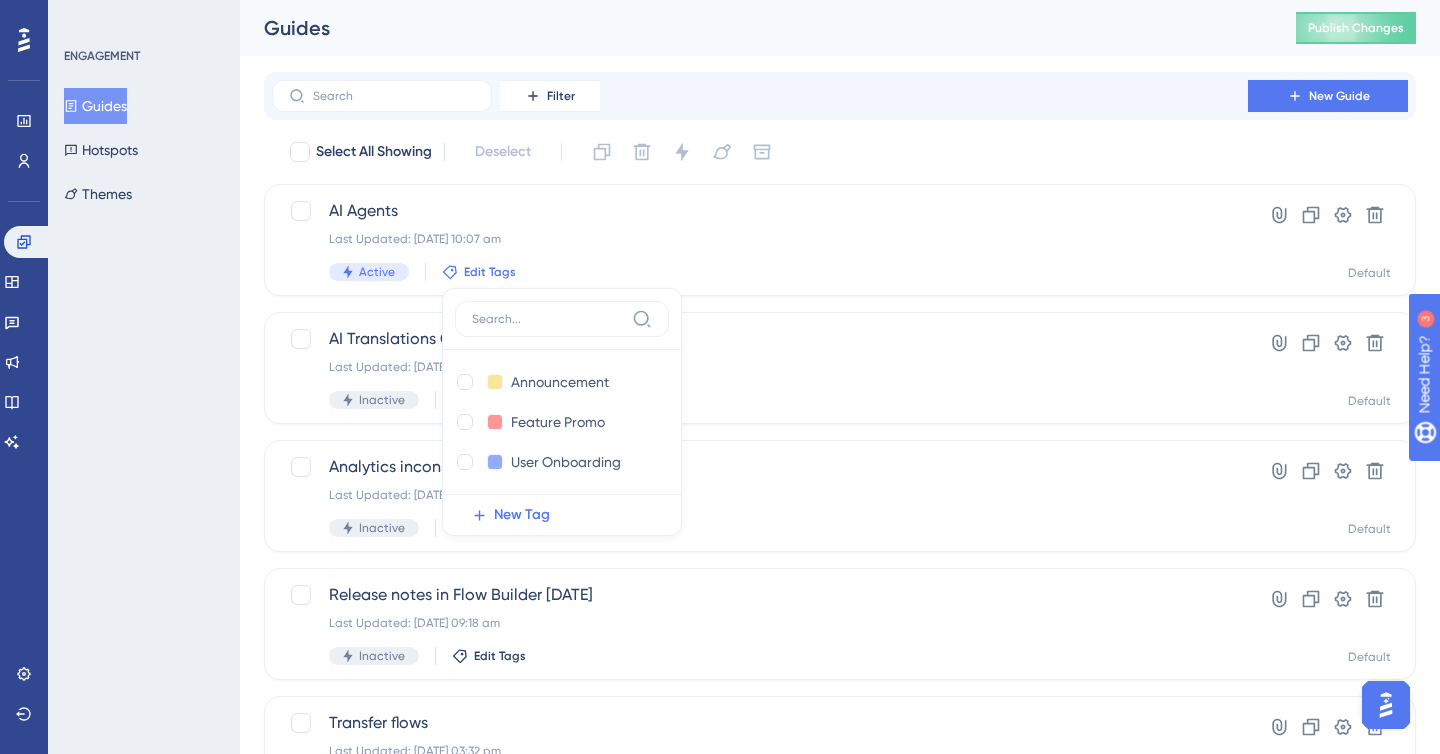 click on "ENGAGEMENT Guides Hotspots Themes" at bounding box center [144, 377] 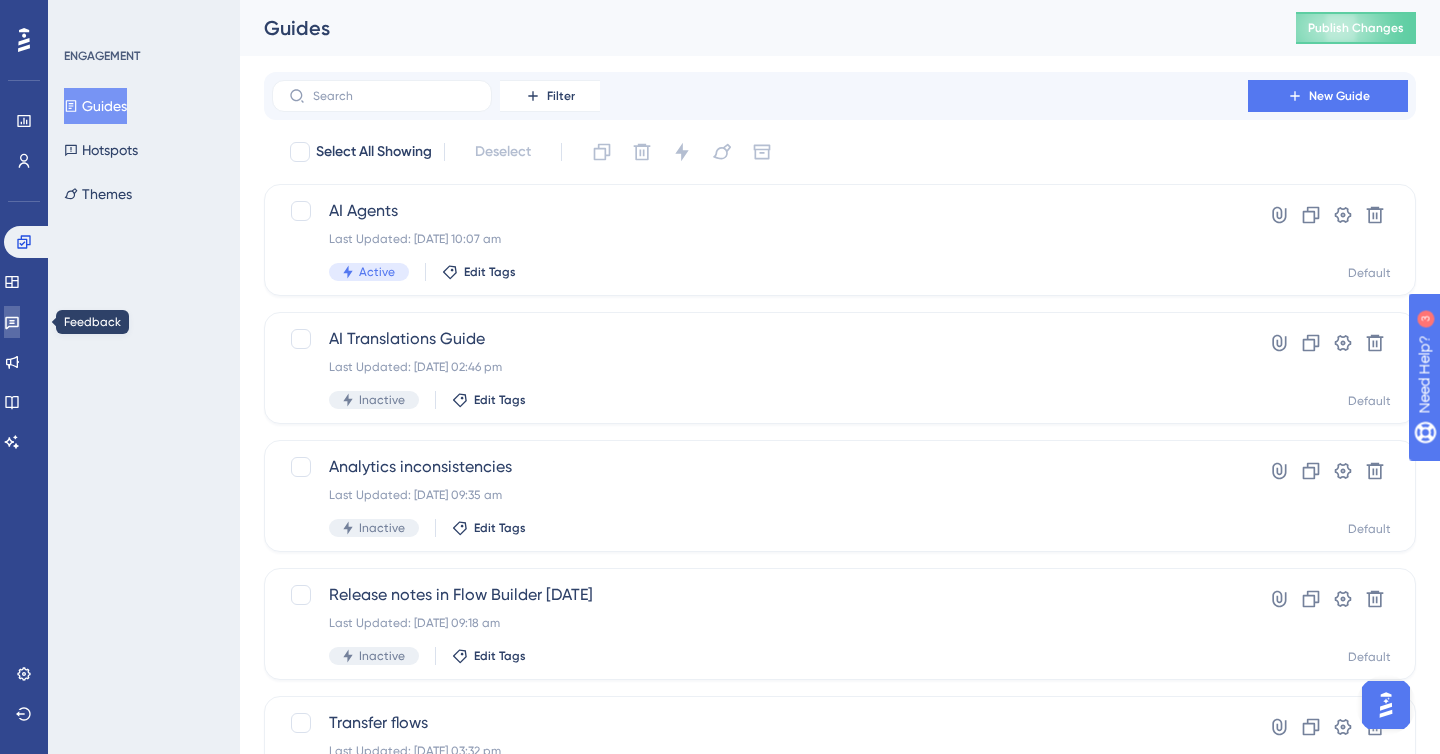 click 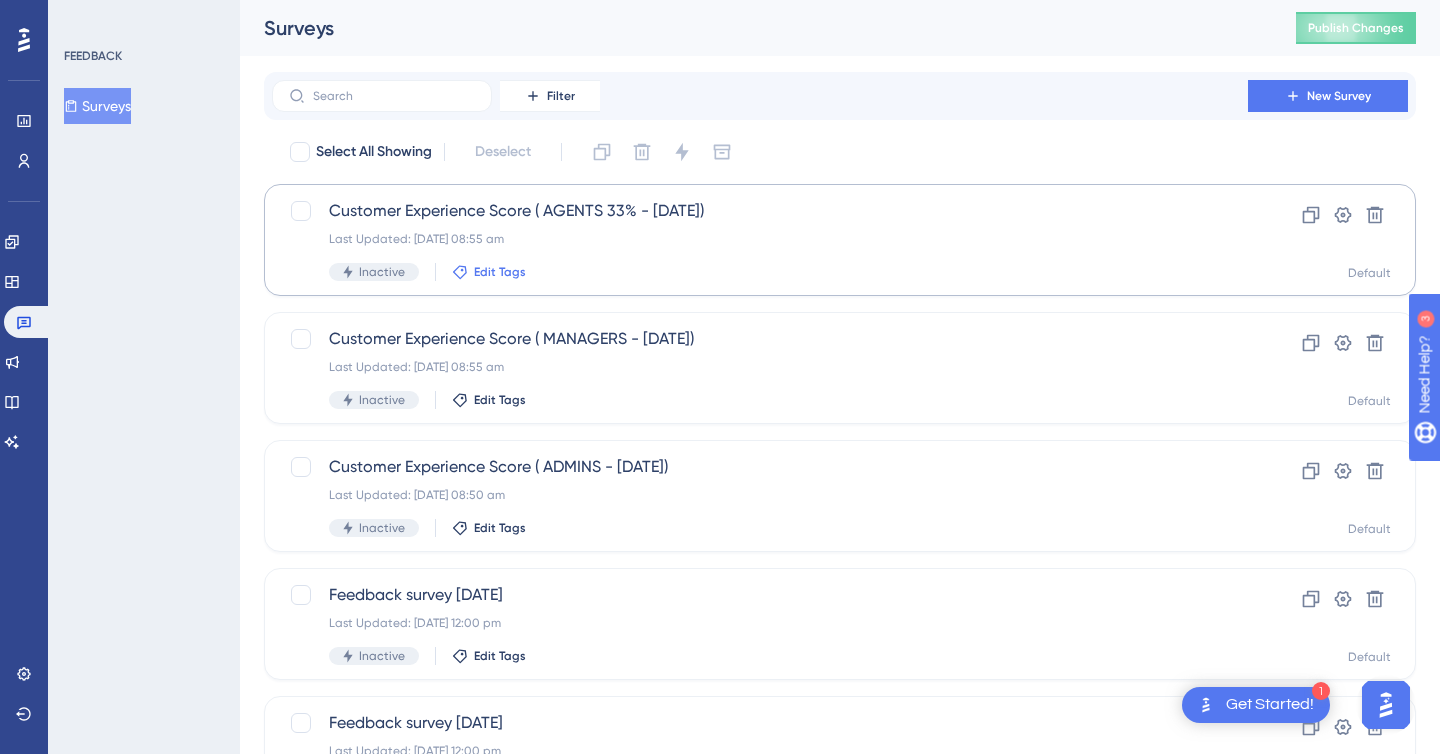 click on "Edit Tags" at bounding box center (500, 272) 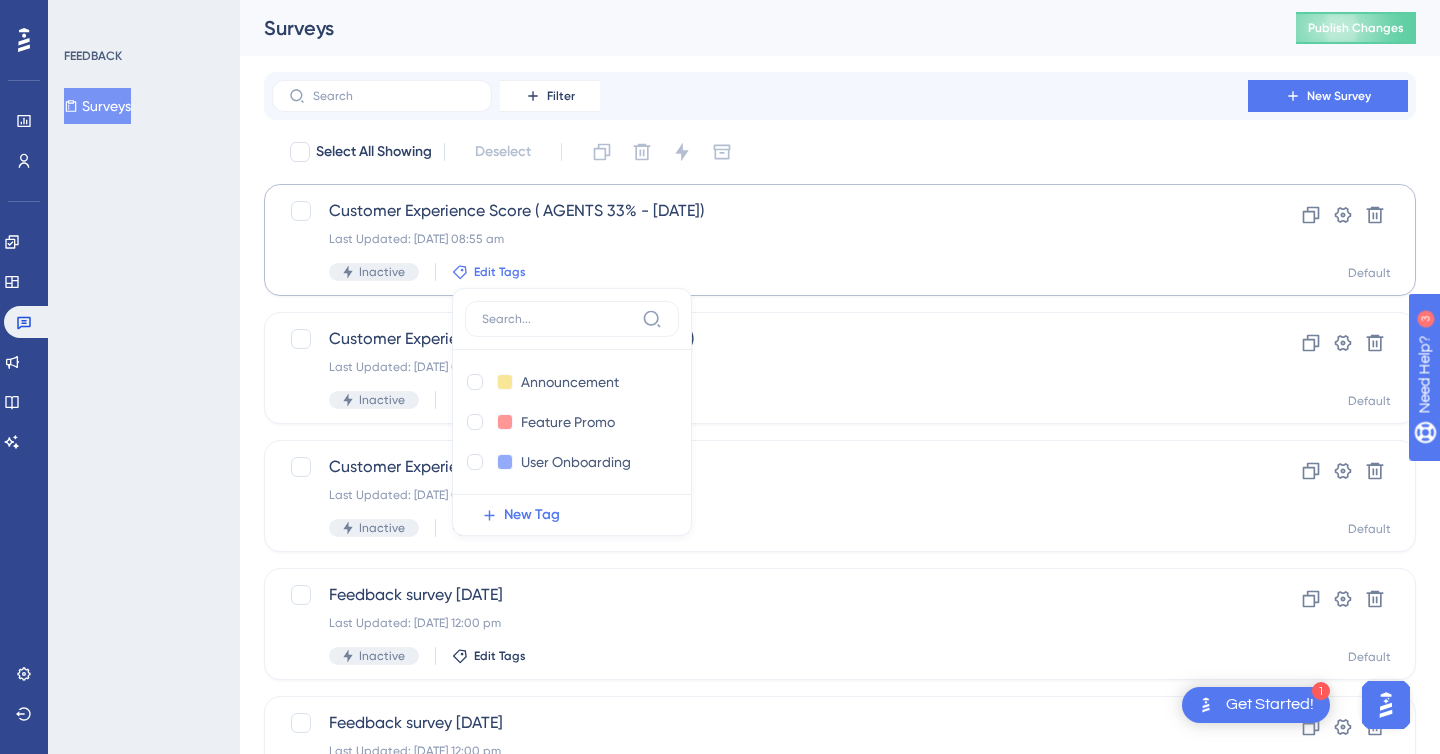 scroll, scrollTop: 35, scrollLeft: 0, axis: vertical 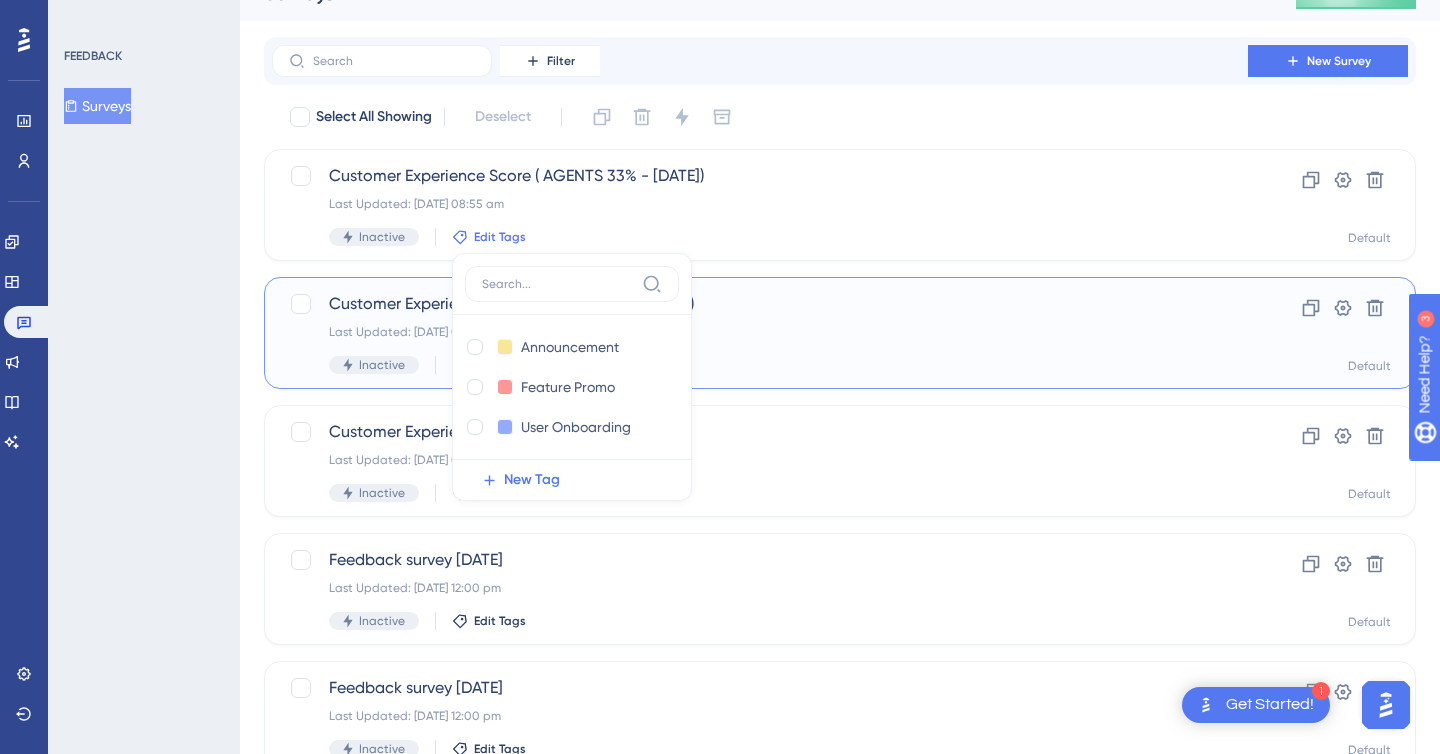 click on "Inactive Edit Tags" at bounding box center (760, 365) 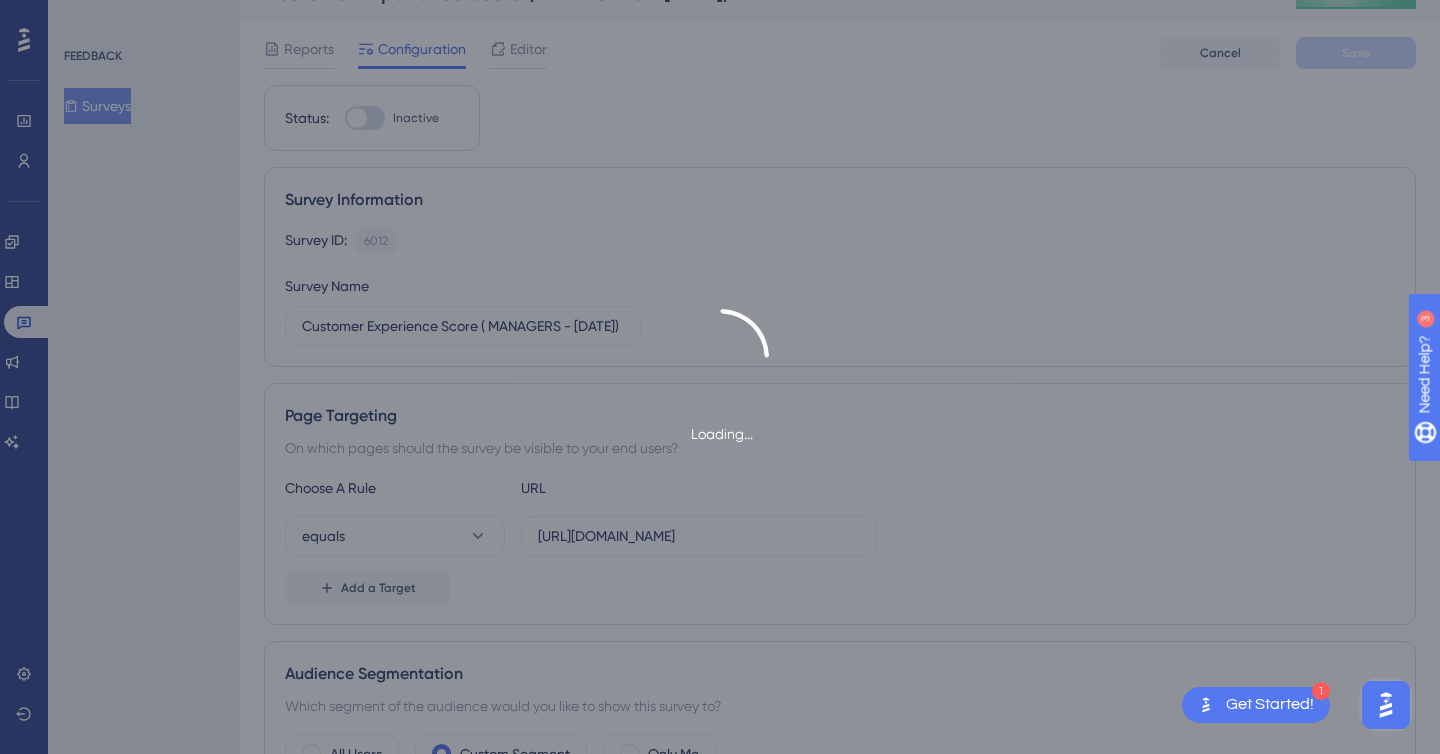 scroll, scrollTop: 0, scrollLeft: 0, axis: both 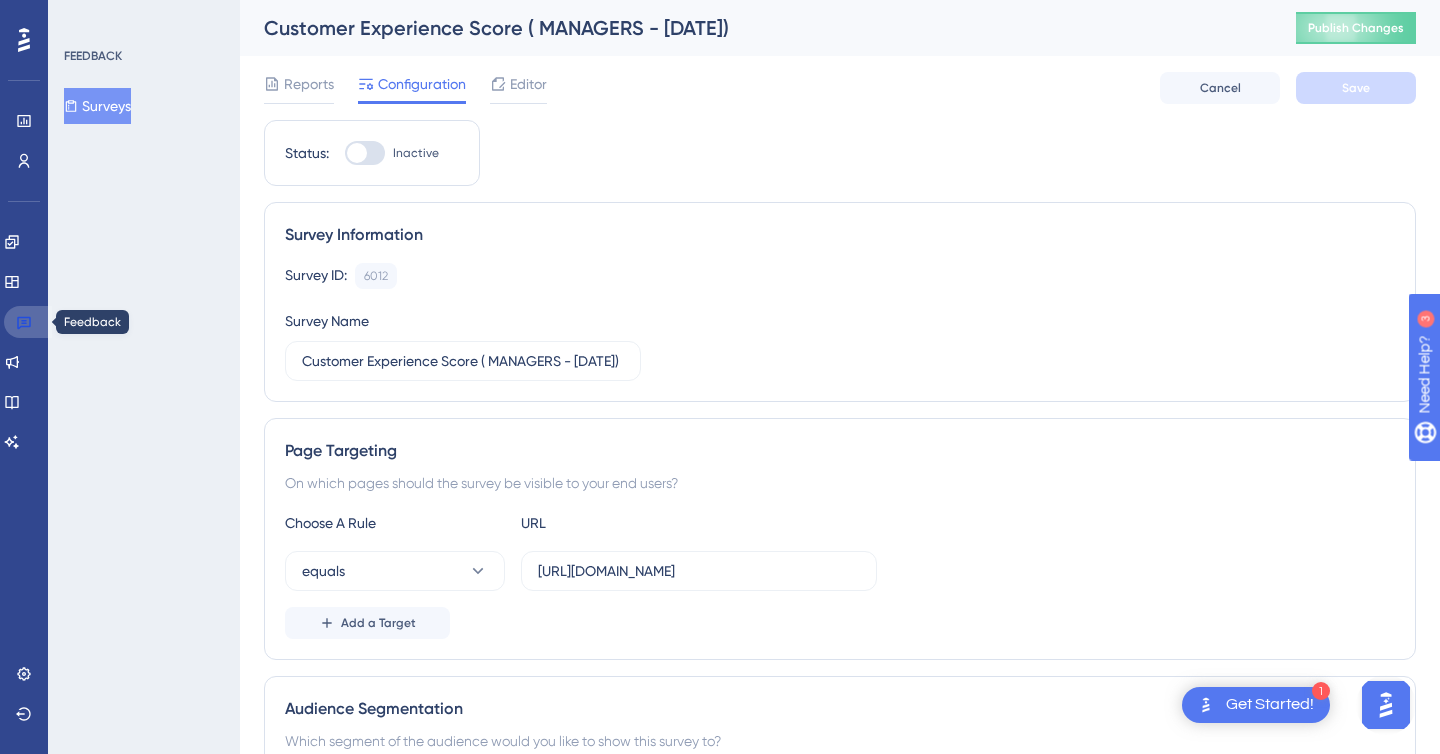 click 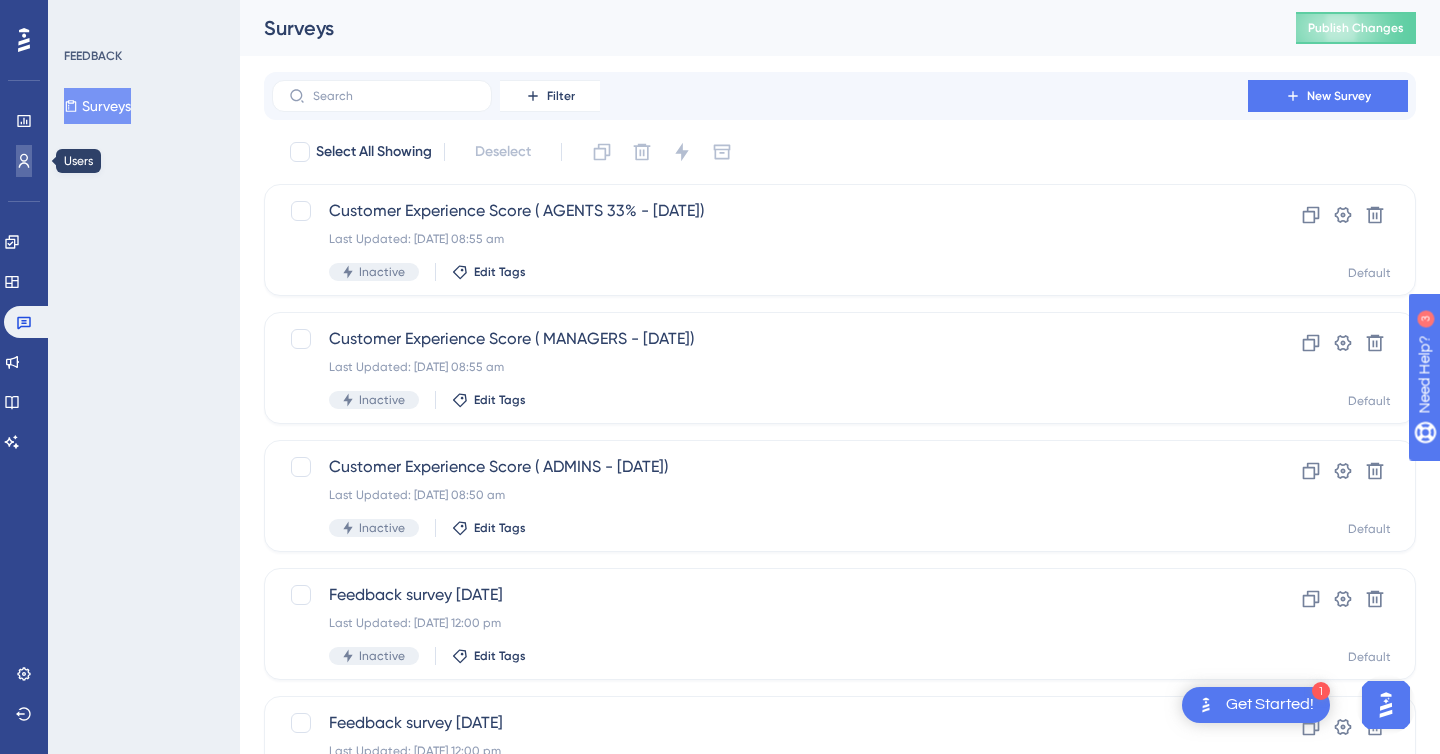 click 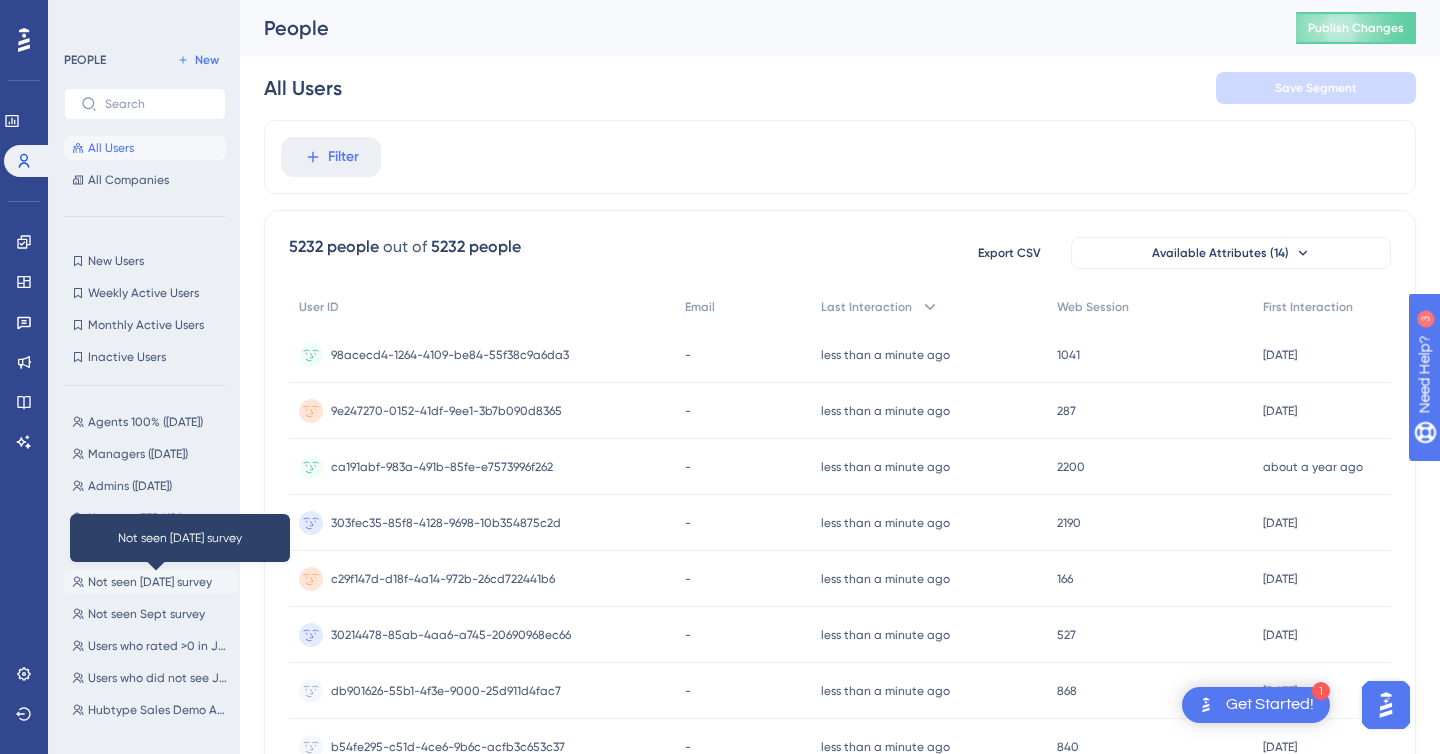 scroll, scrollTop: 164, scrollLeft: 0, axis: vertical 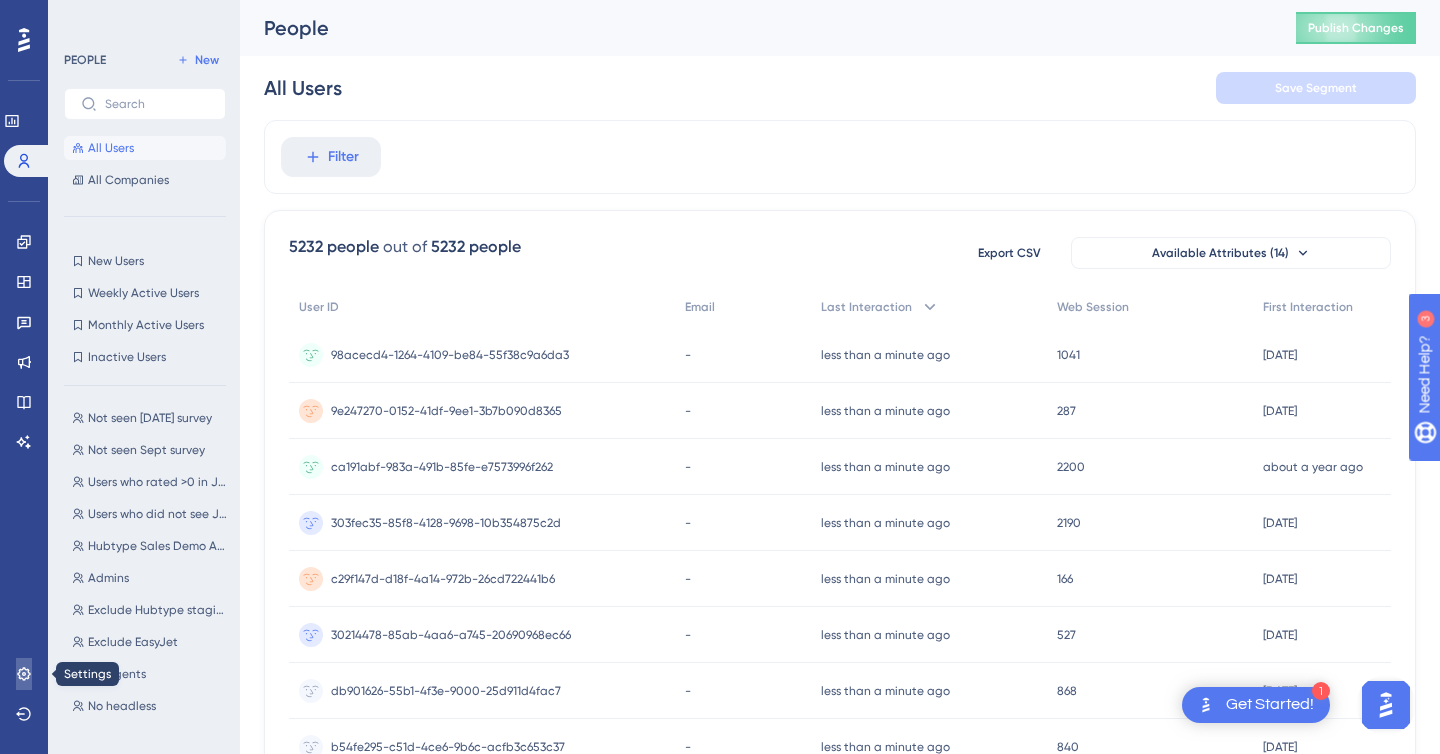 click at bounding box center (24, 674) 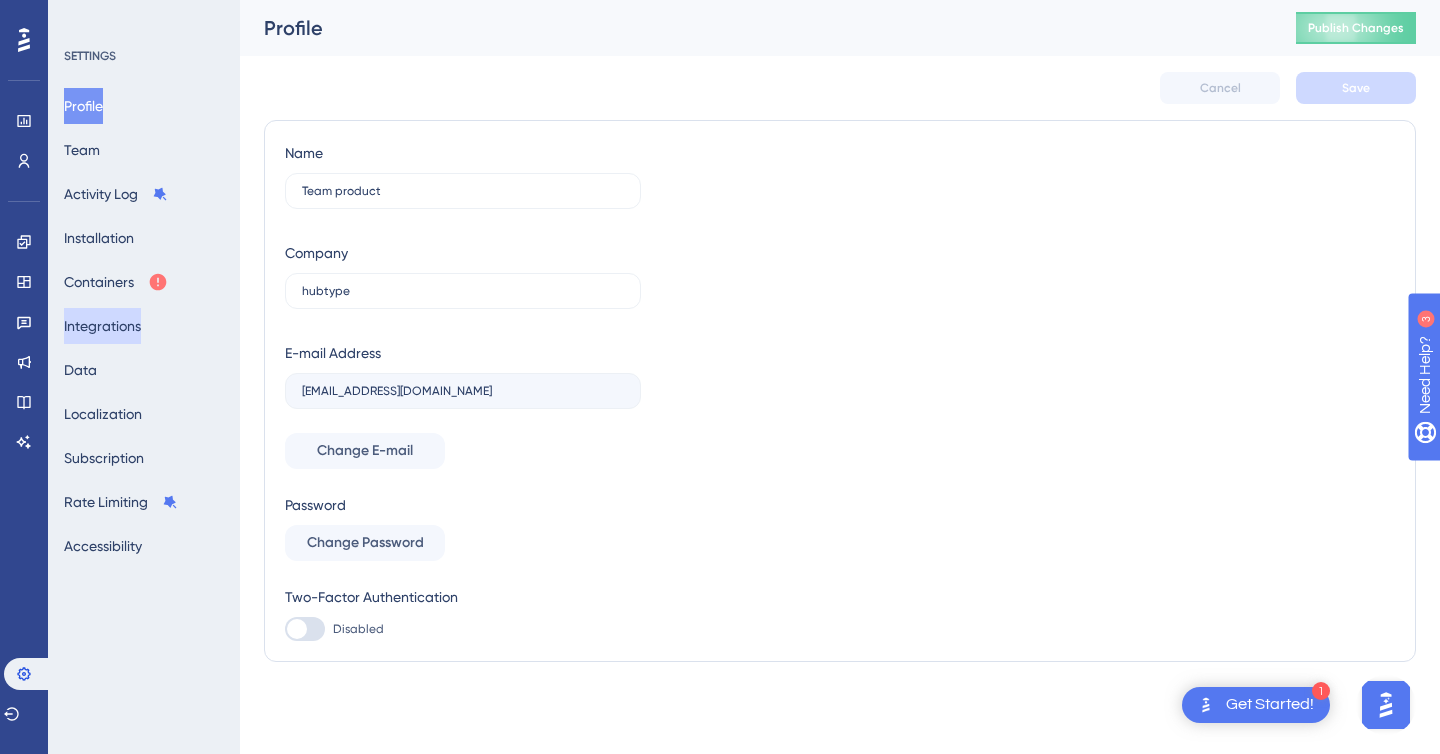 click on "Integrations" at bounding box center (102, 326) 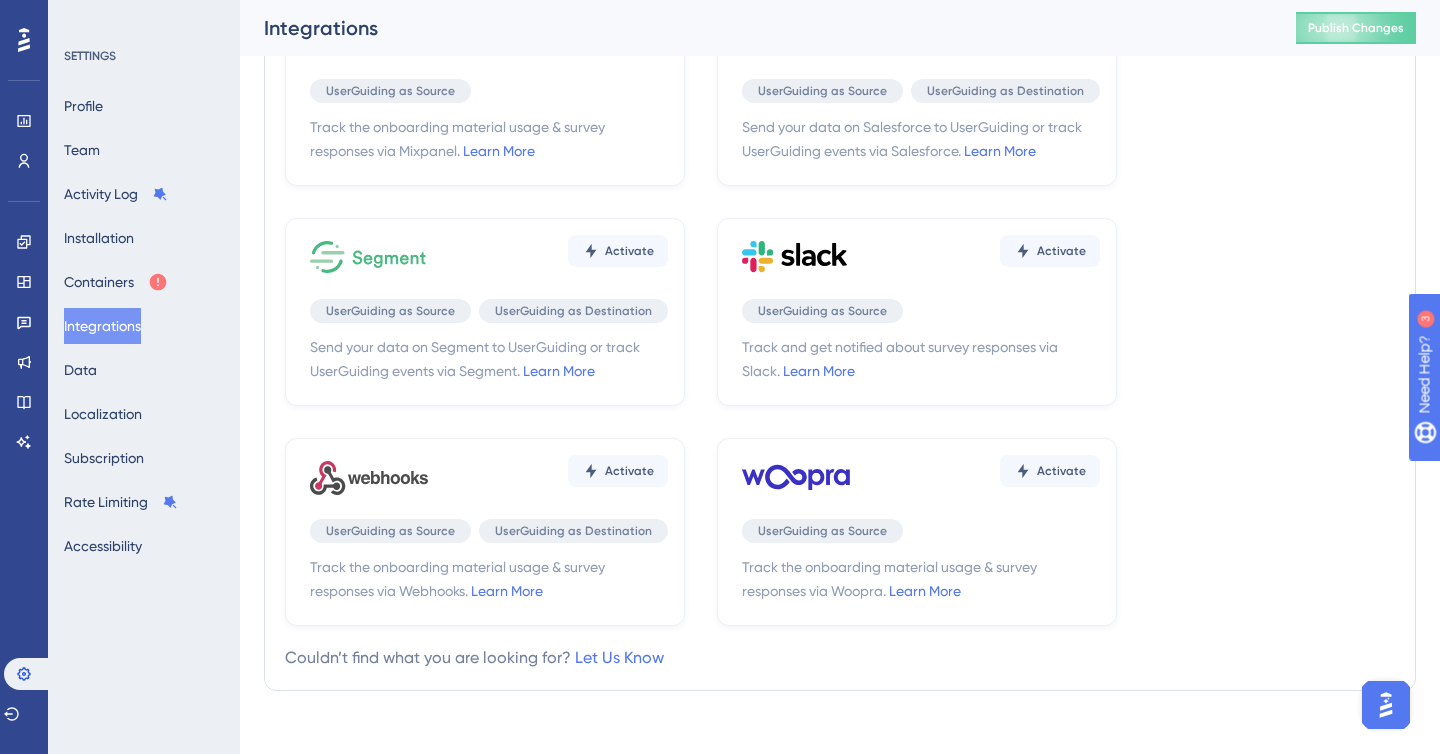 scroll, scrollTop: 612, scrollLeft: 0, axis: vertical 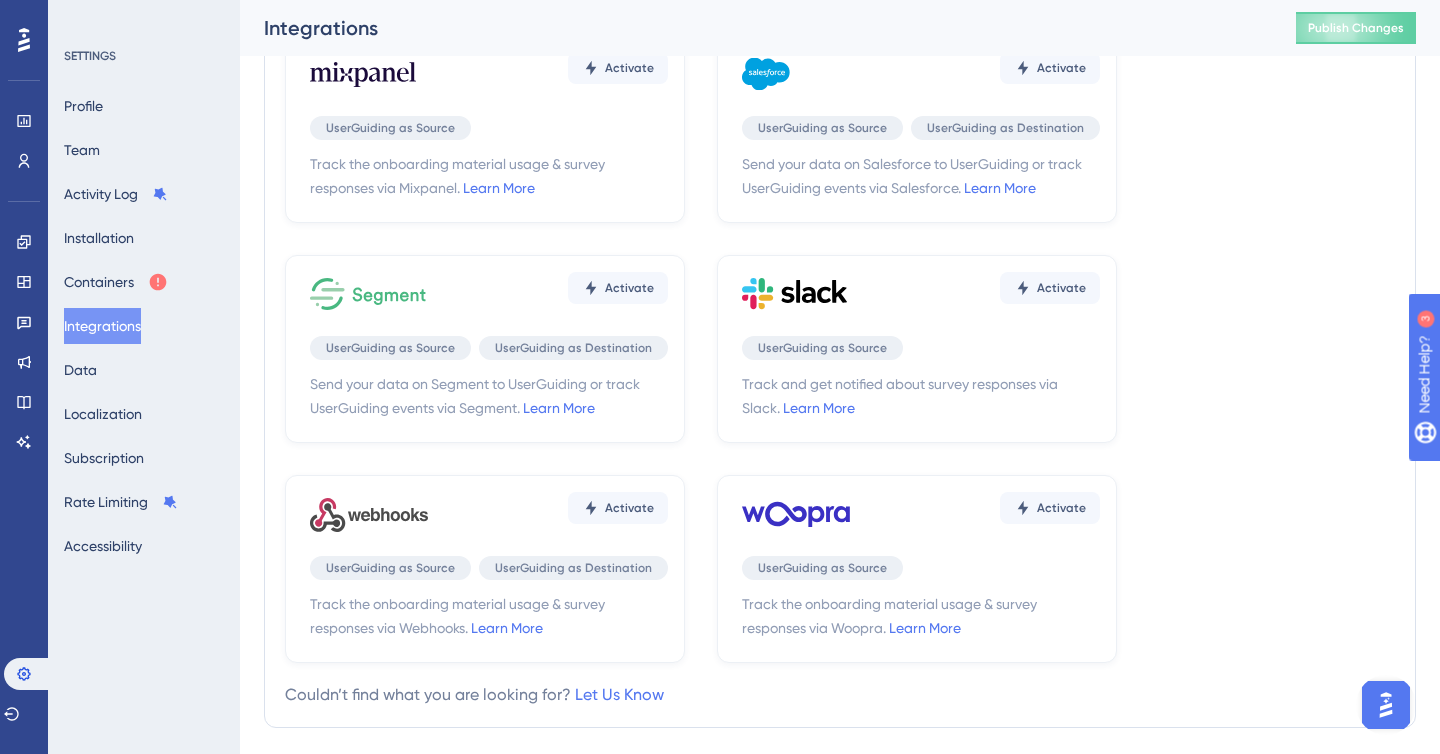 click 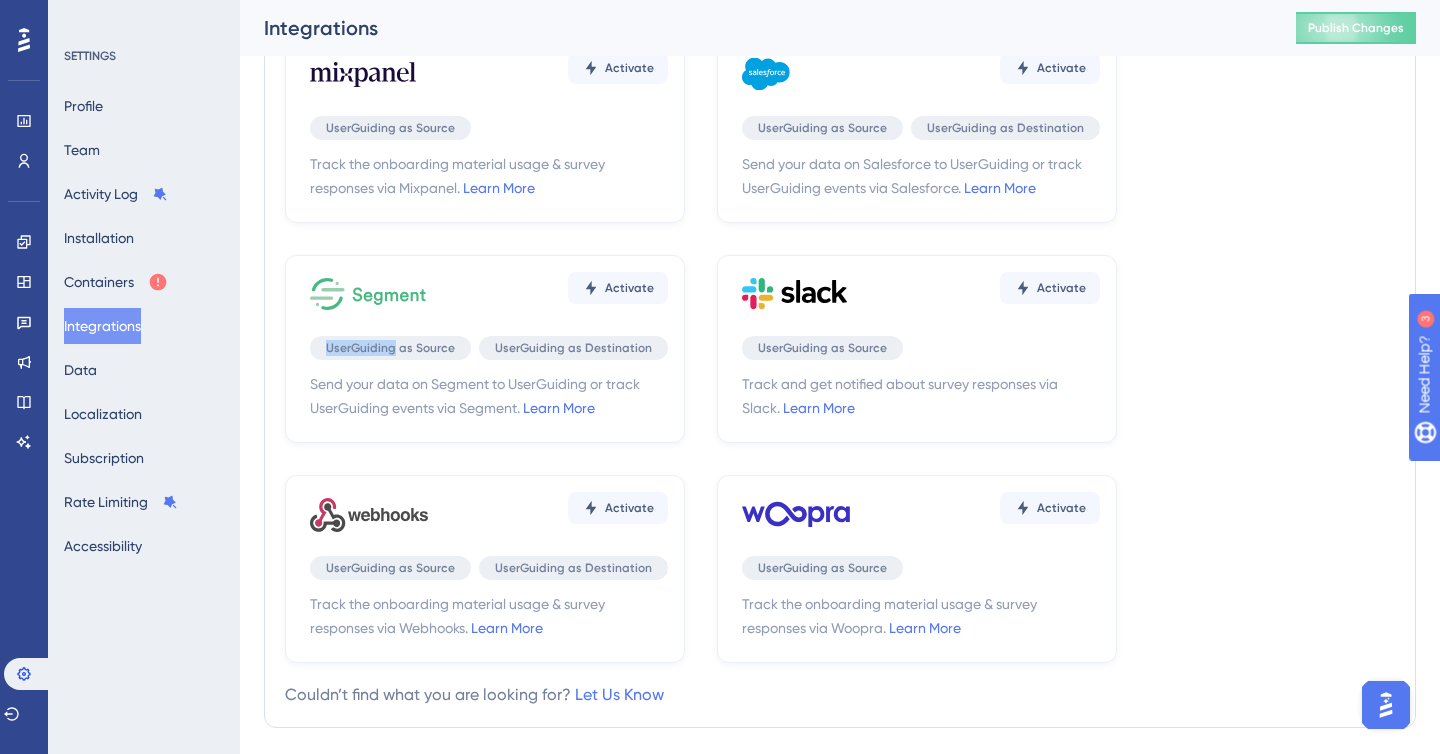 click 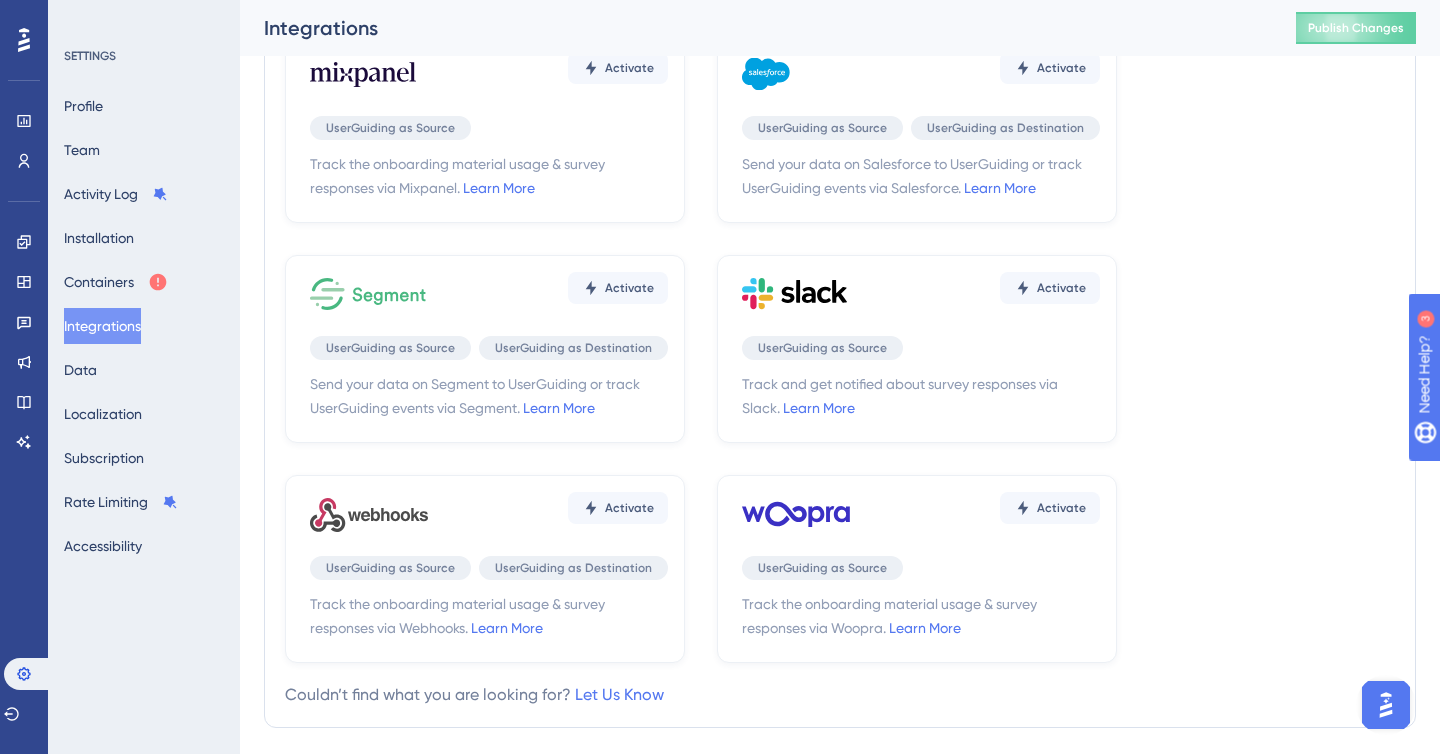 click 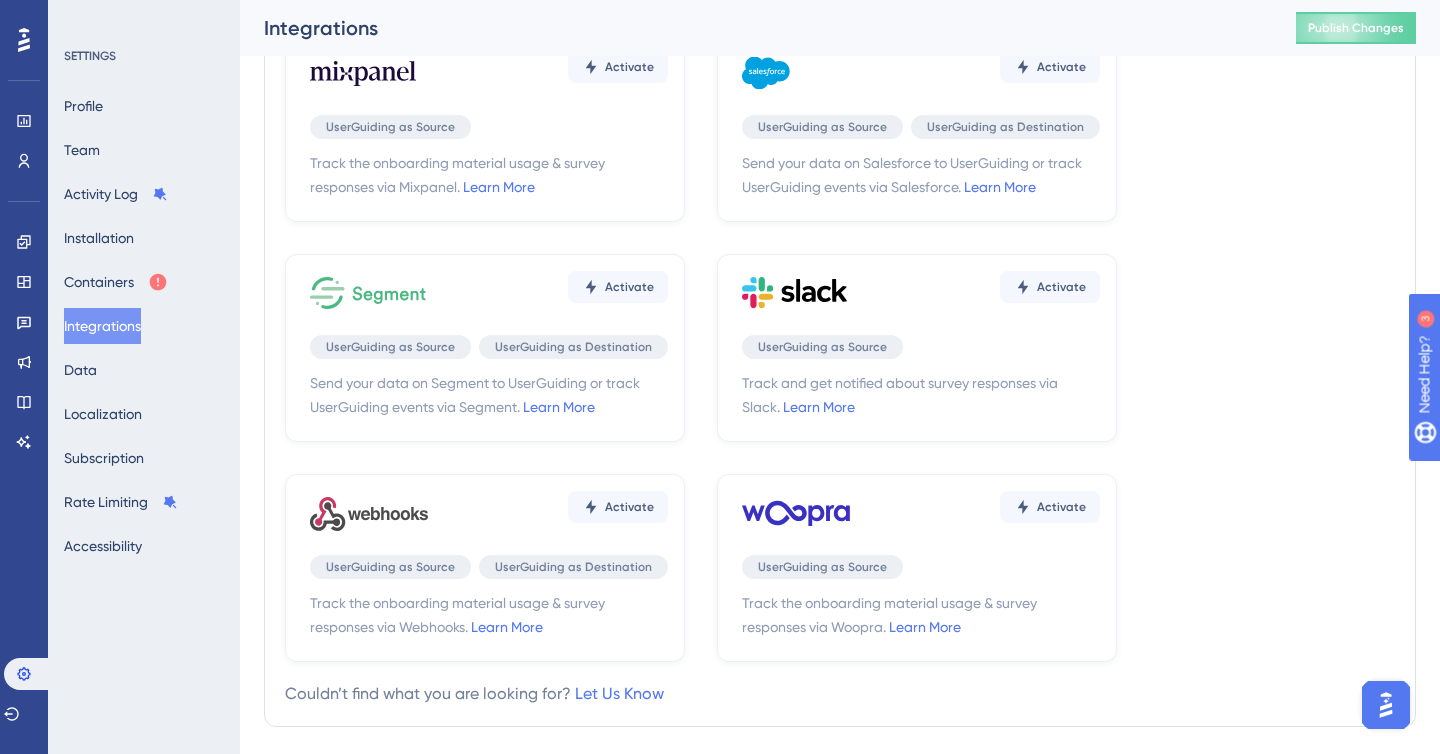 scroll, scrollTop: 556, scrollLeft: 0, axis: vertical 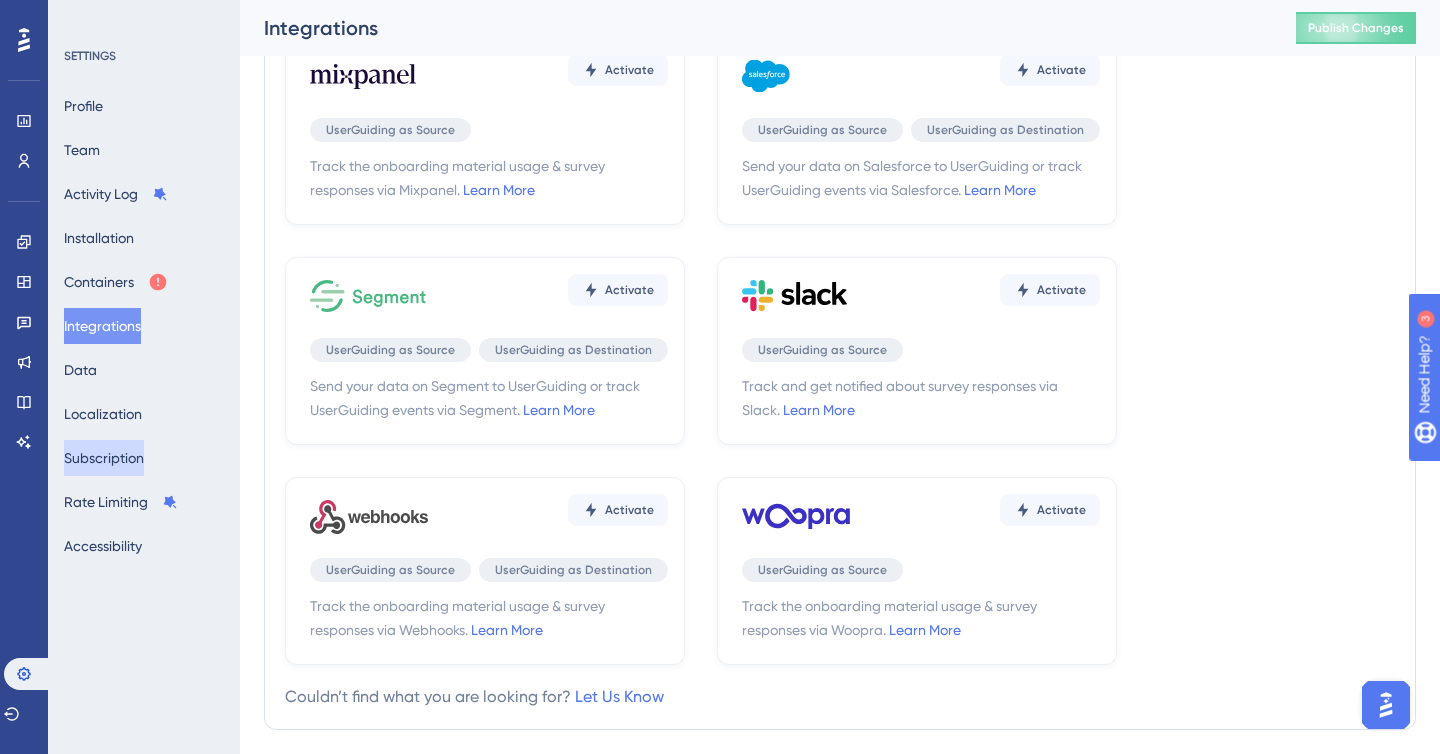 click on "Subscription" at bounding box center (104, 458) 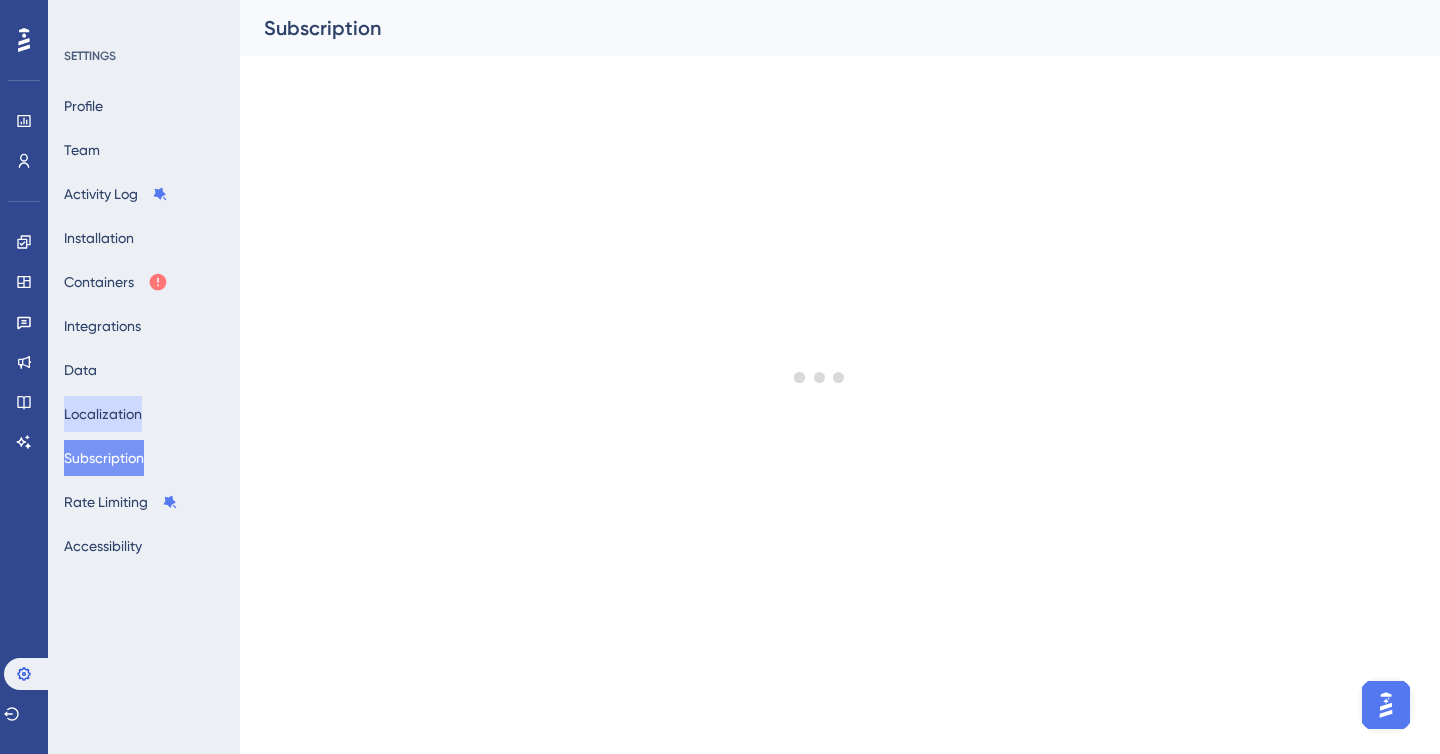 click on "Localization" at bounding box center [103, 414] 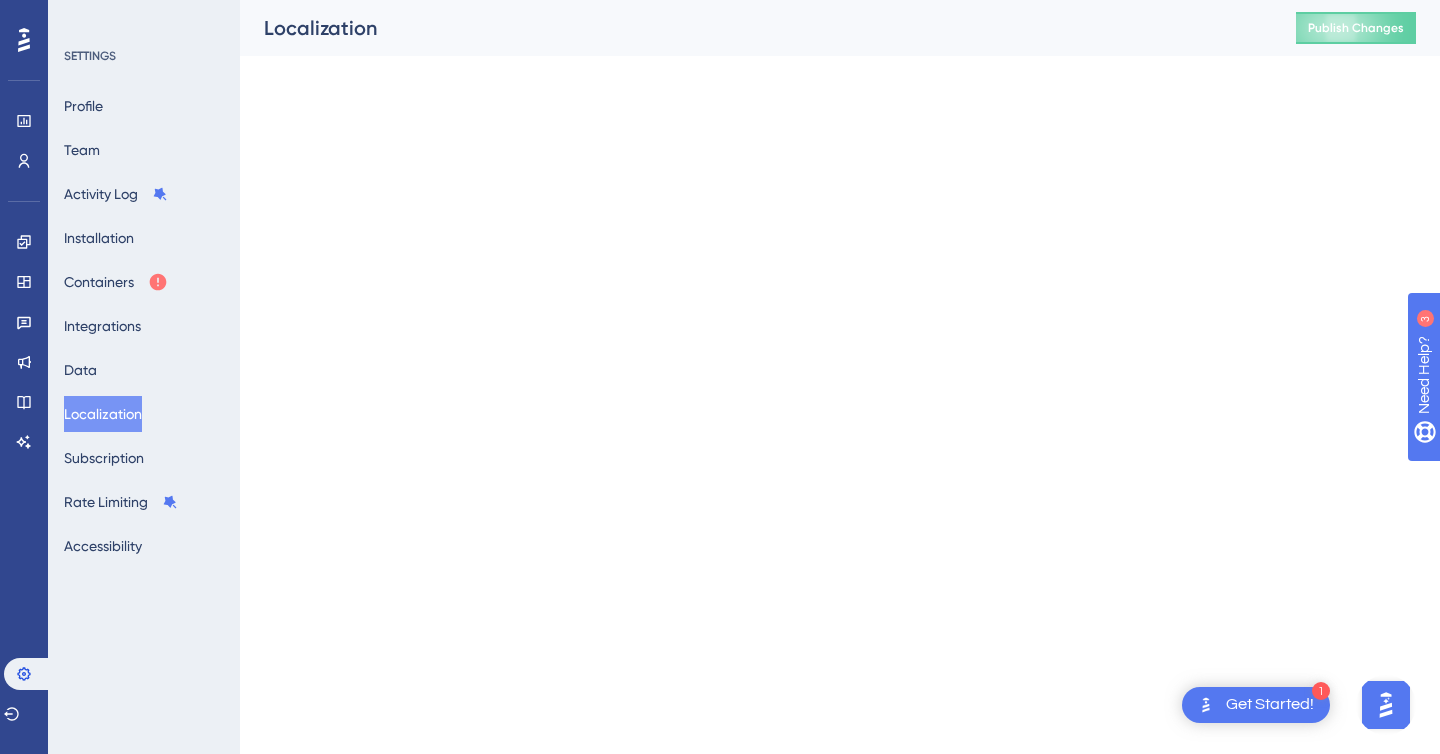 scroll, scrollTop: 0, scrollLeft: 0, axis: both 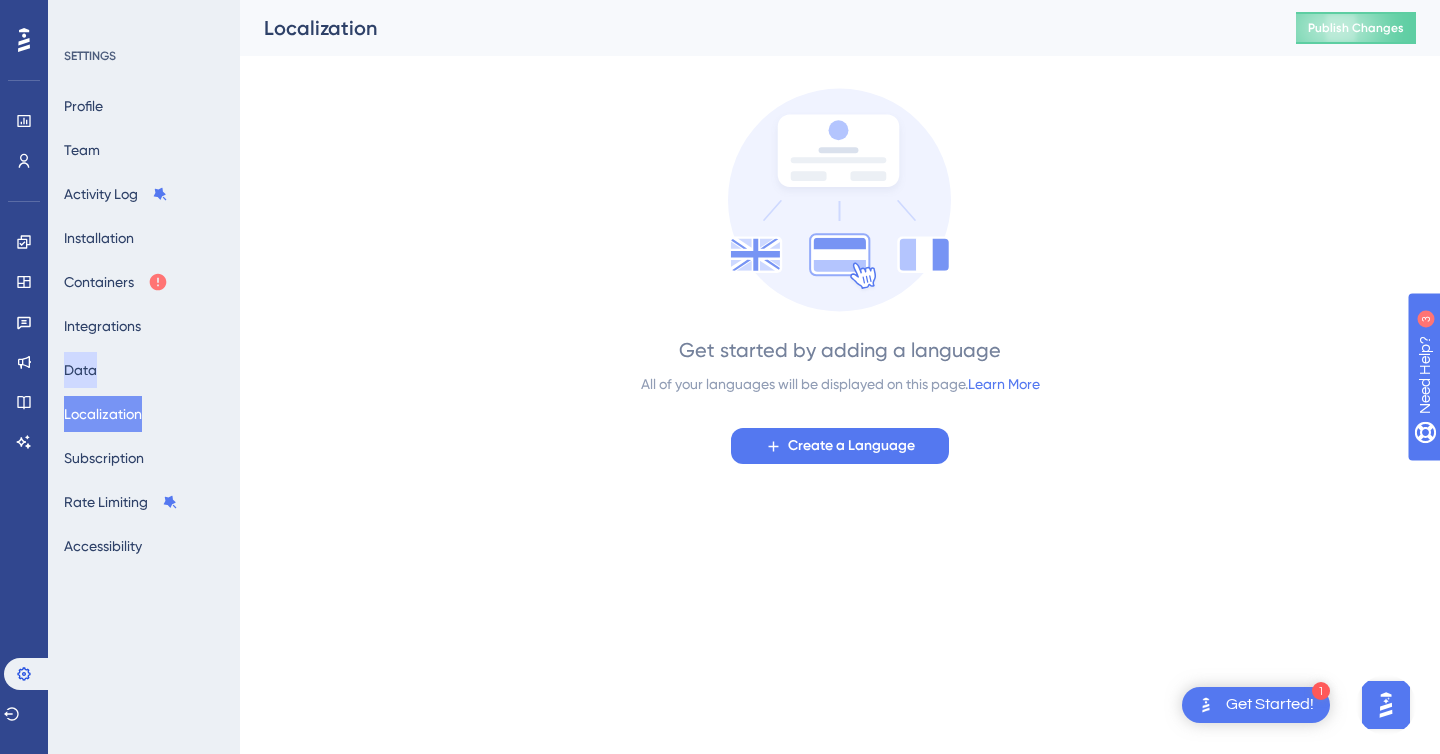 click on "Data" at bounding box center [80, 370] 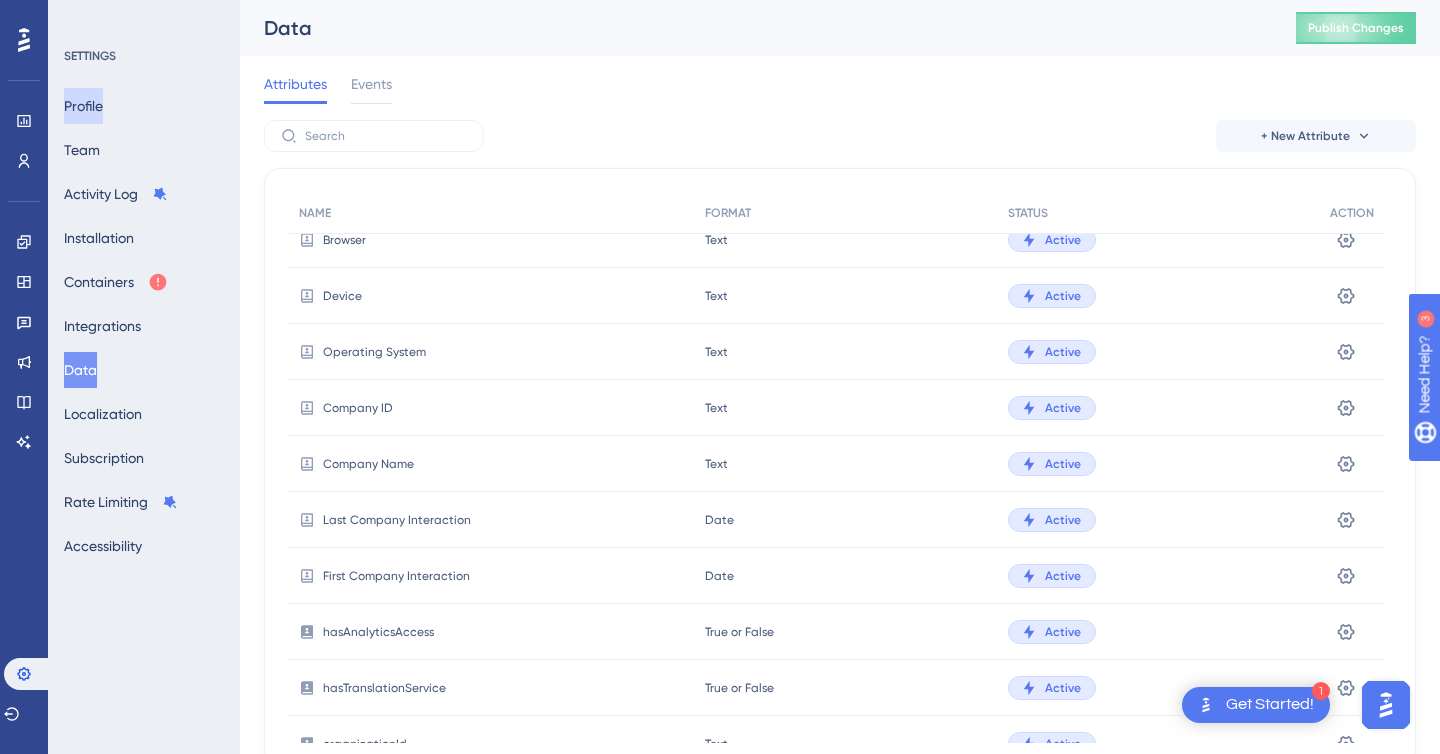 scroll, scrollTop: 410, scrollLeft: 0, axis: vertical 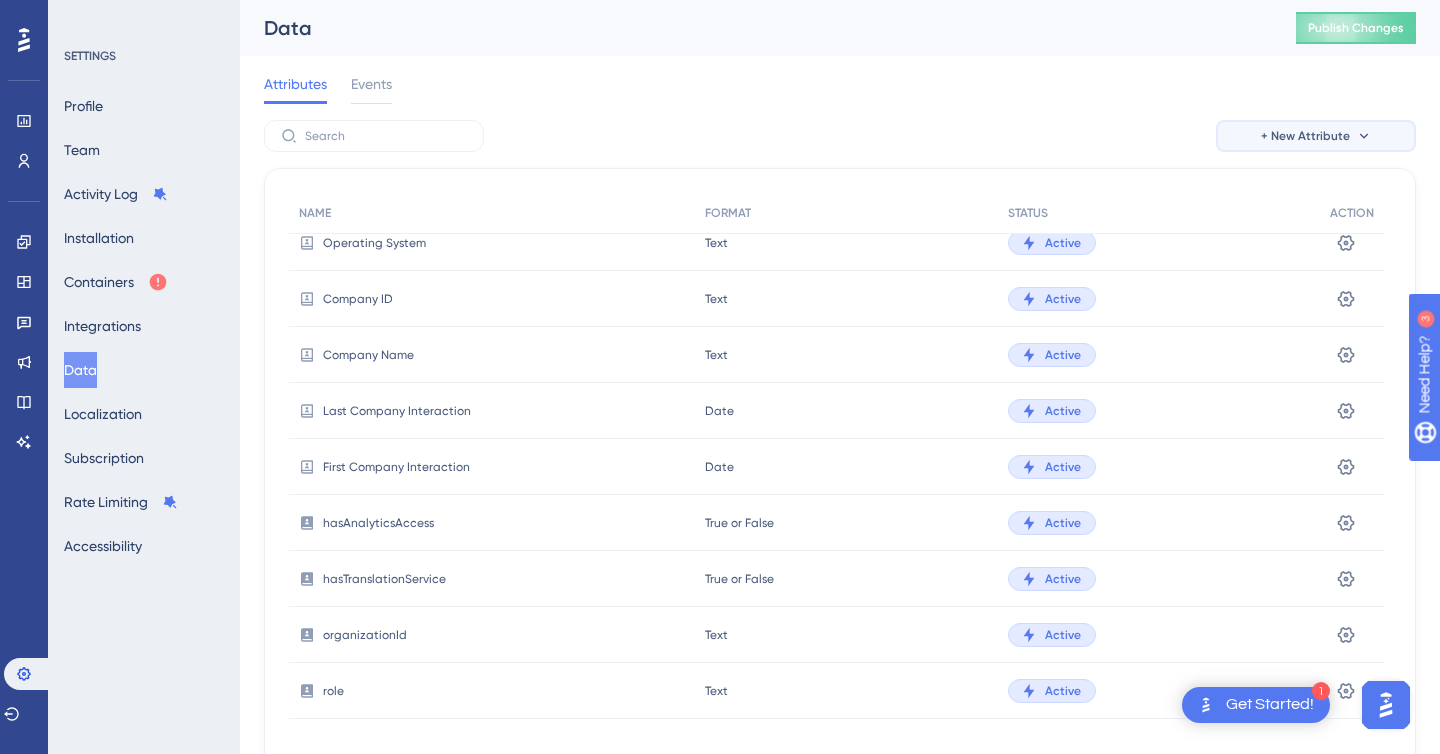 click on "+ New Attribute" at bounding box center [1305, 136] 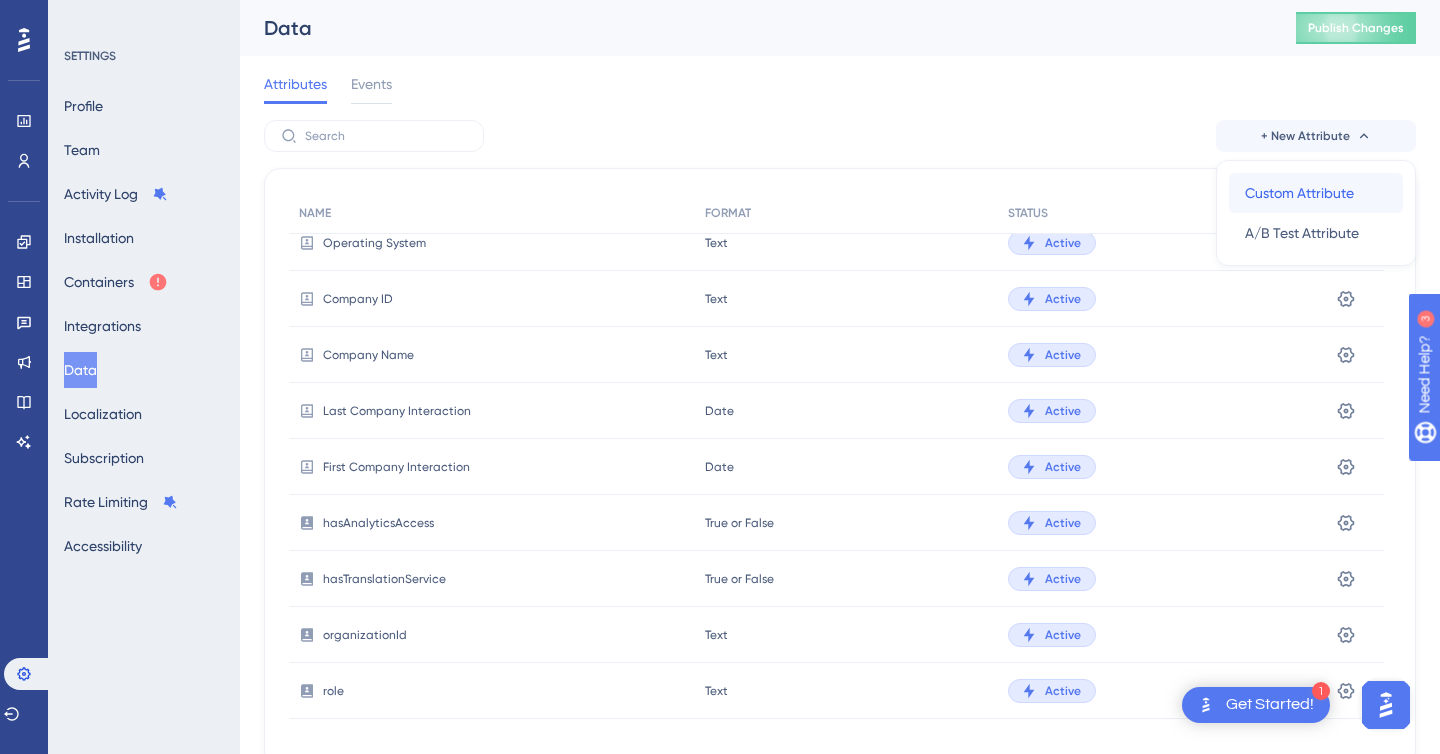 click on "Custom Attribute" at bounding box center [1299, 193] 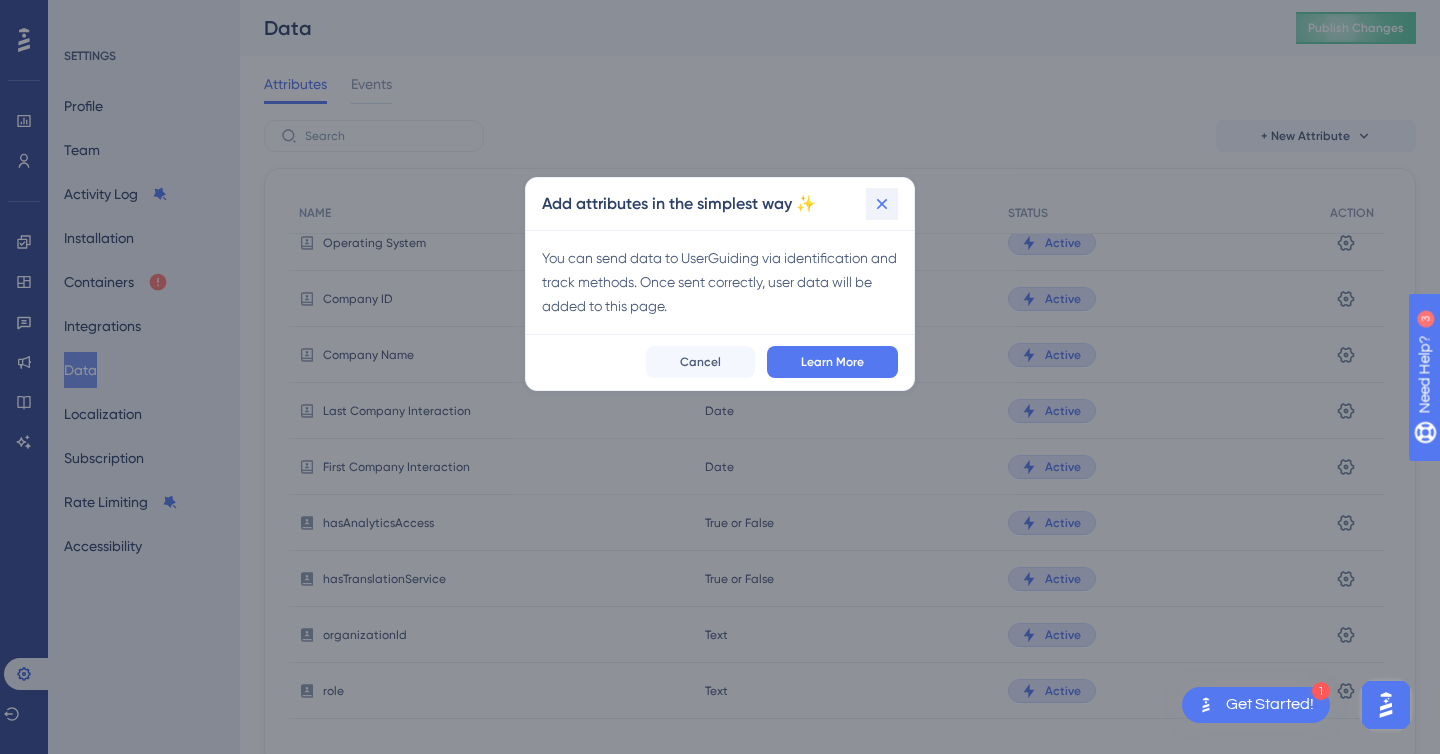click at bounding box center (882, 204) 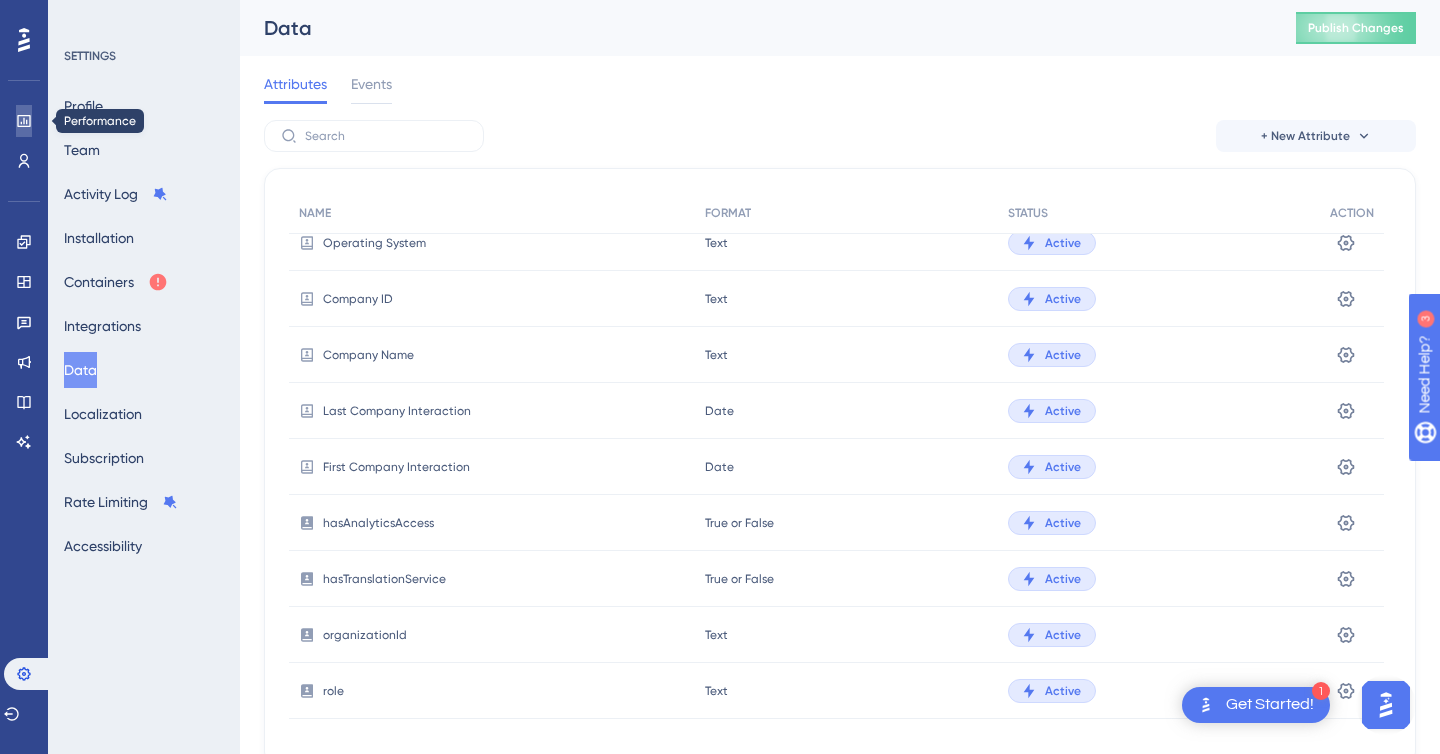 click at bounding box center (24, 121) 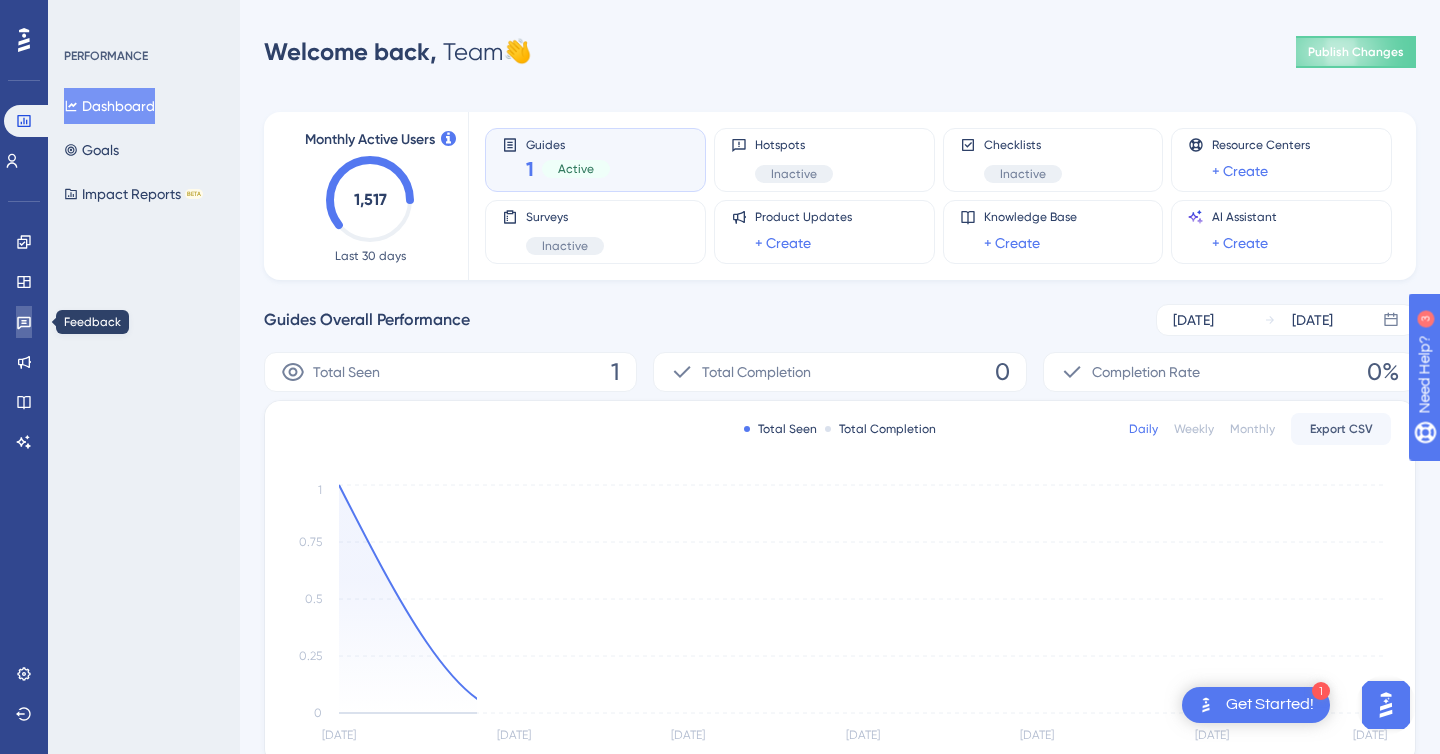 click 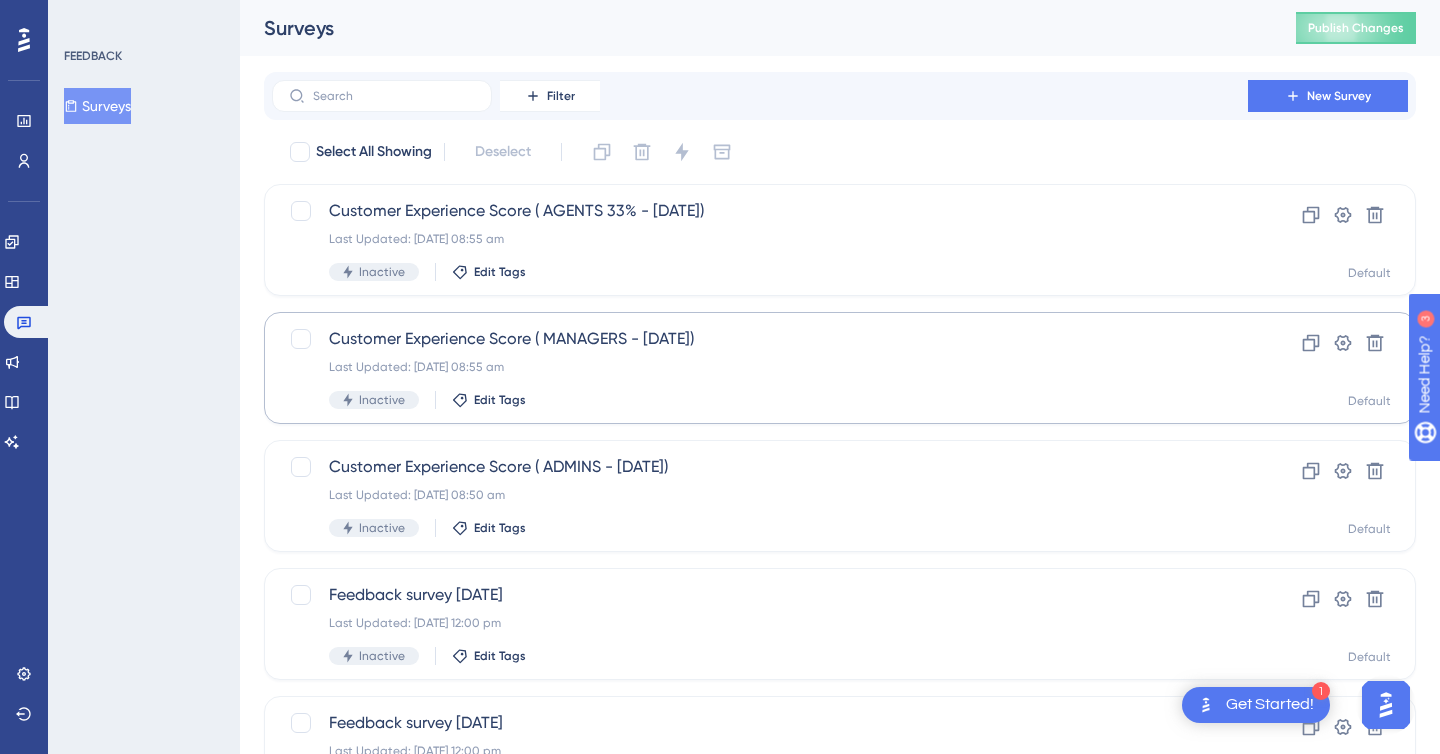scroll, scrollTop: 38, scrollLeft: 0, axis: vertical 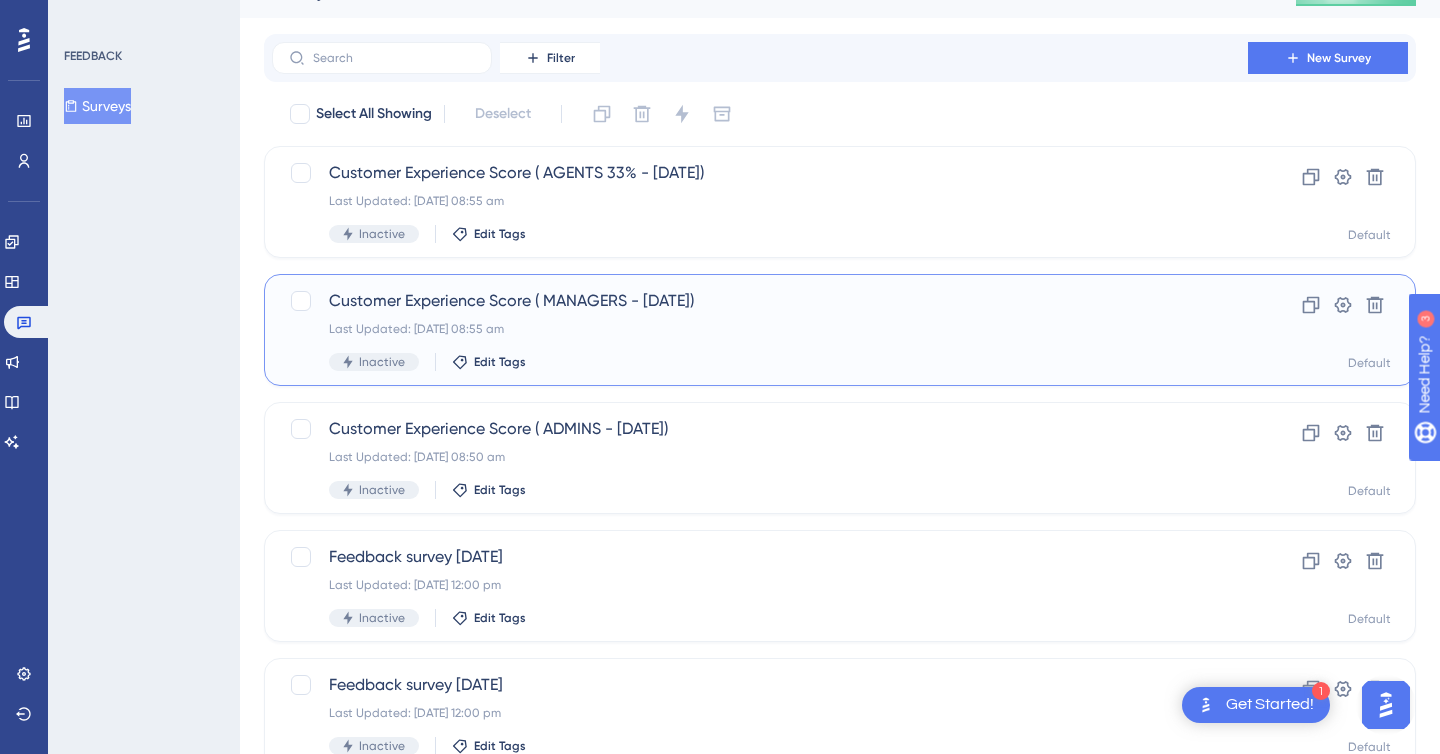 click on "Last Updated: [DATE] 08:55 am" at bounding box center [760, 329] 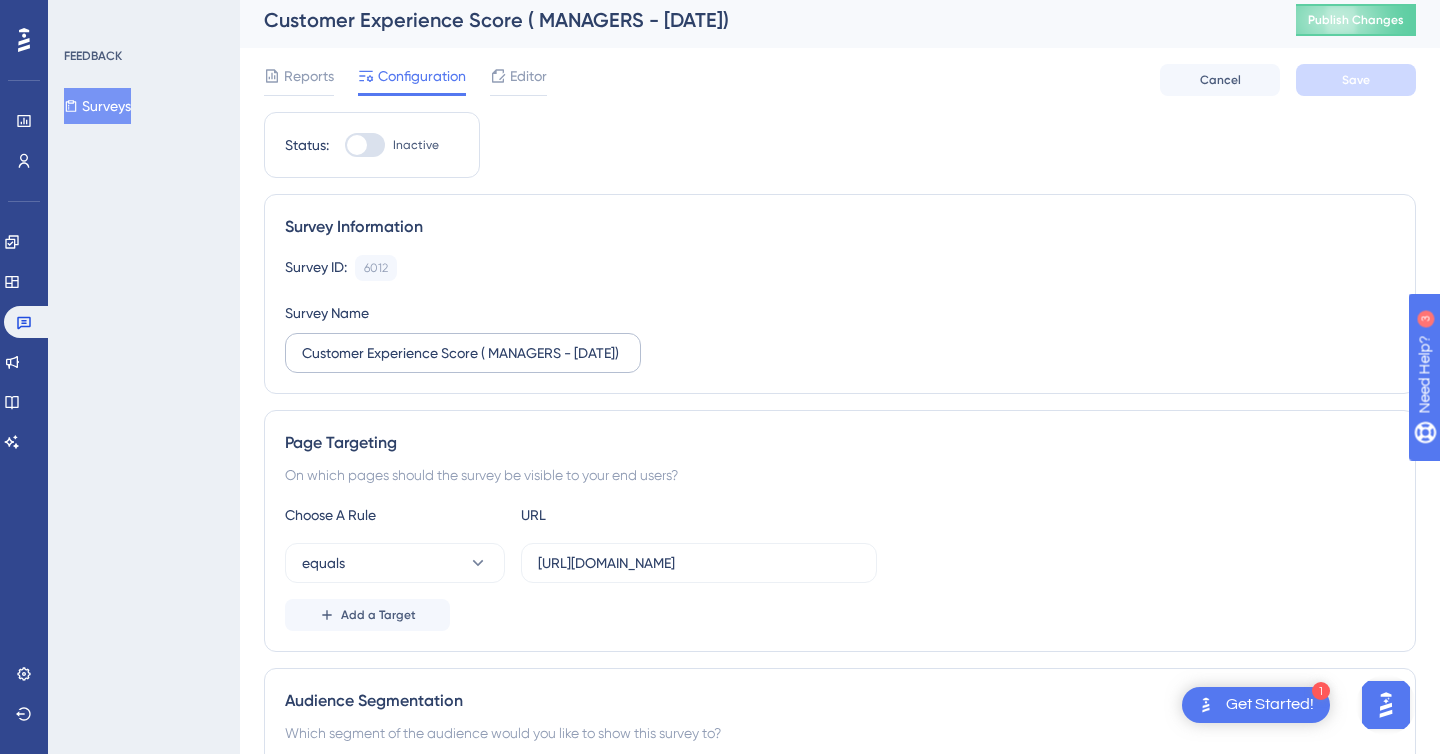 scroll, scrollTop: 0, scrollLeft: 0, axis: both 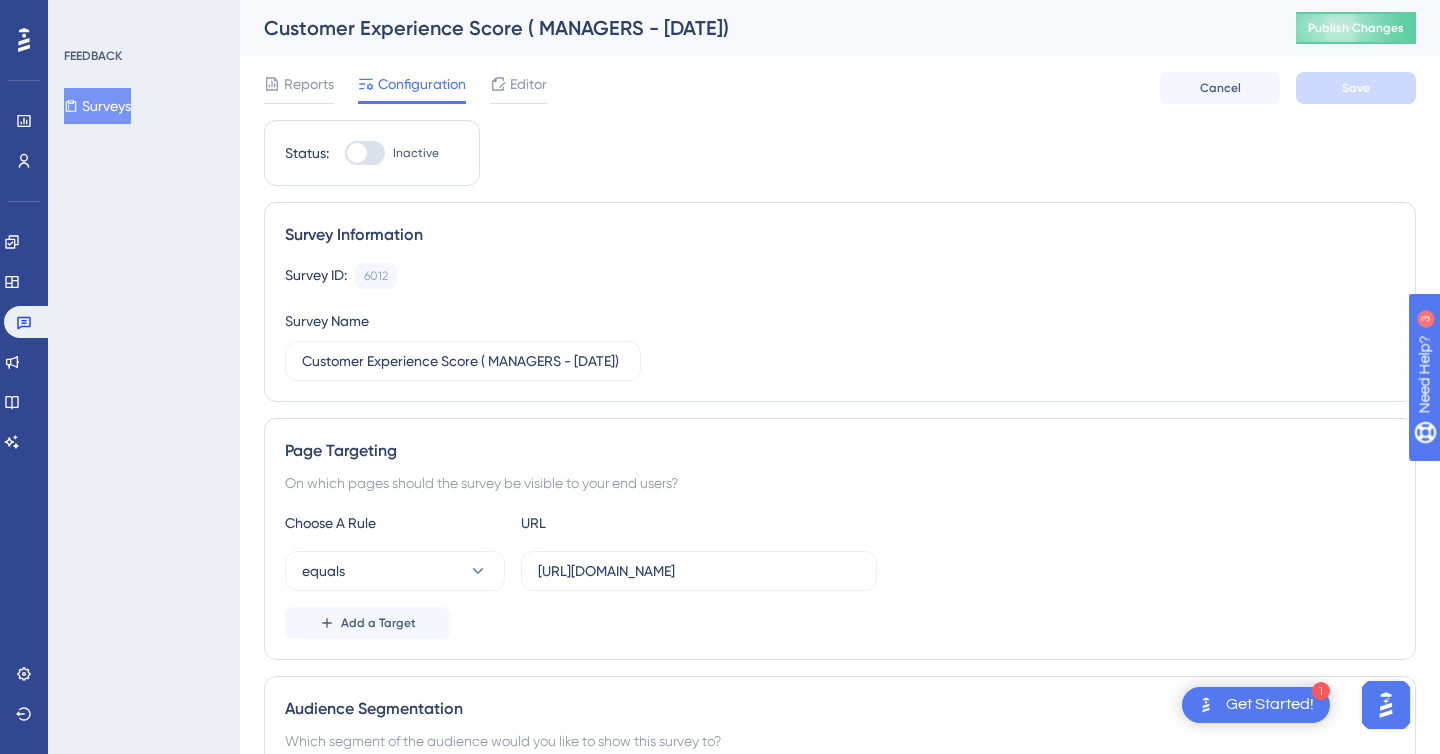 click on "Reports Configuration Editor Cancel Save" at bounding box center [840, 88] 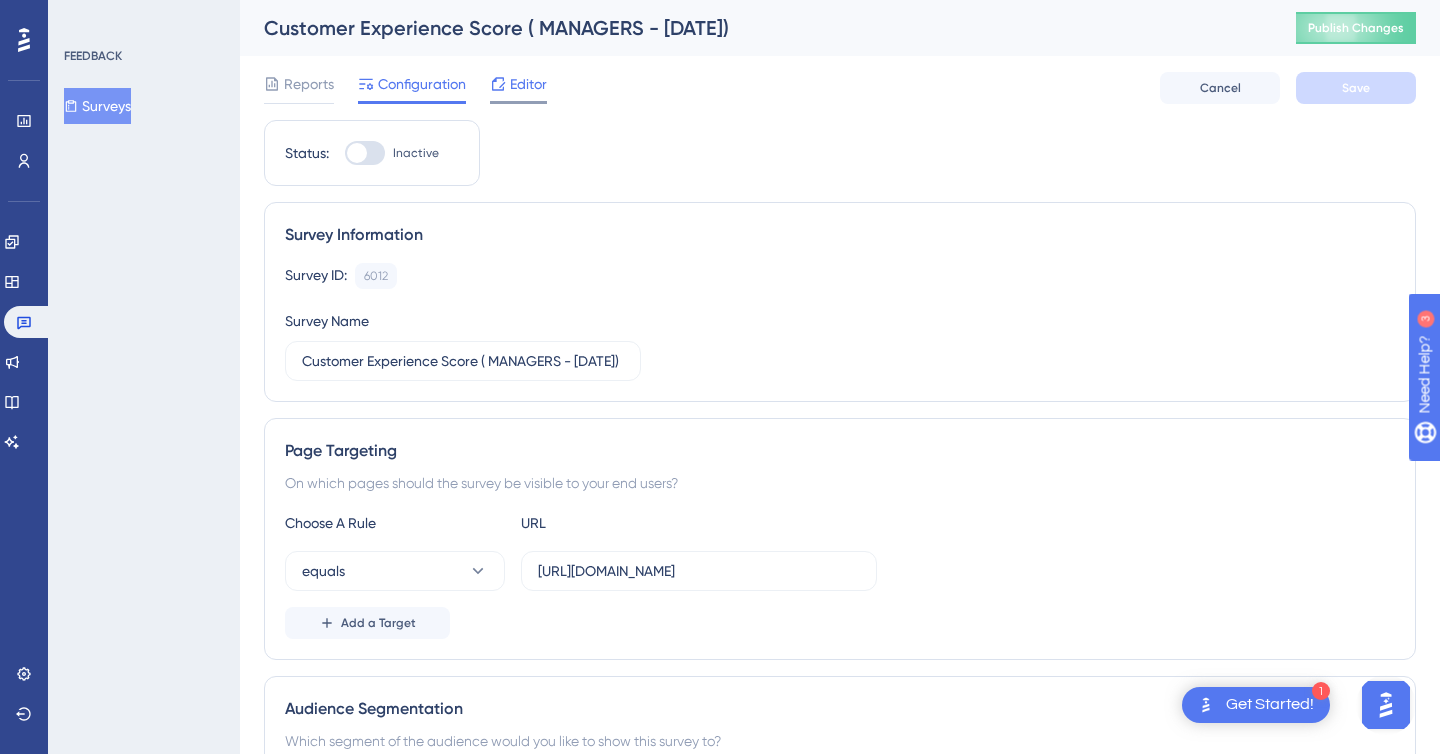 click on "Editor" at bounding box center (528, 84) 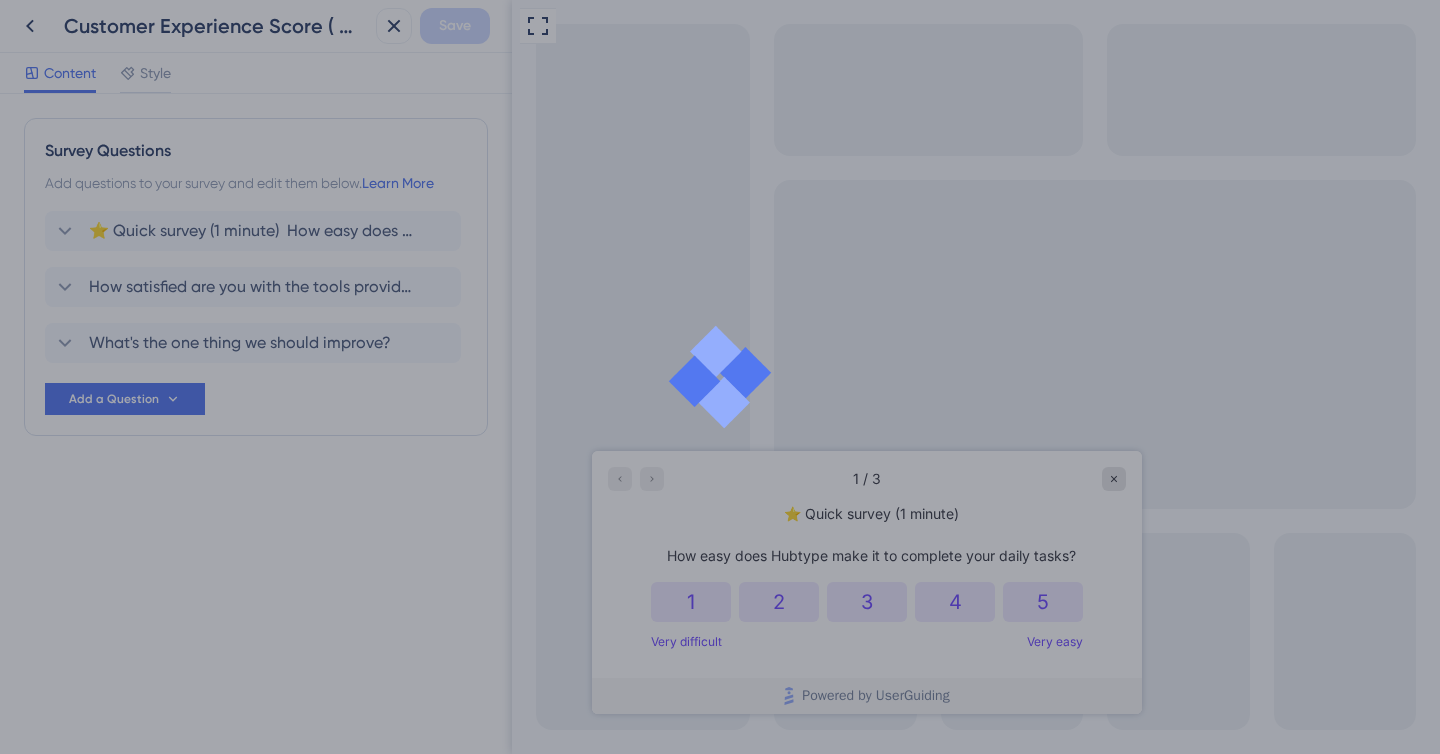 scroll, scrollTop: 0, scrollLeft: 0, axis: both 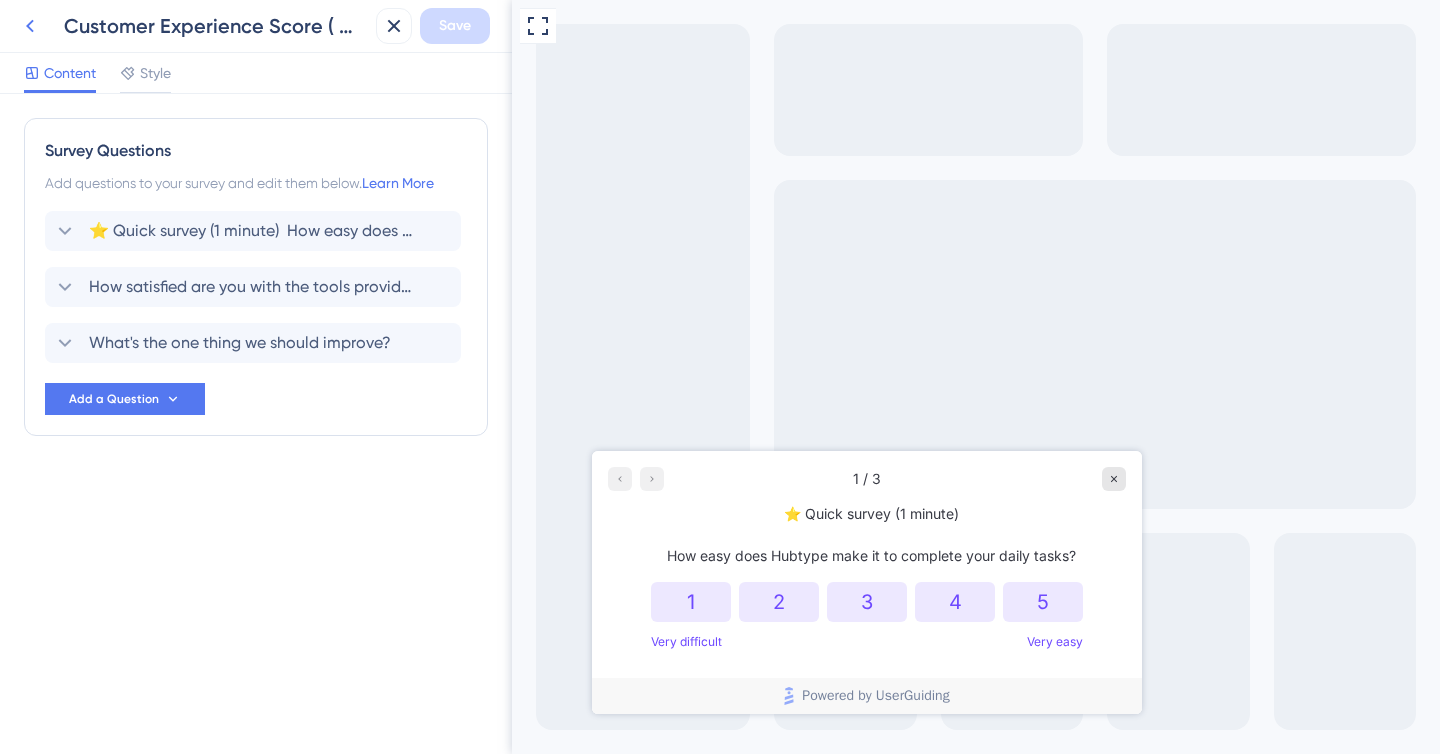 click 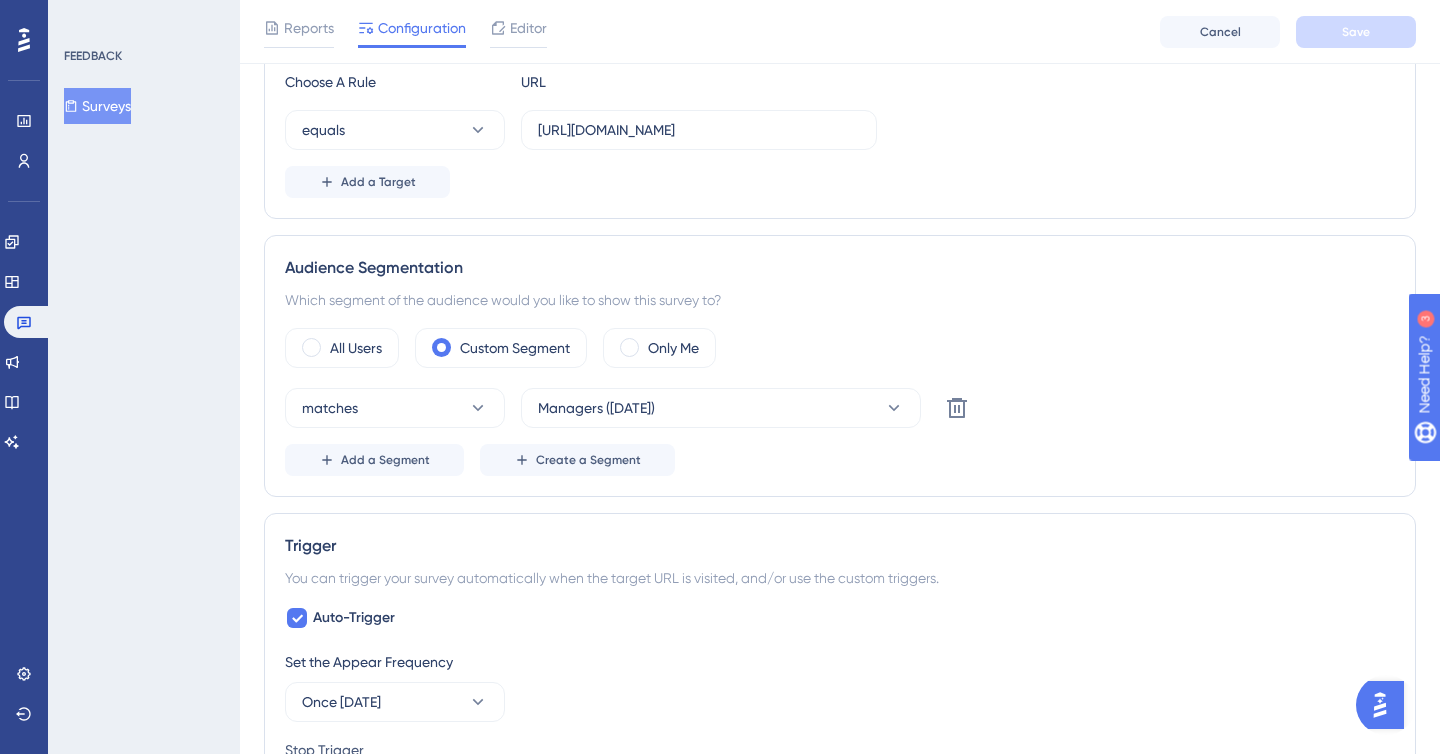 scroll, scrollTop: 465, scrollLeft: 0, axis: vertical 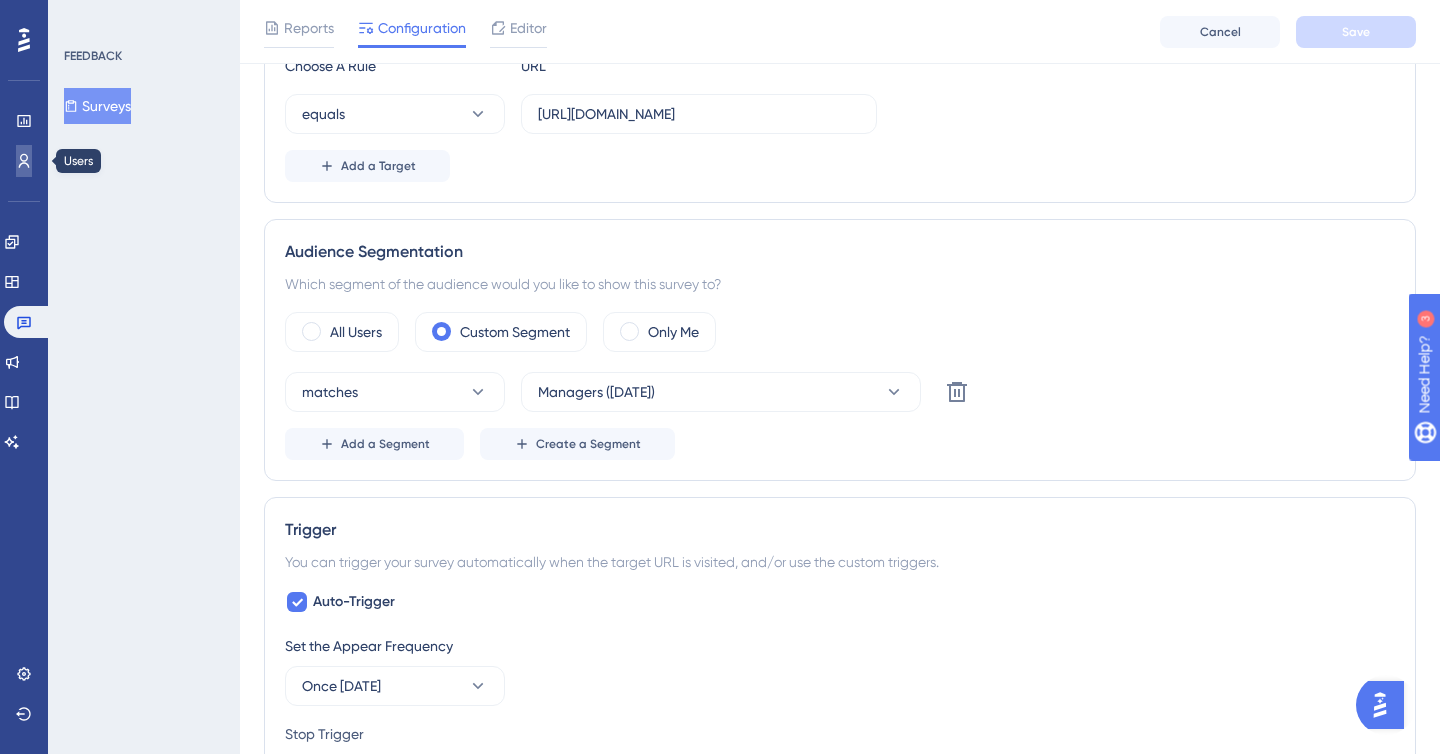 click 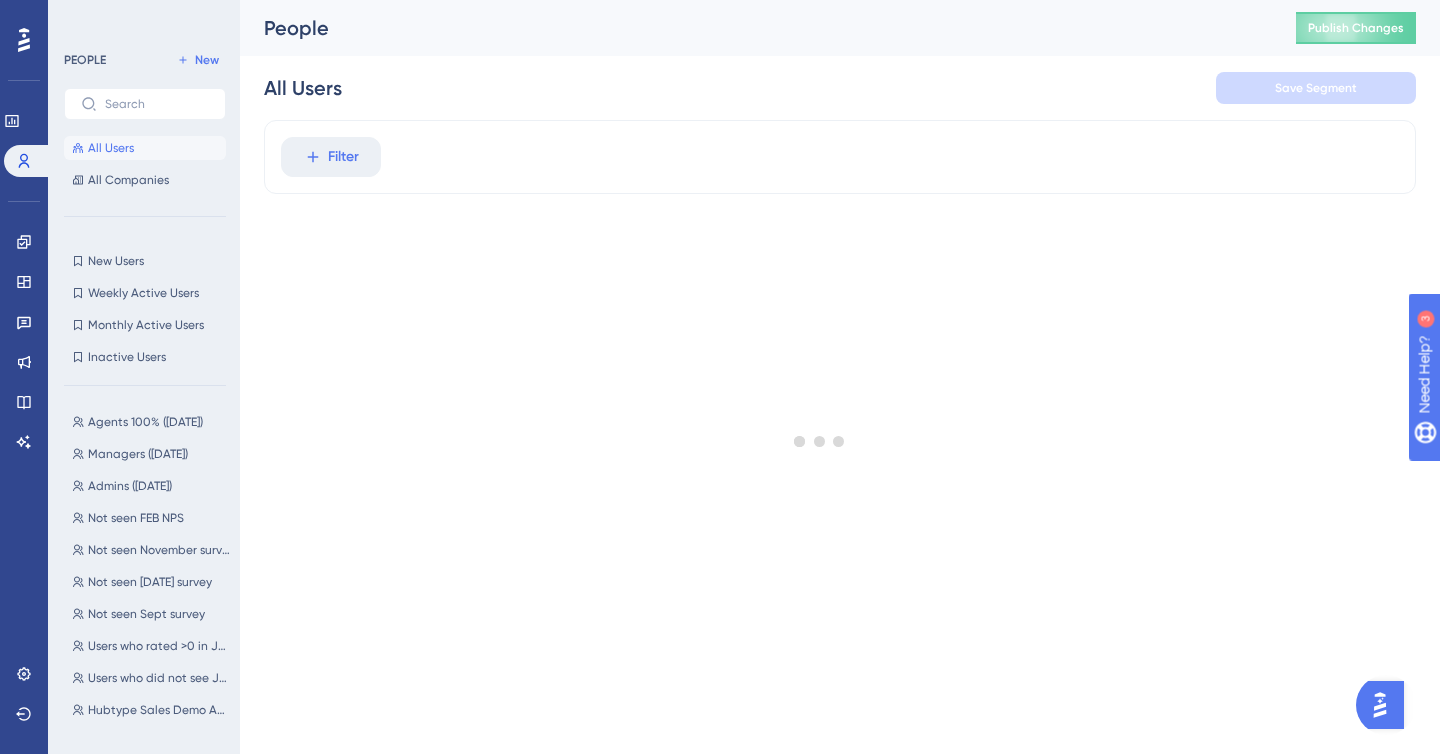 scroll, scrollTop: 0, scrollLeft: 0, axis: both 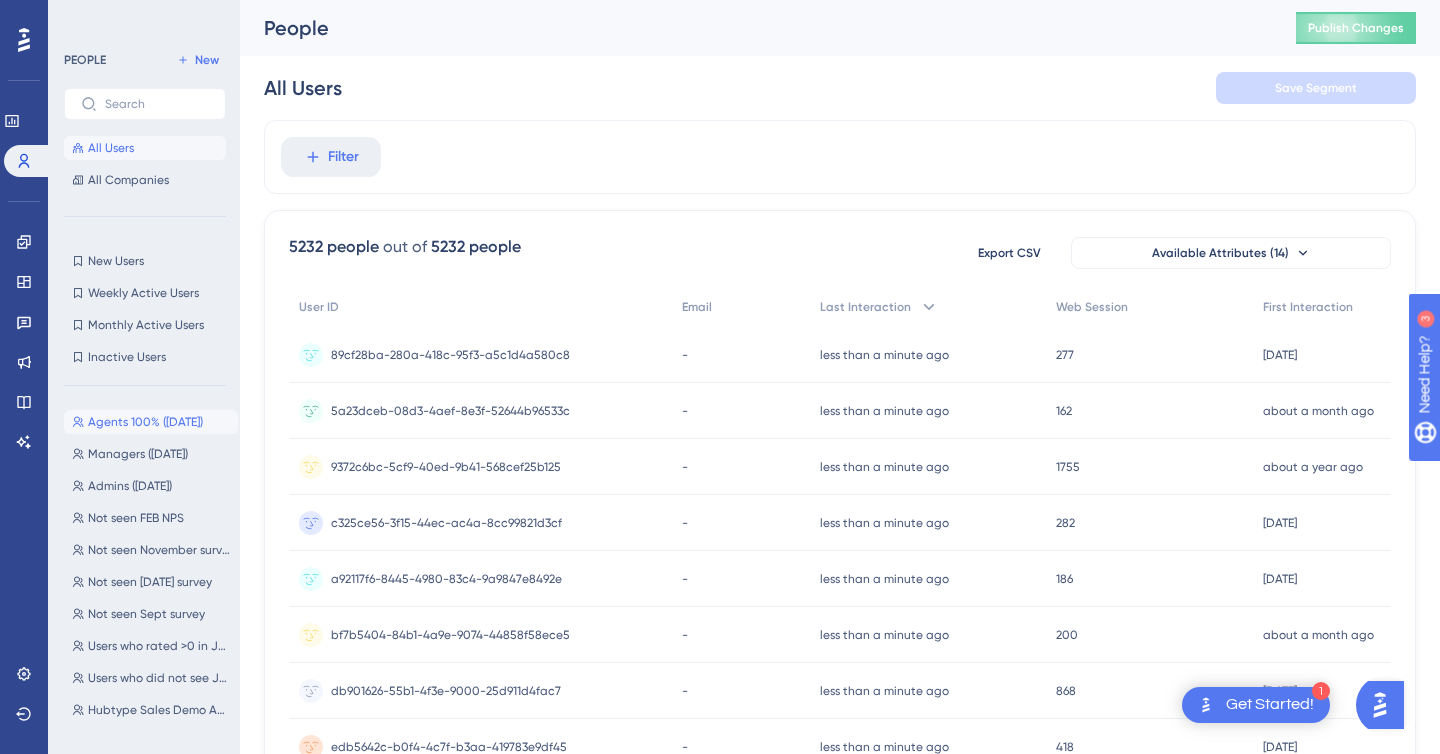 click on "Agents 100% ([DATE])" at bounding box center (145, 422) 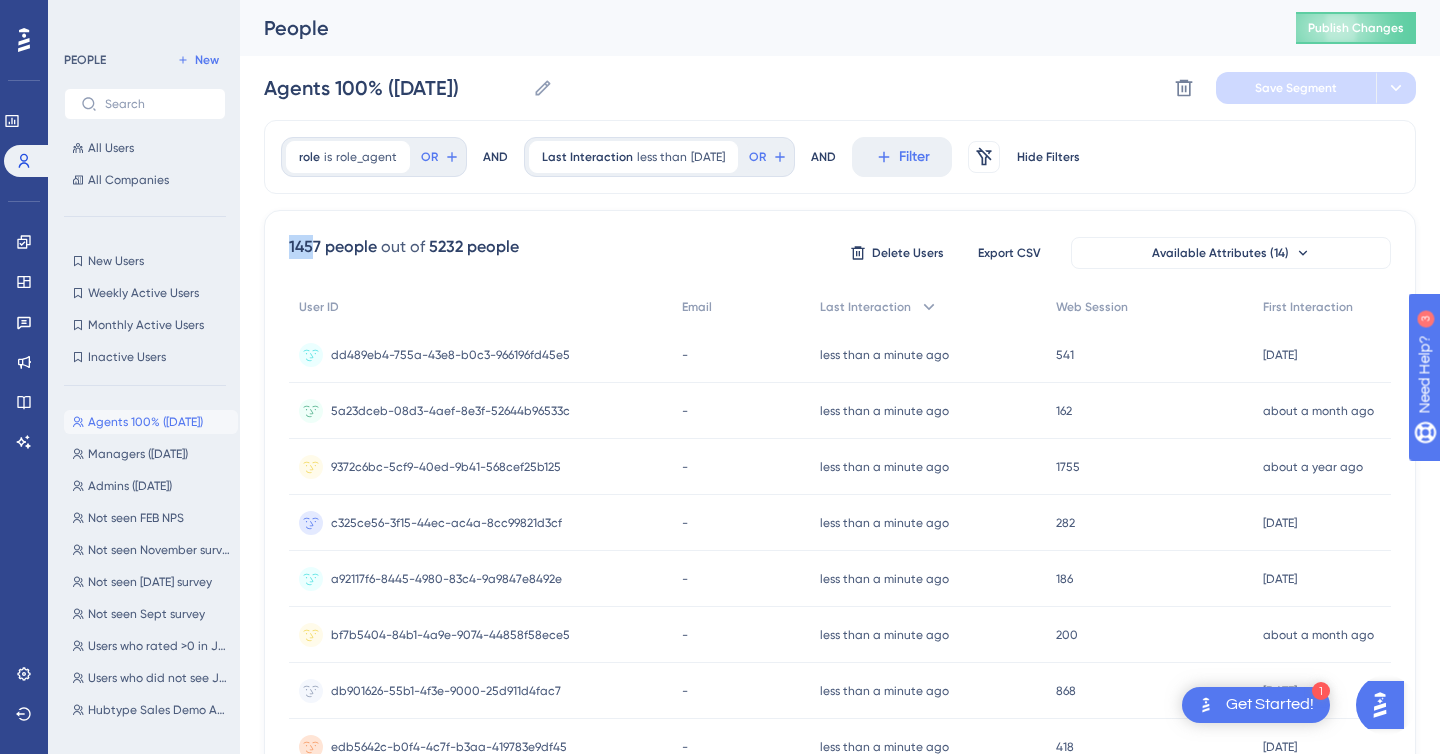 drag, startPoint x: 290, startPoint y: 249, endPoint x: 322, endPoint y: 249, distance: 32 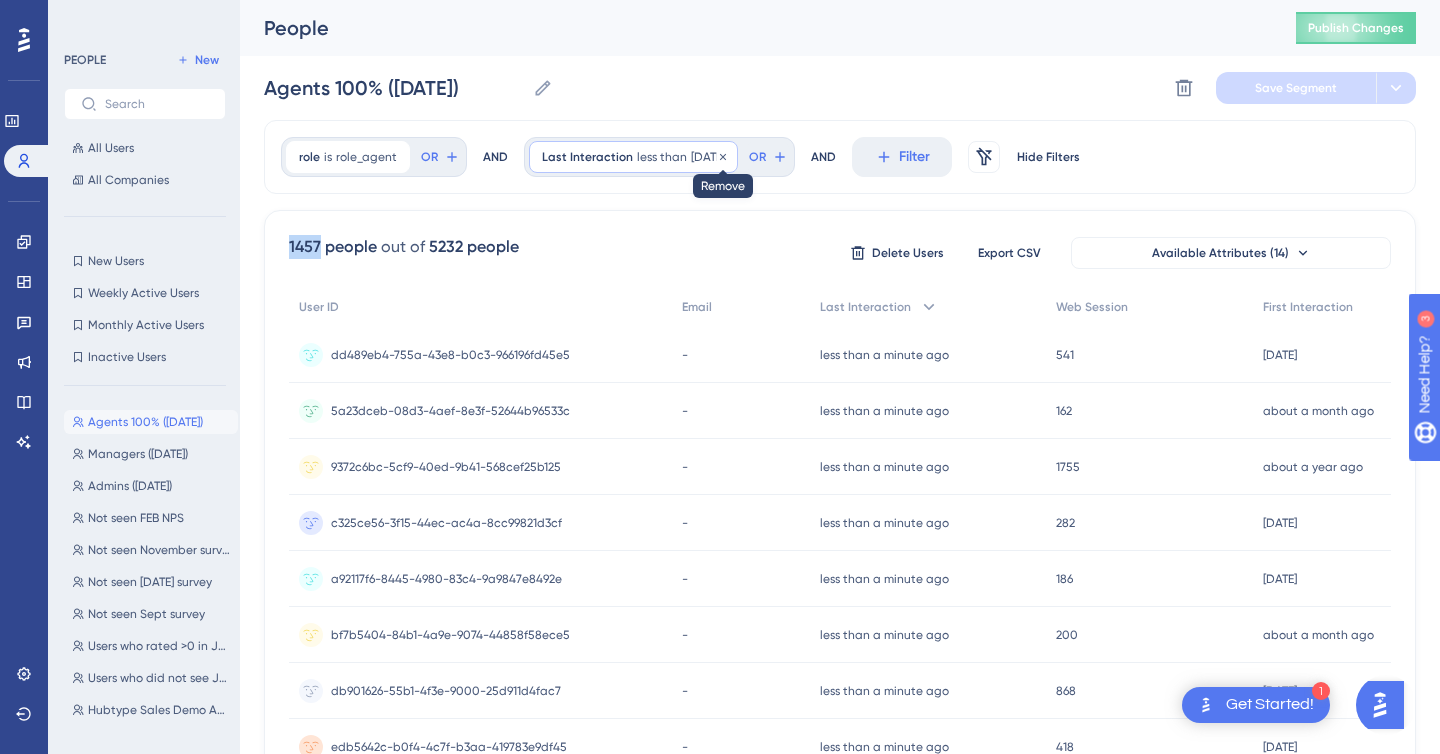 click 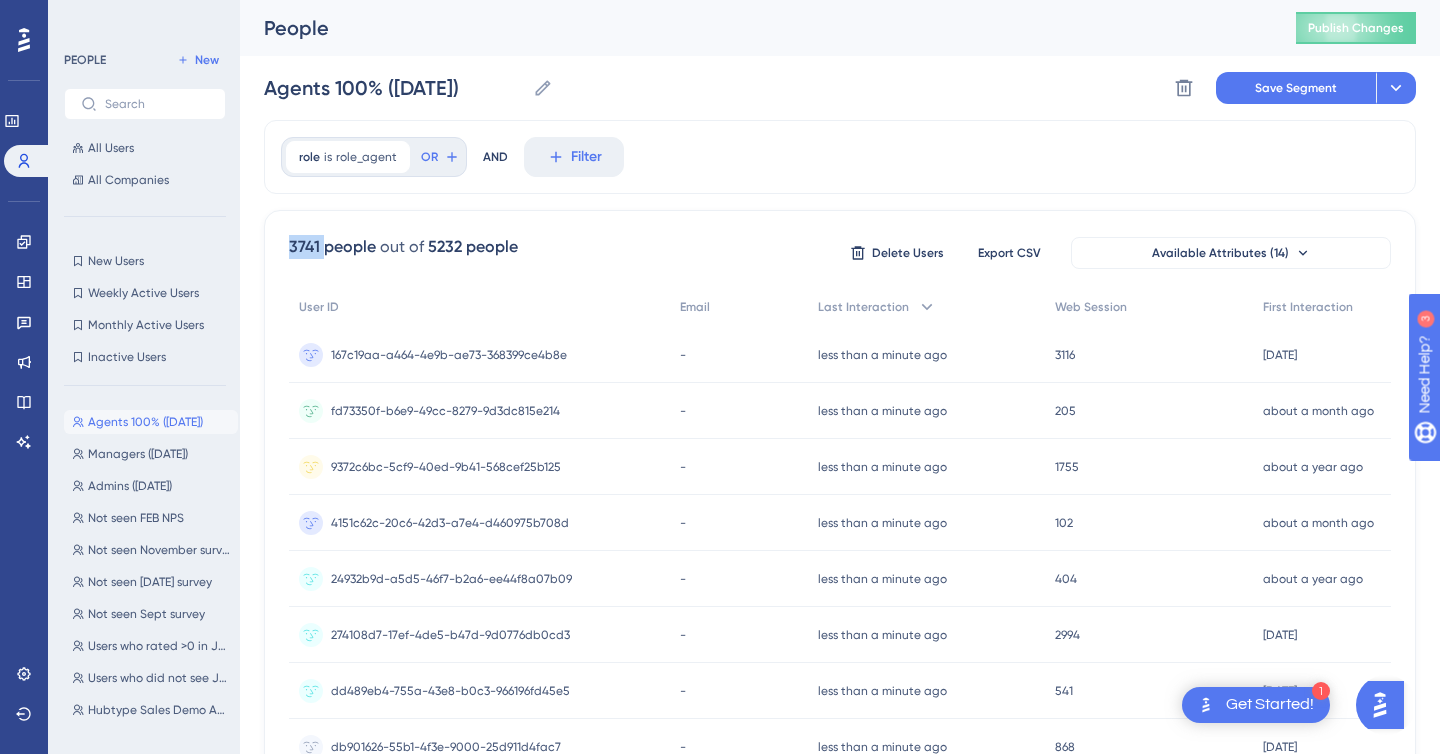 drag, startPoint x: 289, startPoint y: 246, endPoint x: 322, endPoint y: 246, distance: 33 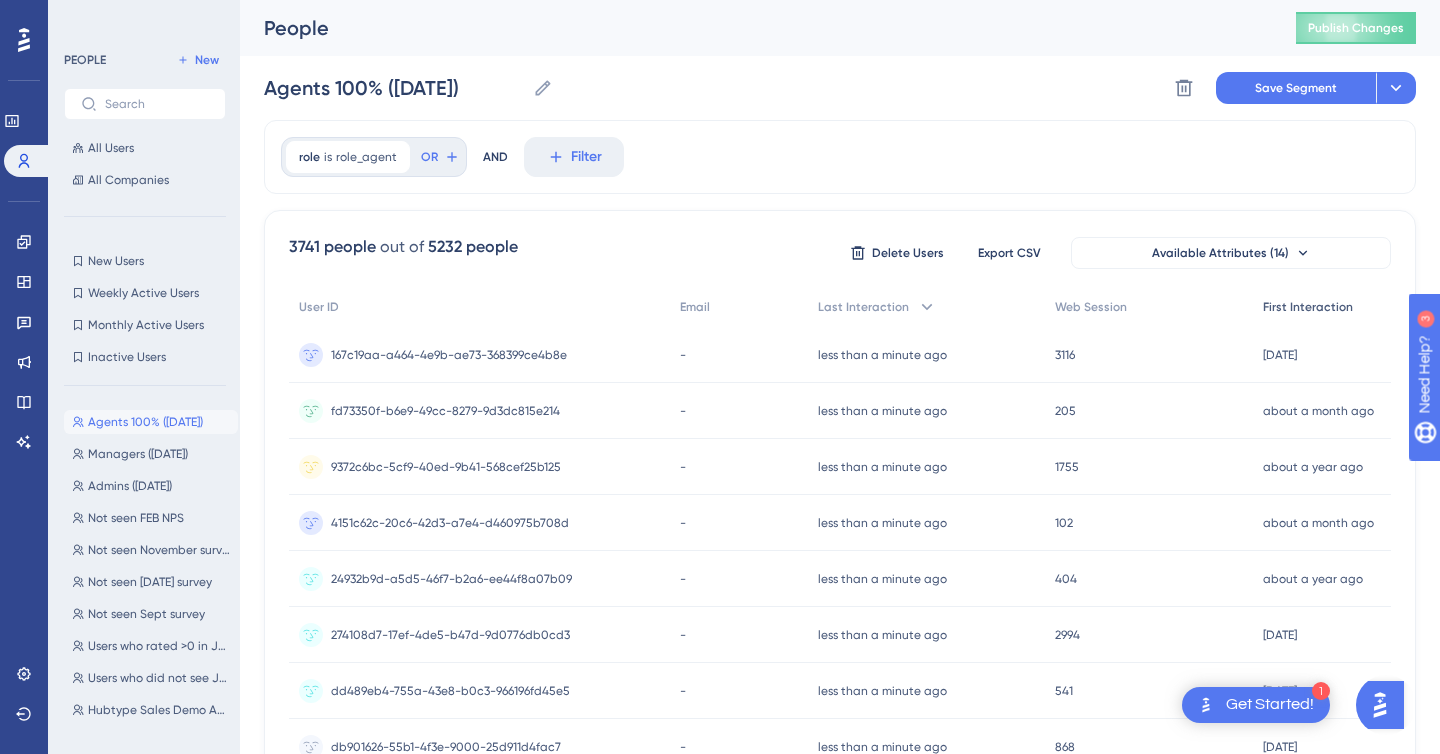click on "First Interaction" at bounding box center (1308, 307) 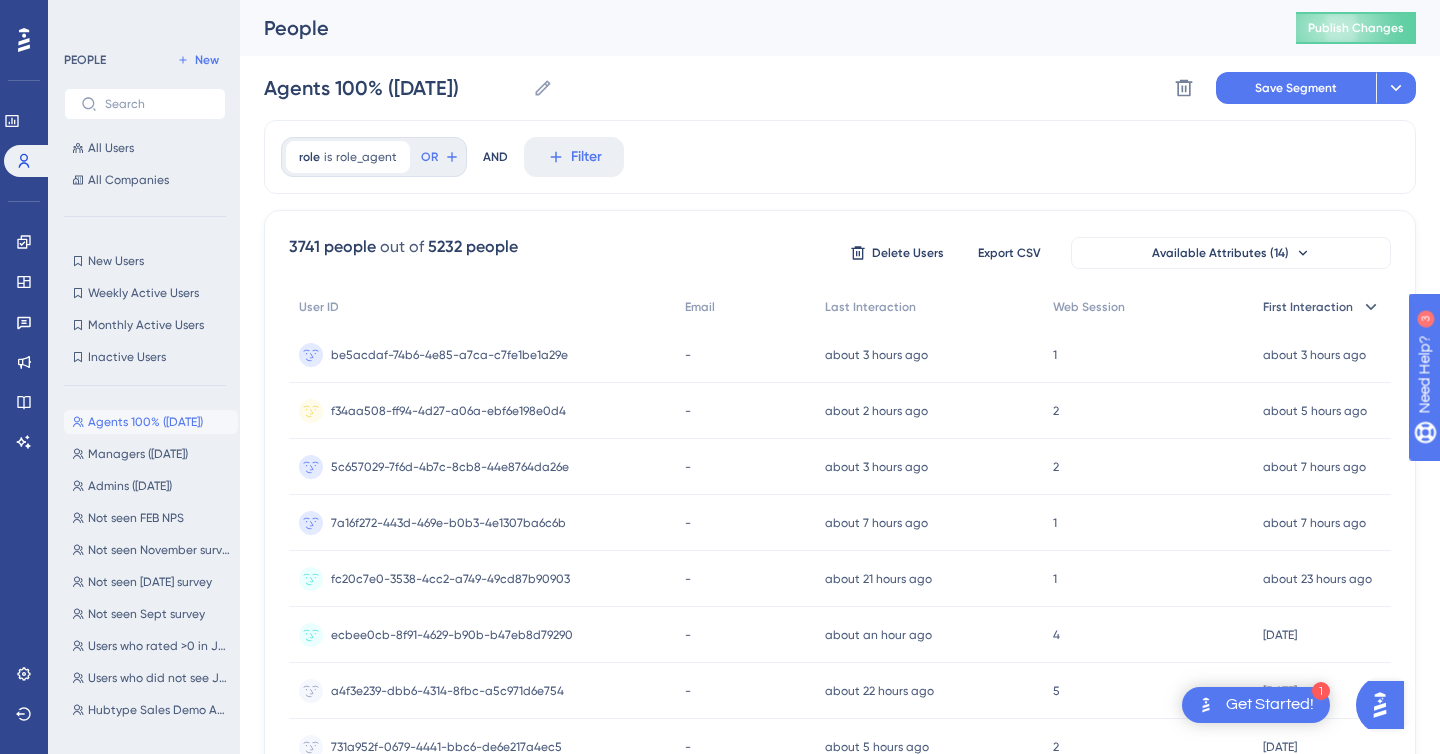 click 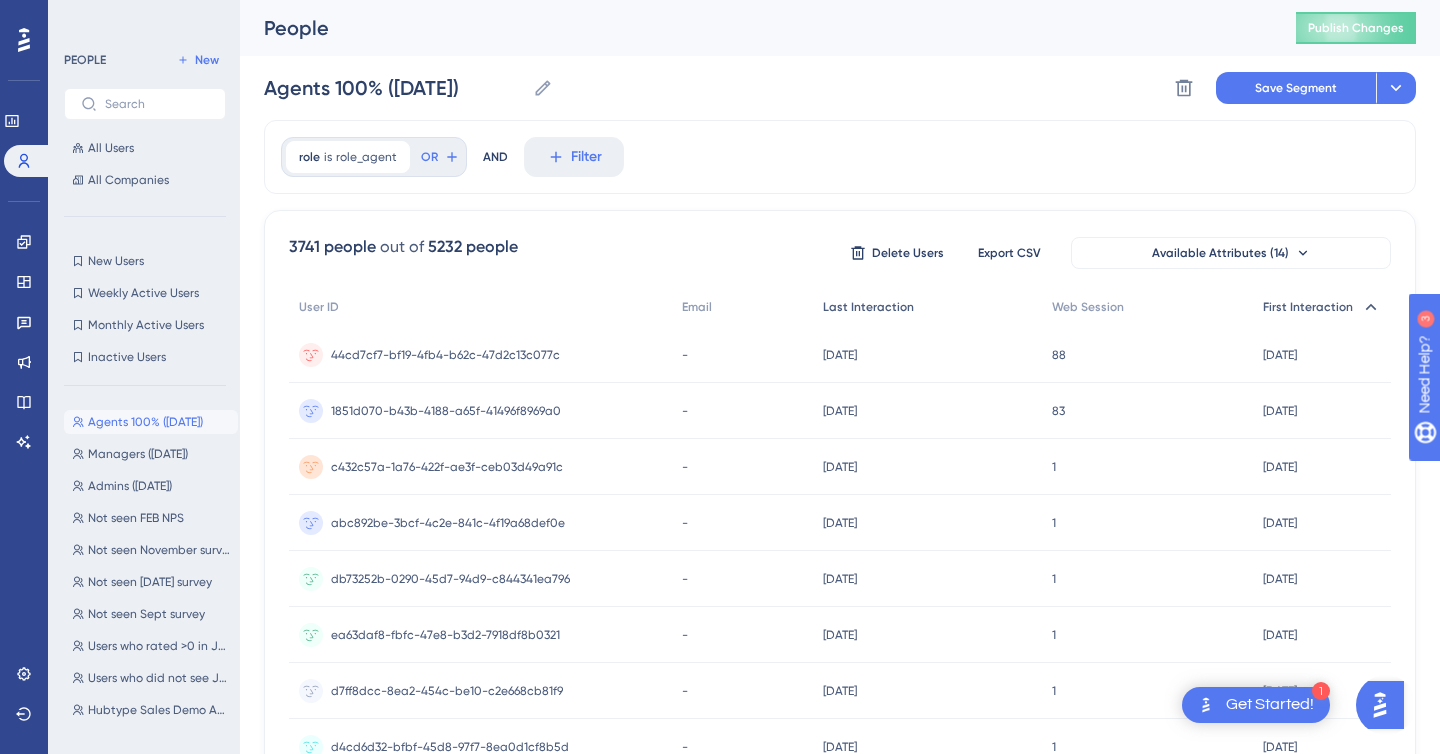 click on "Last Interaction" at bounding box center [868, 307] 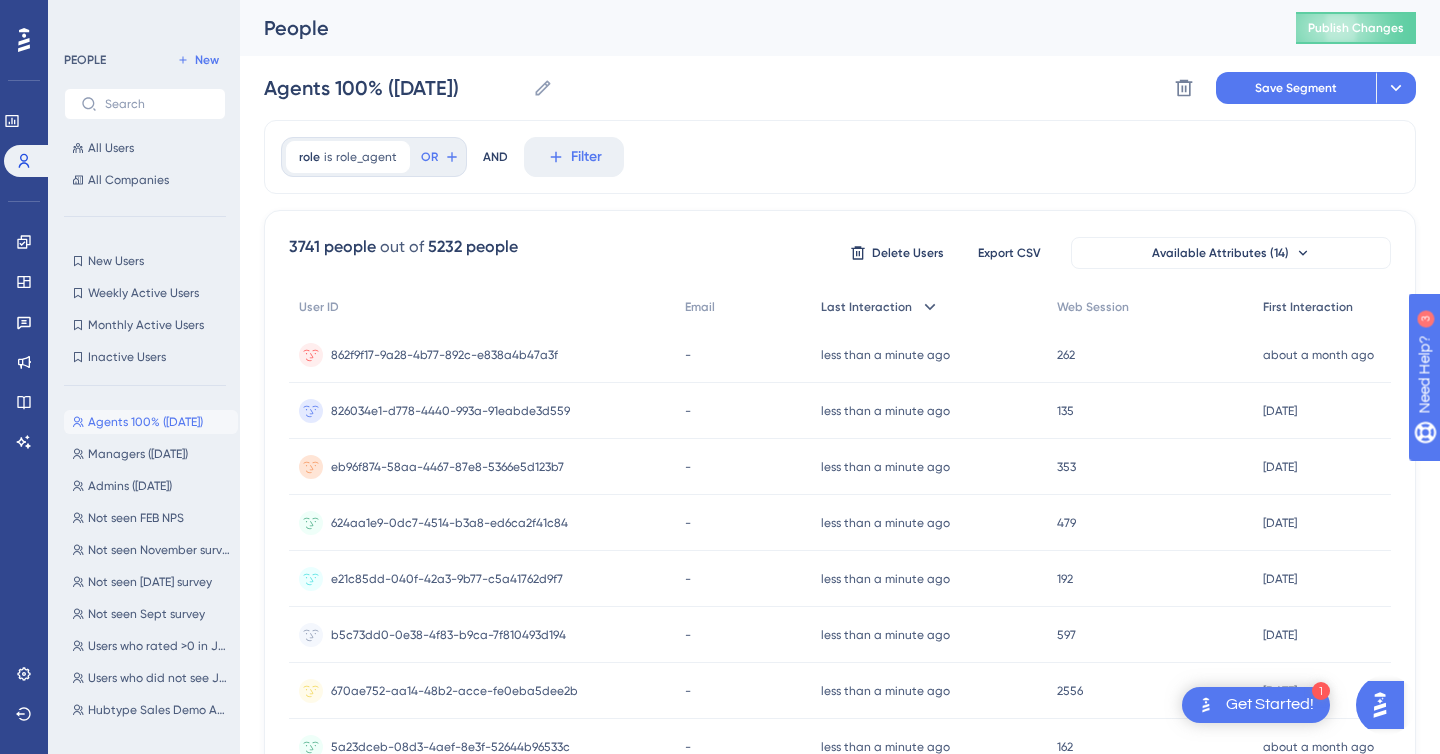 click on "Last Interaction" at bounding box center [929, 307] 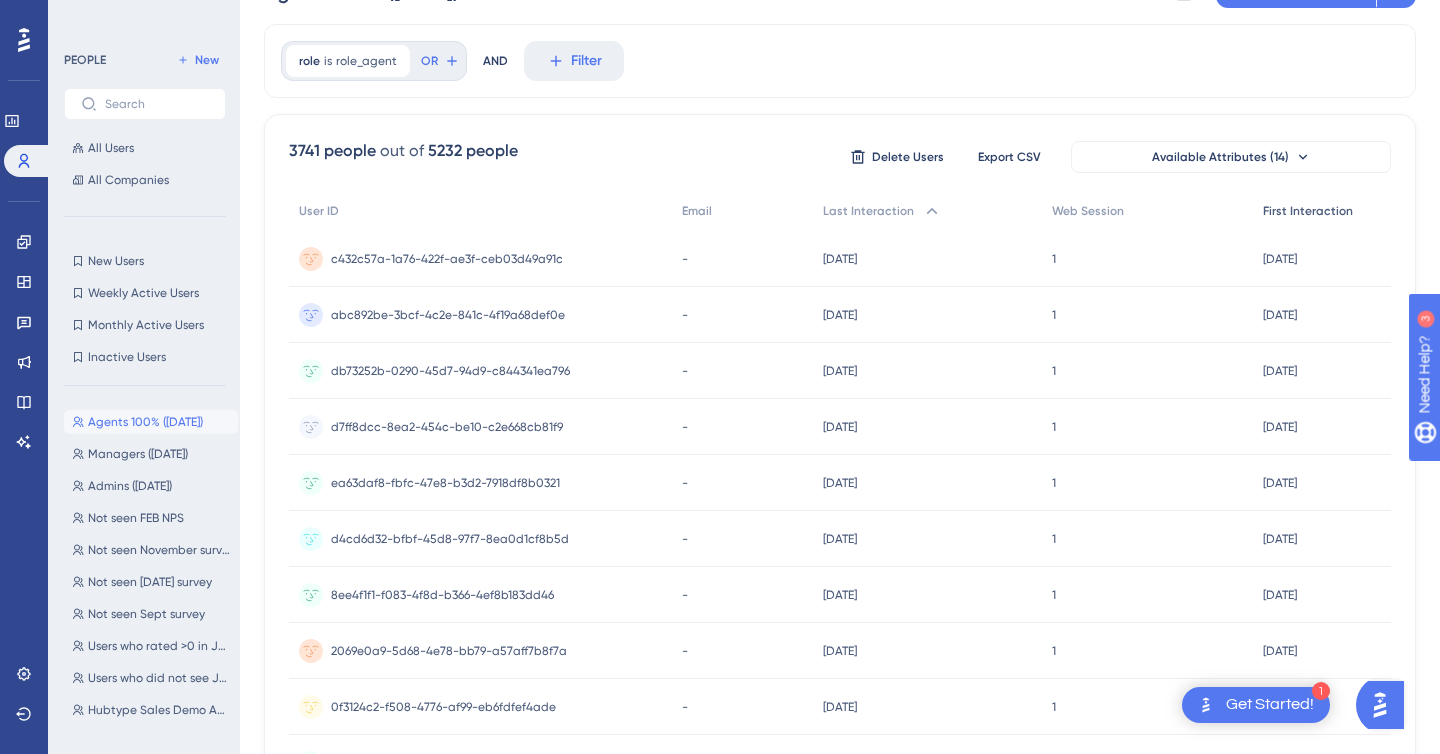 scroll, scrollTop: 0, scrollLeft: 0, axis: both 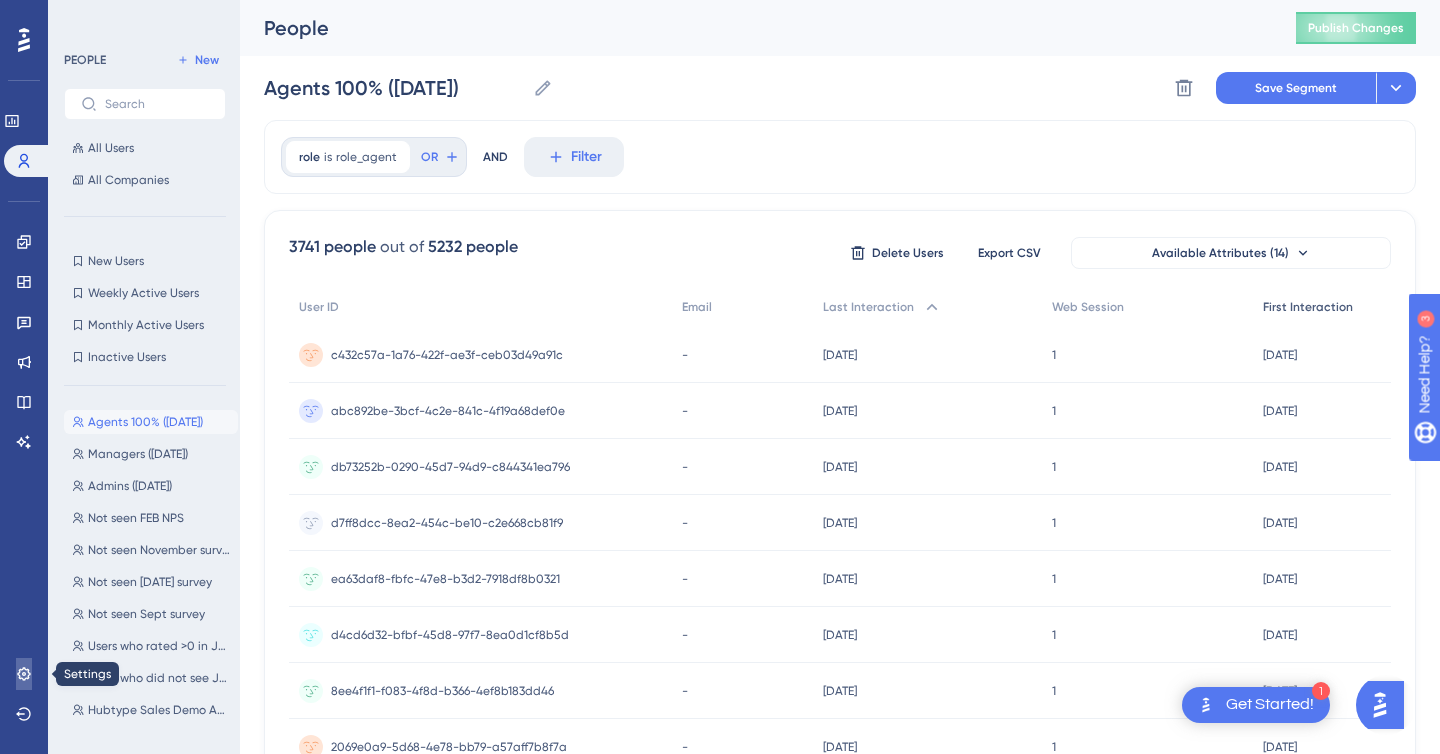 click 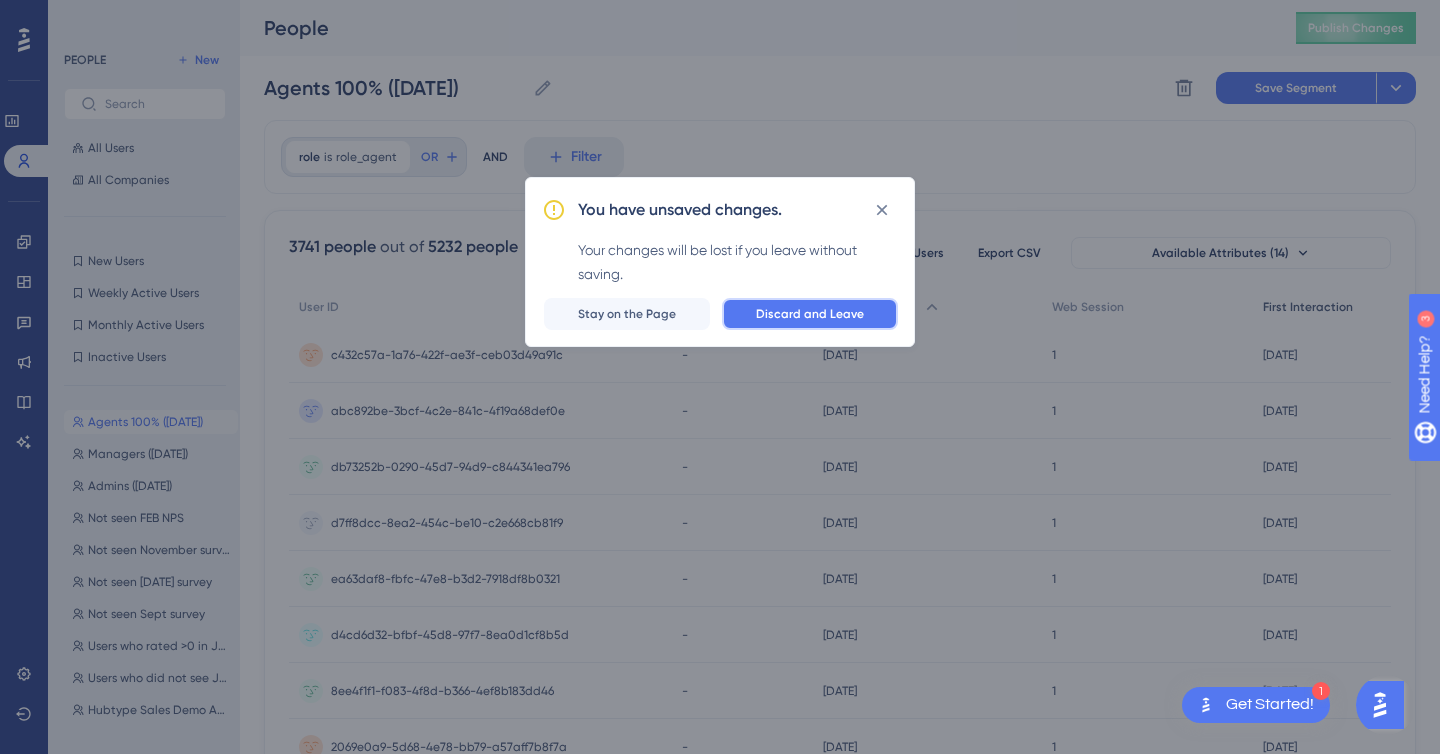 click on "Discard and Leave" at bounding box center [810, 314] 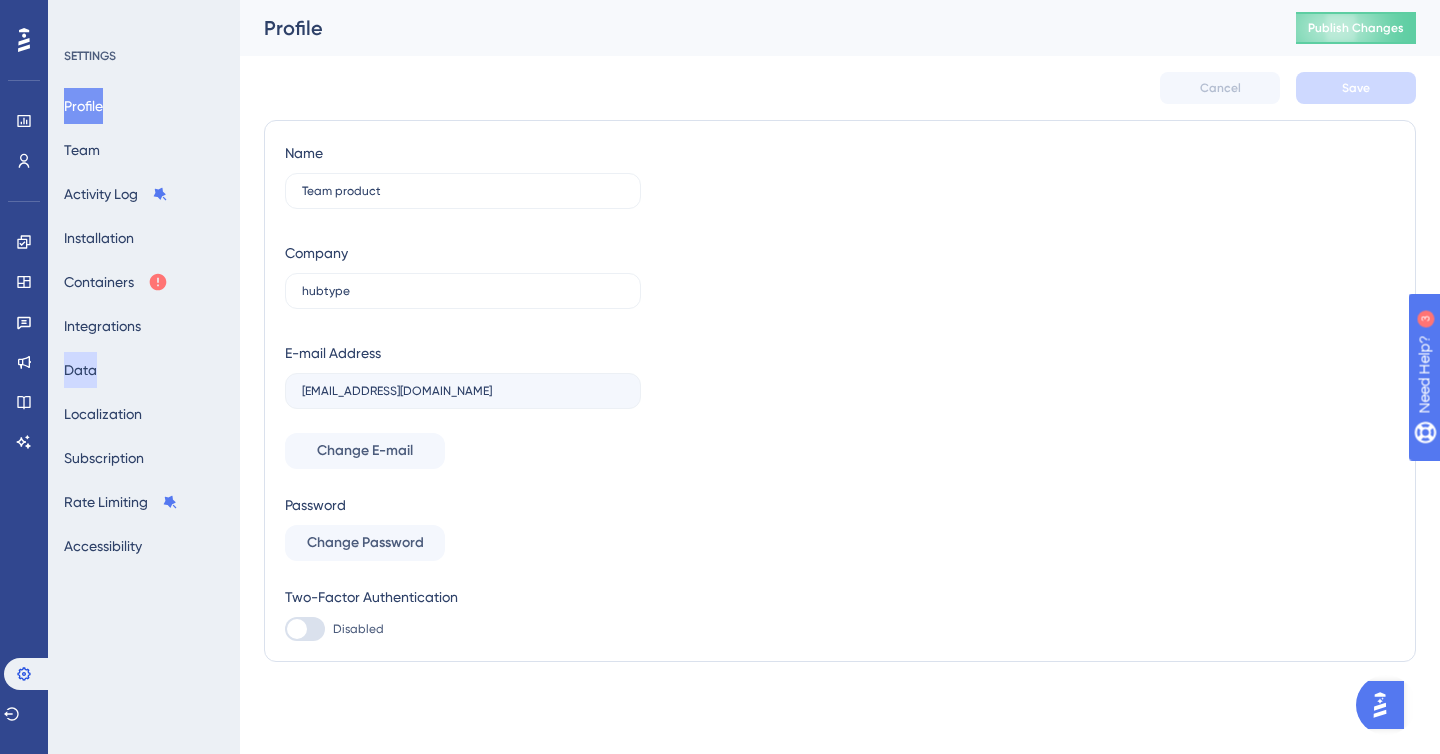 click on "Data" at bounding box center [80, 370] 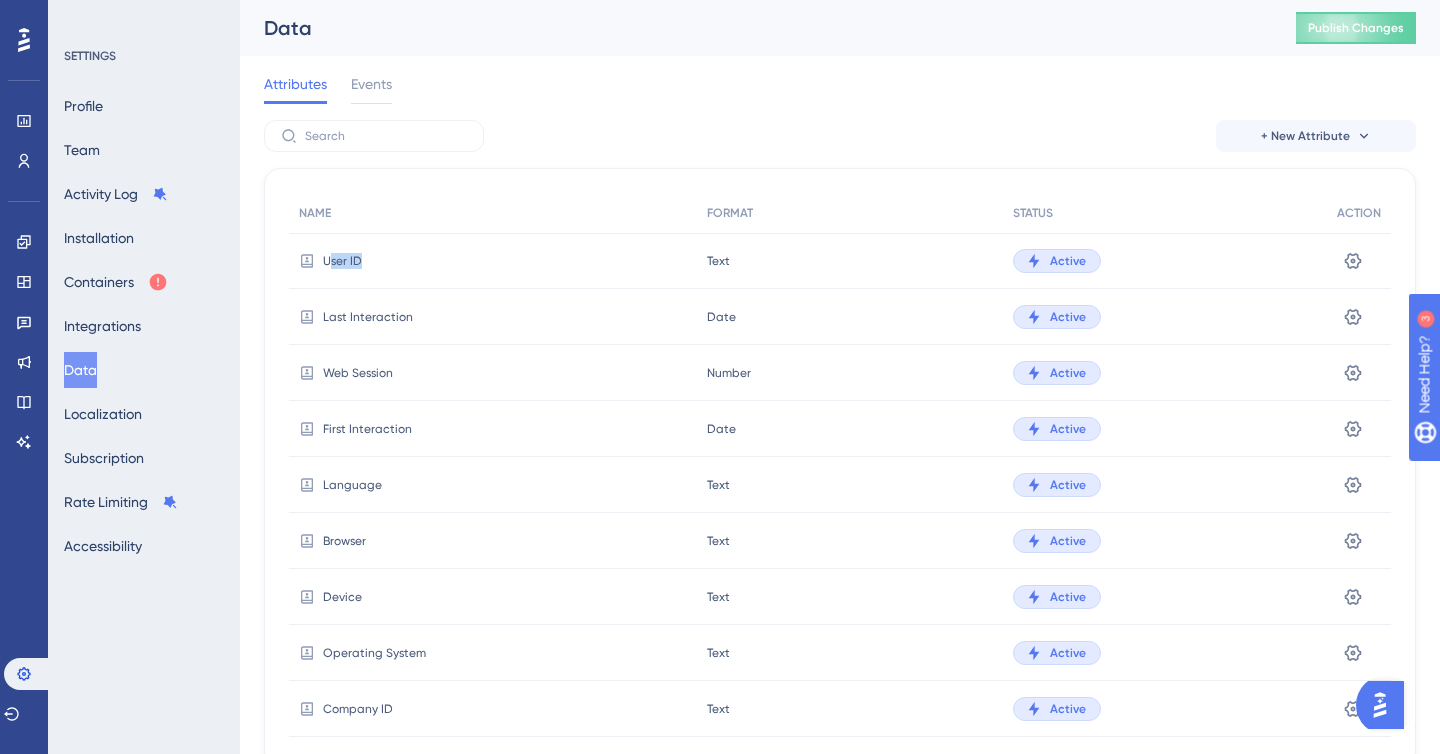 drag, startPoint x: 332, startPoint y: 258, endPoint x: 415, endPoint y: 258, distance: 83 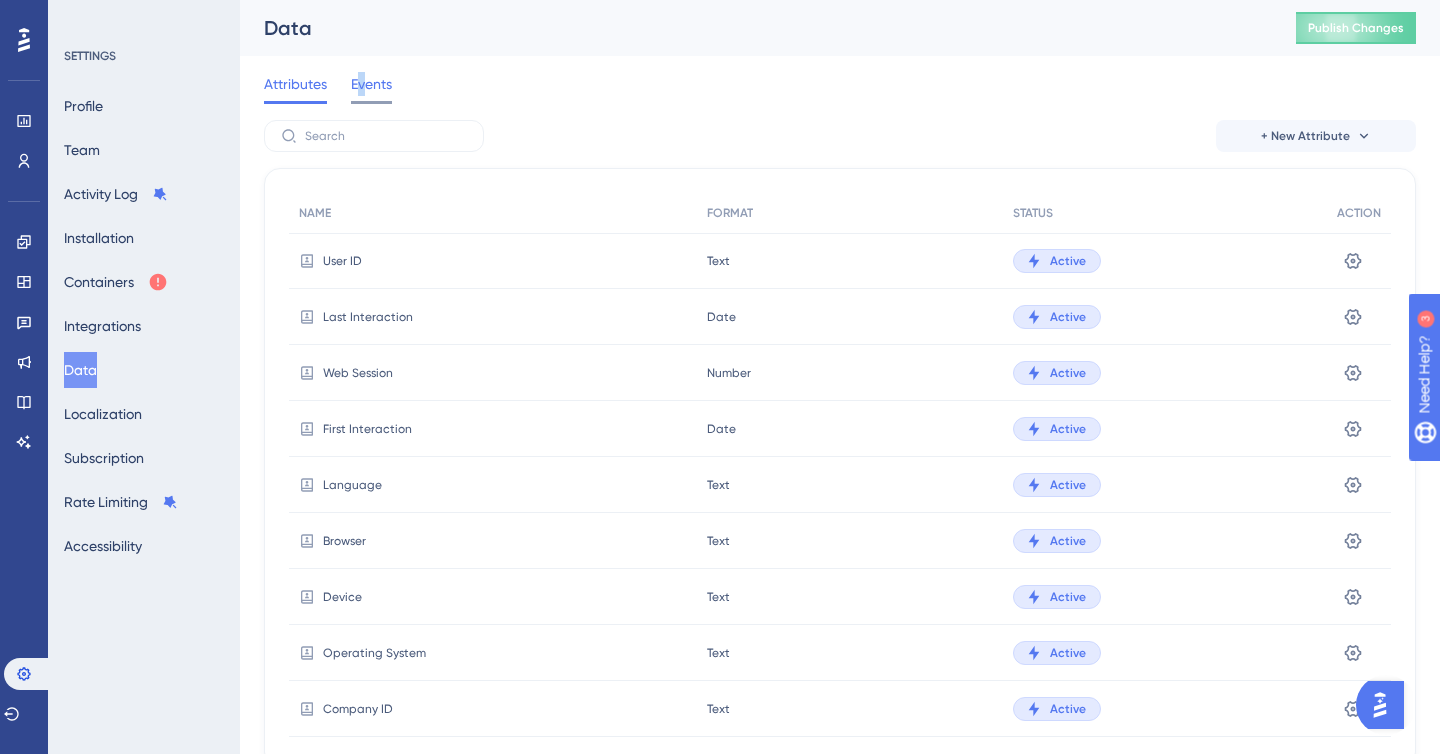 click on "Events" at bounding box center [371, 84] 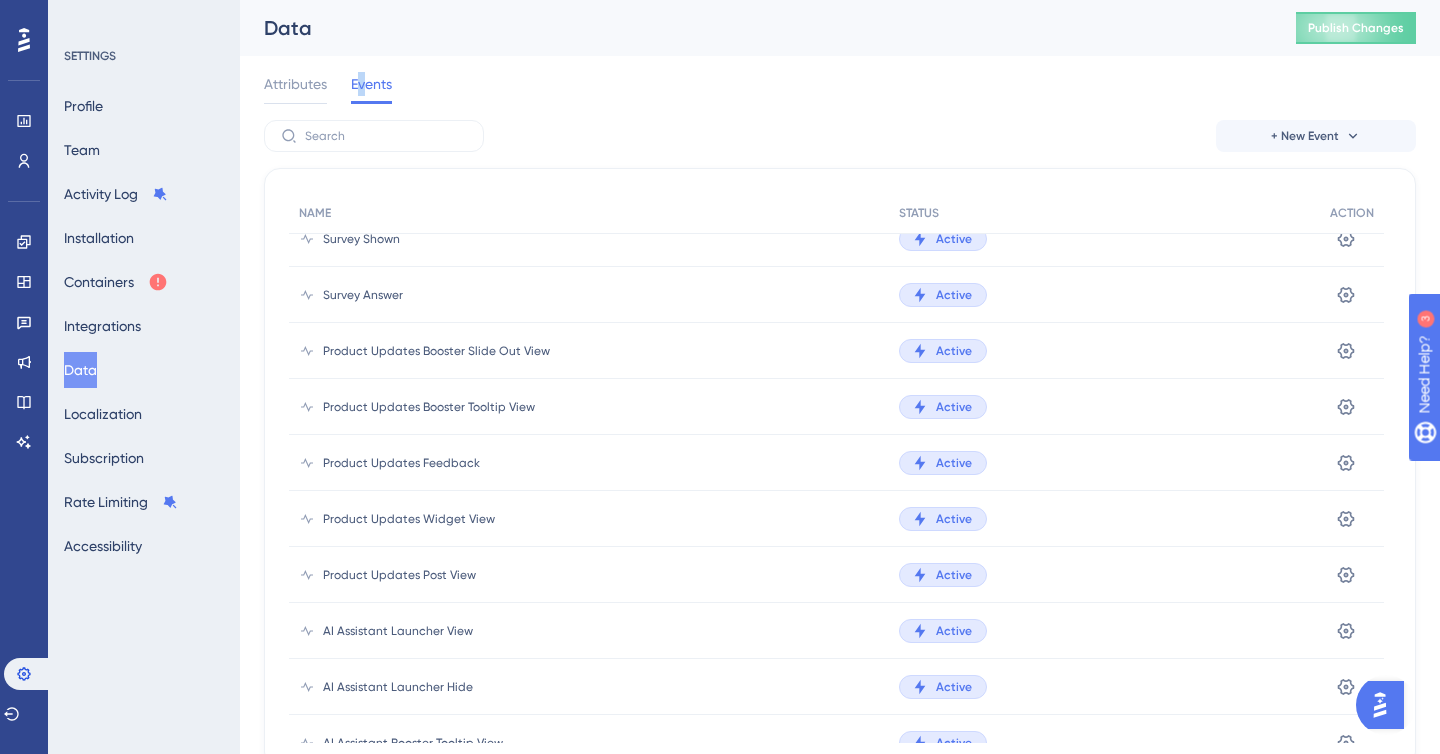 scroll, scrollTop: 975, scrollLeft: 0, axis: vertical 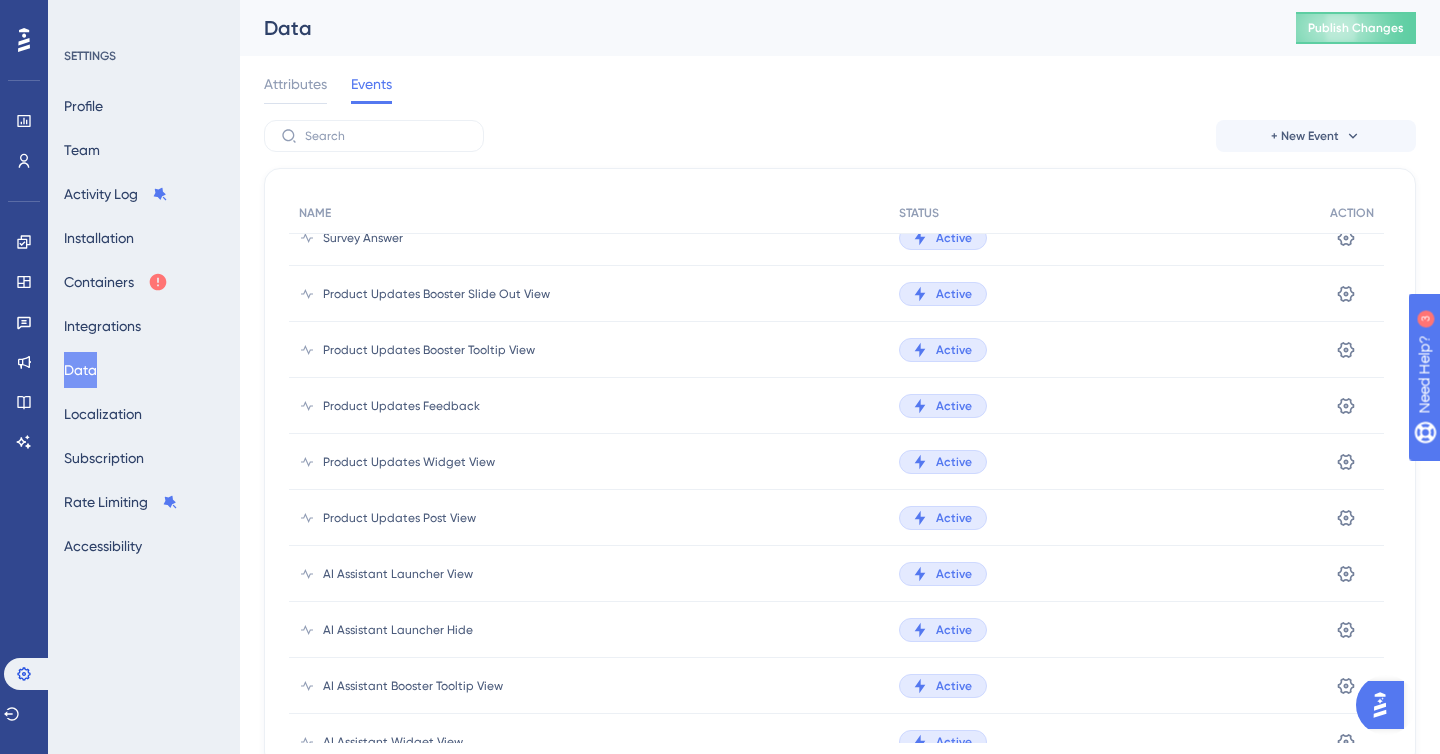 click on "Settings" at bounding box center (1352, 406) 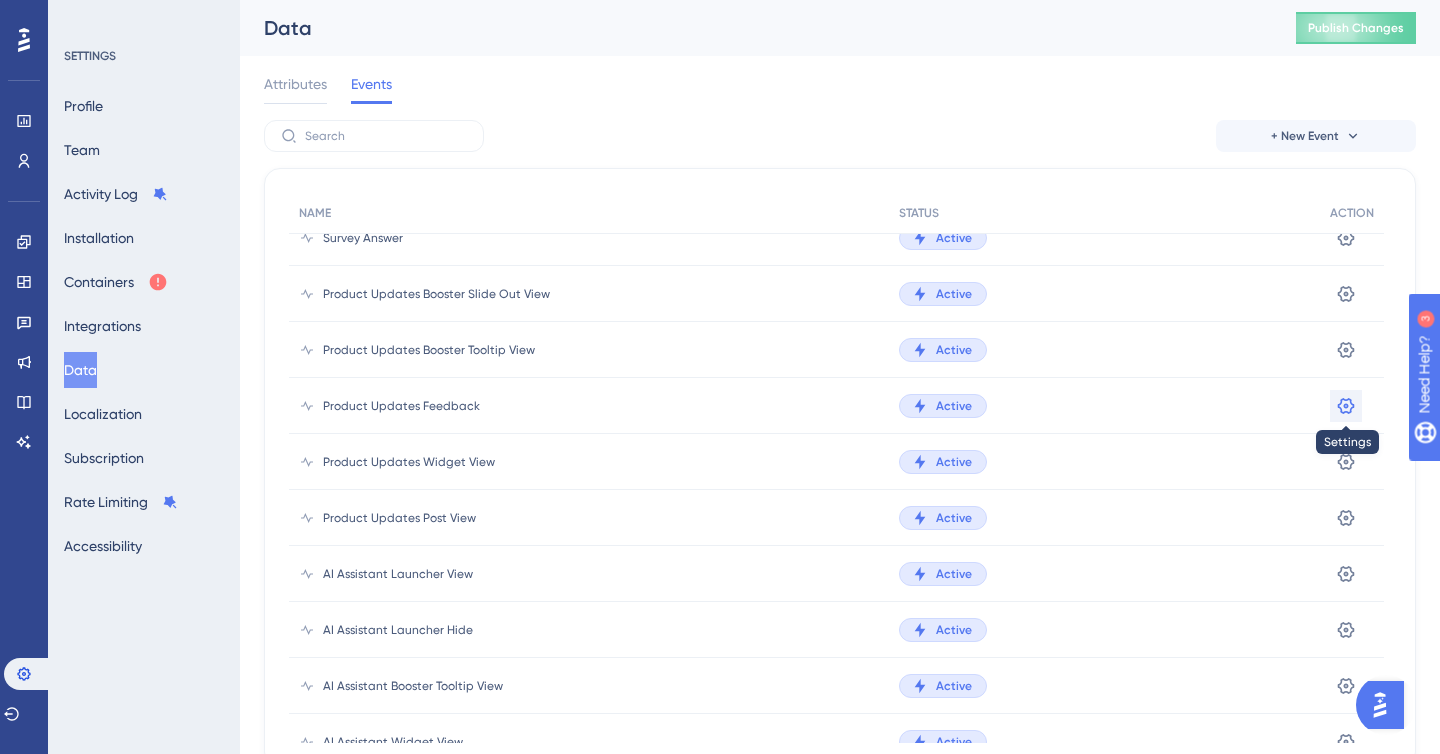 click 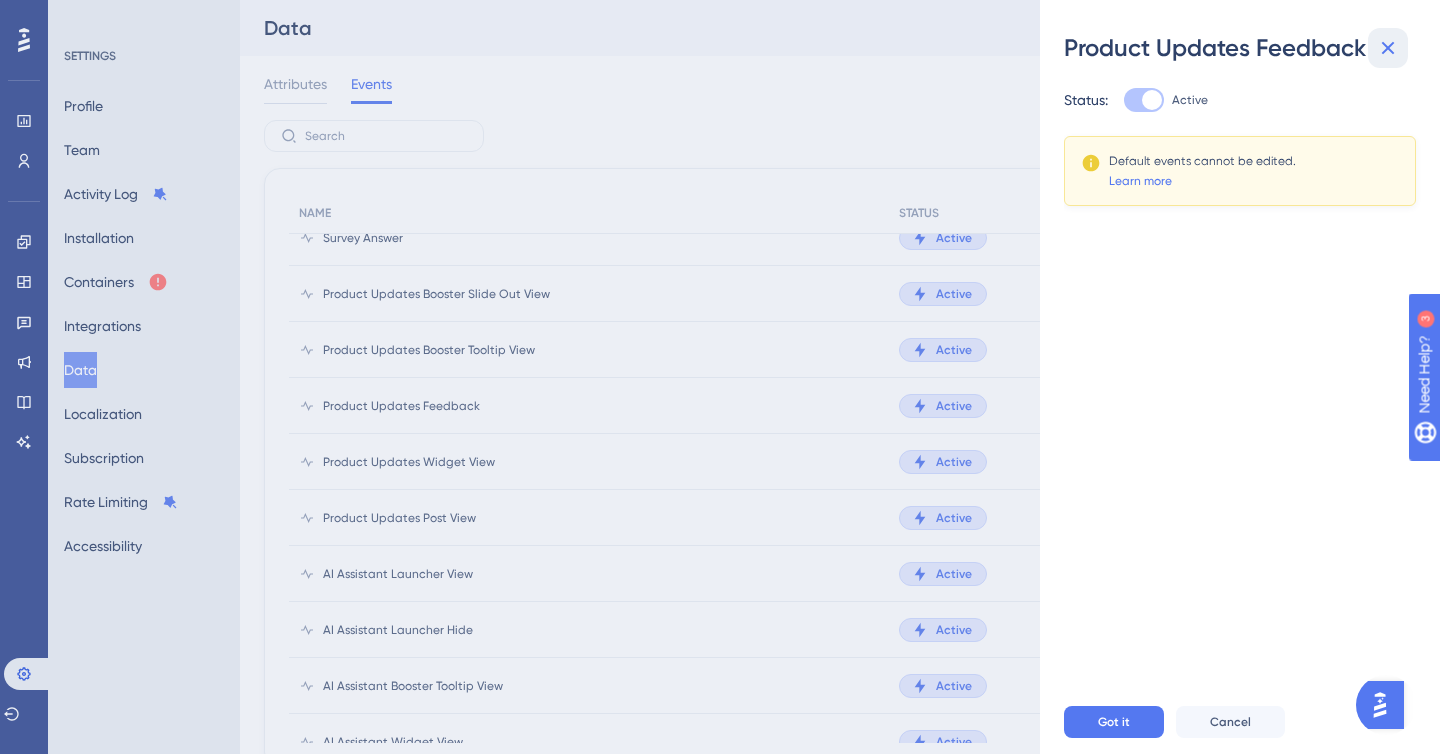 click 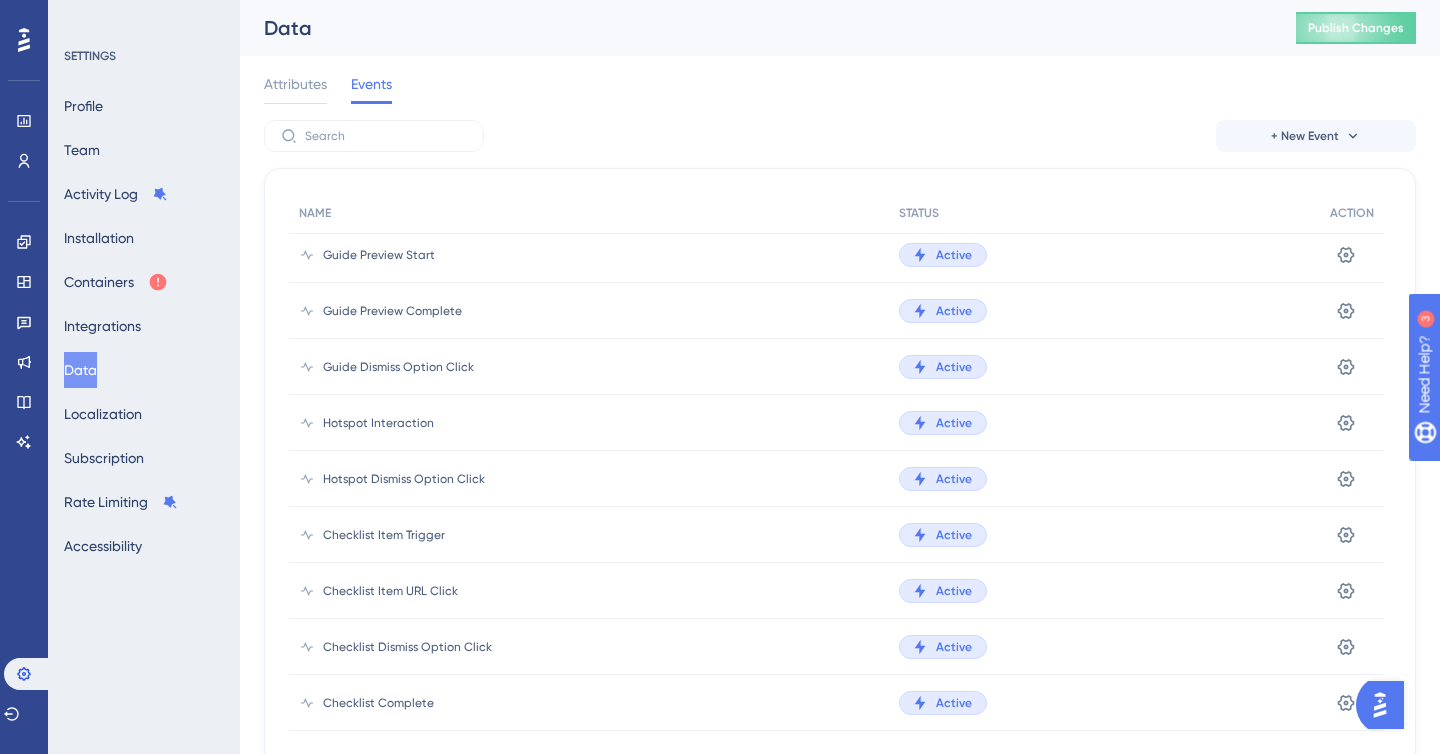 scroll, scrollTop: 0, scrollLeft: 0, axis: both 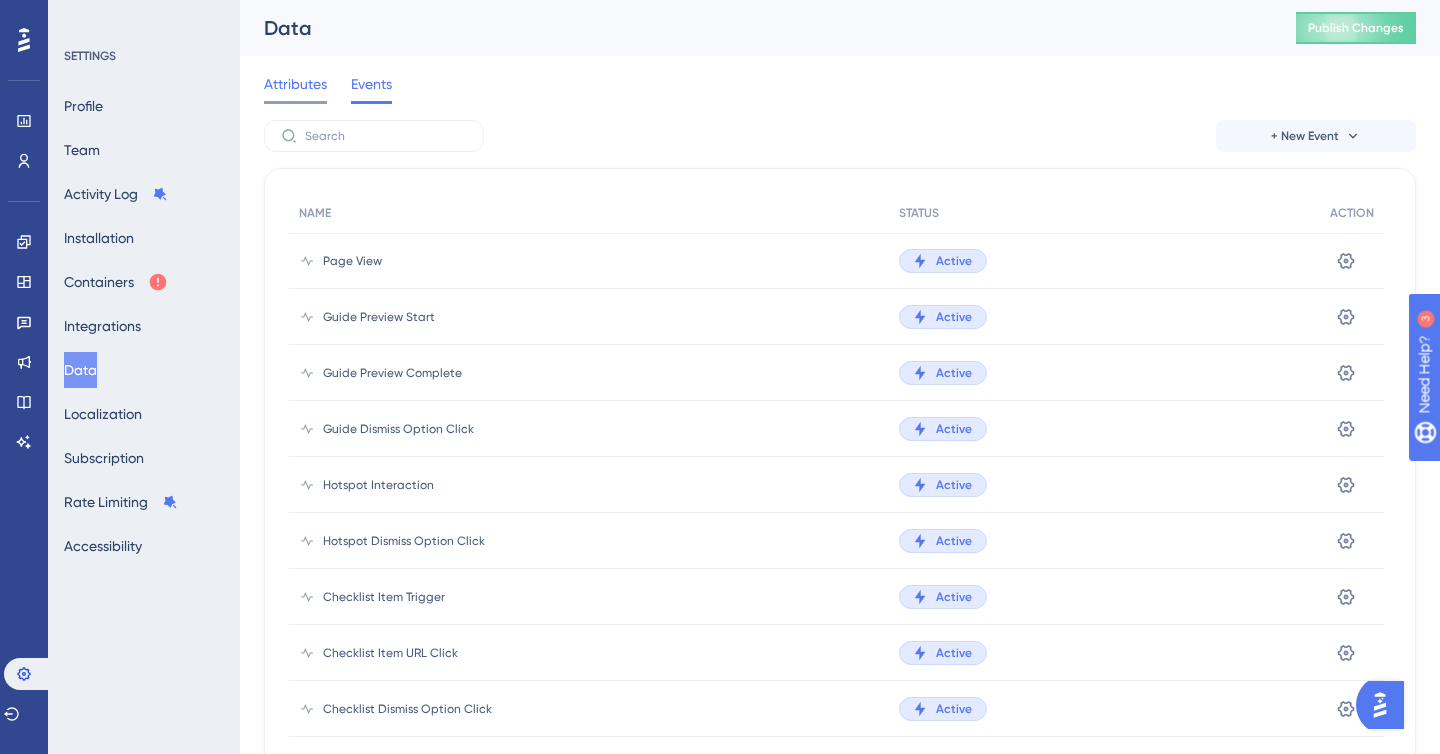 click on "Attributes" at bounding box center (295, 84) 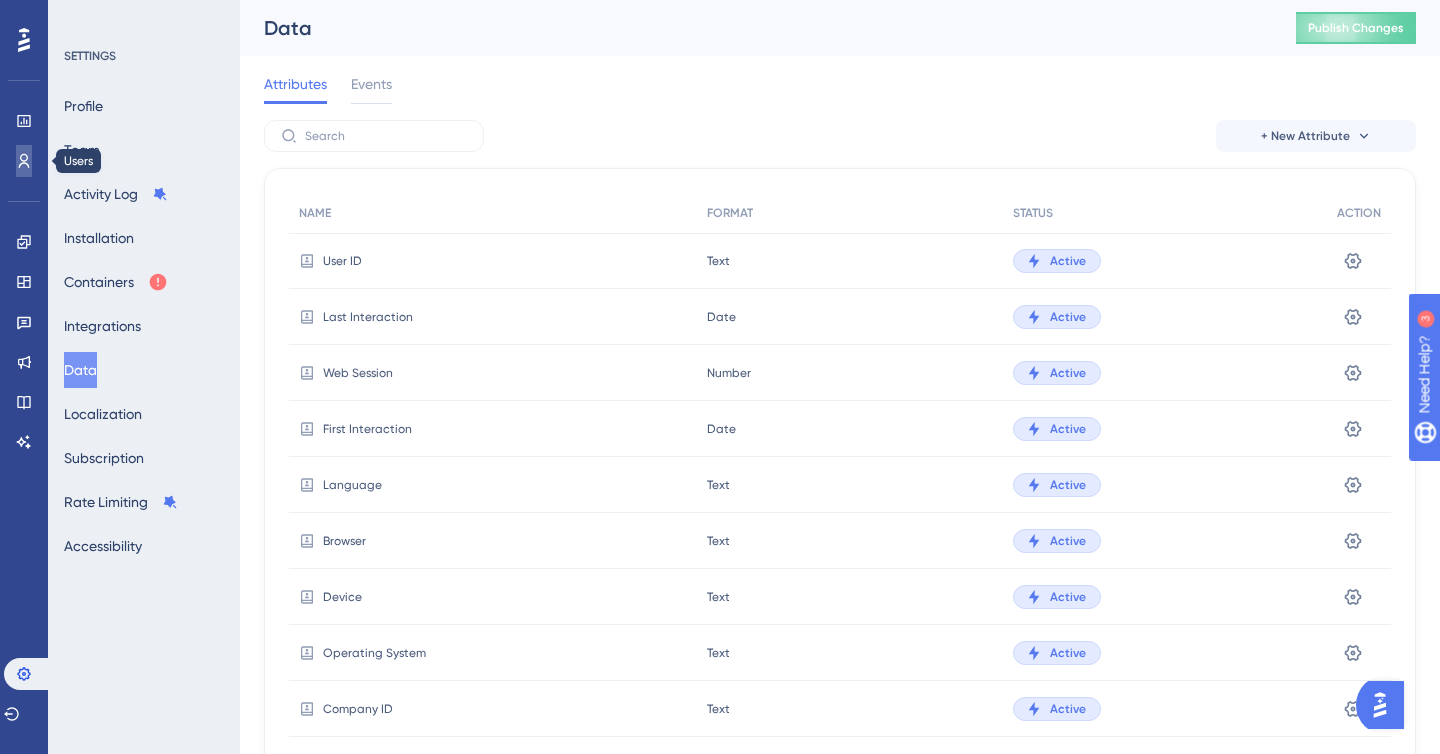 click 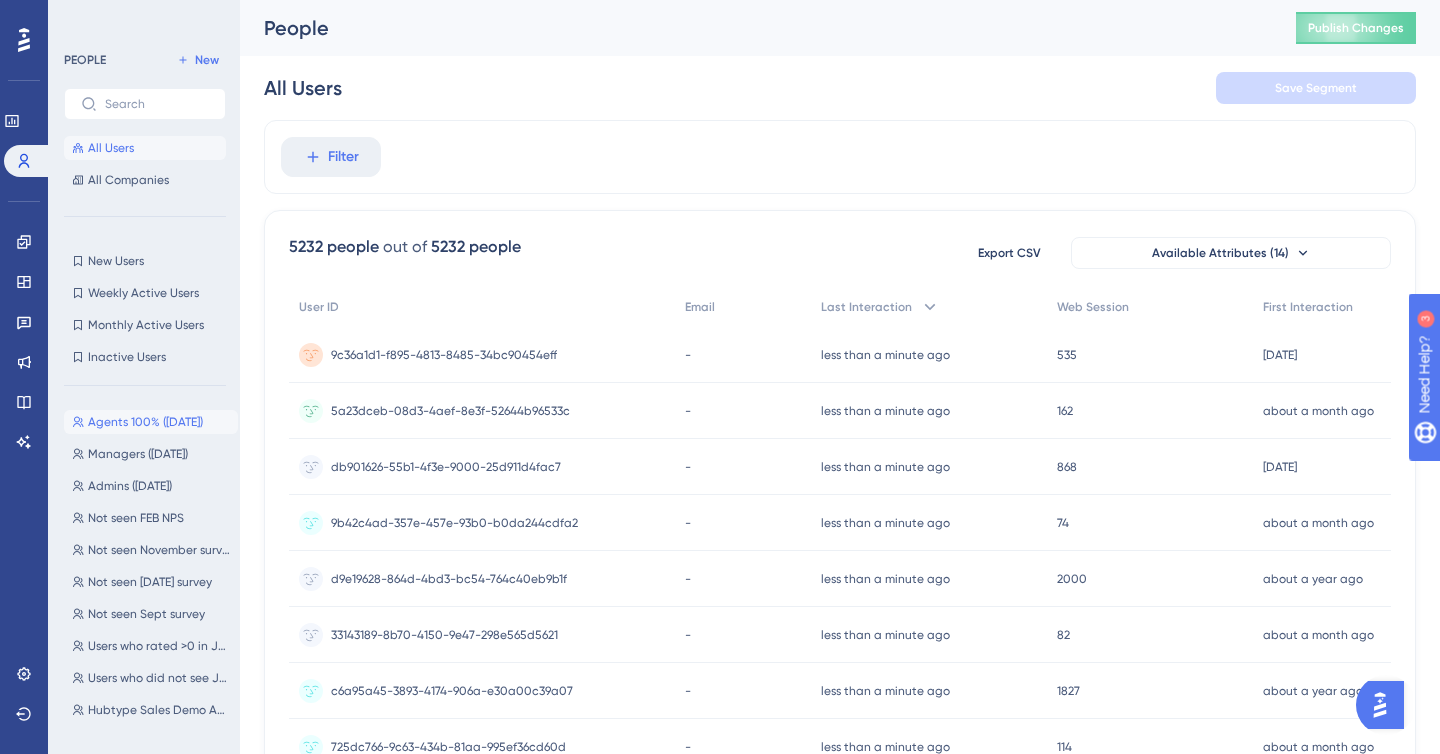 click on "Agents 100% ([DATE])" at bounding box center [145, 422] 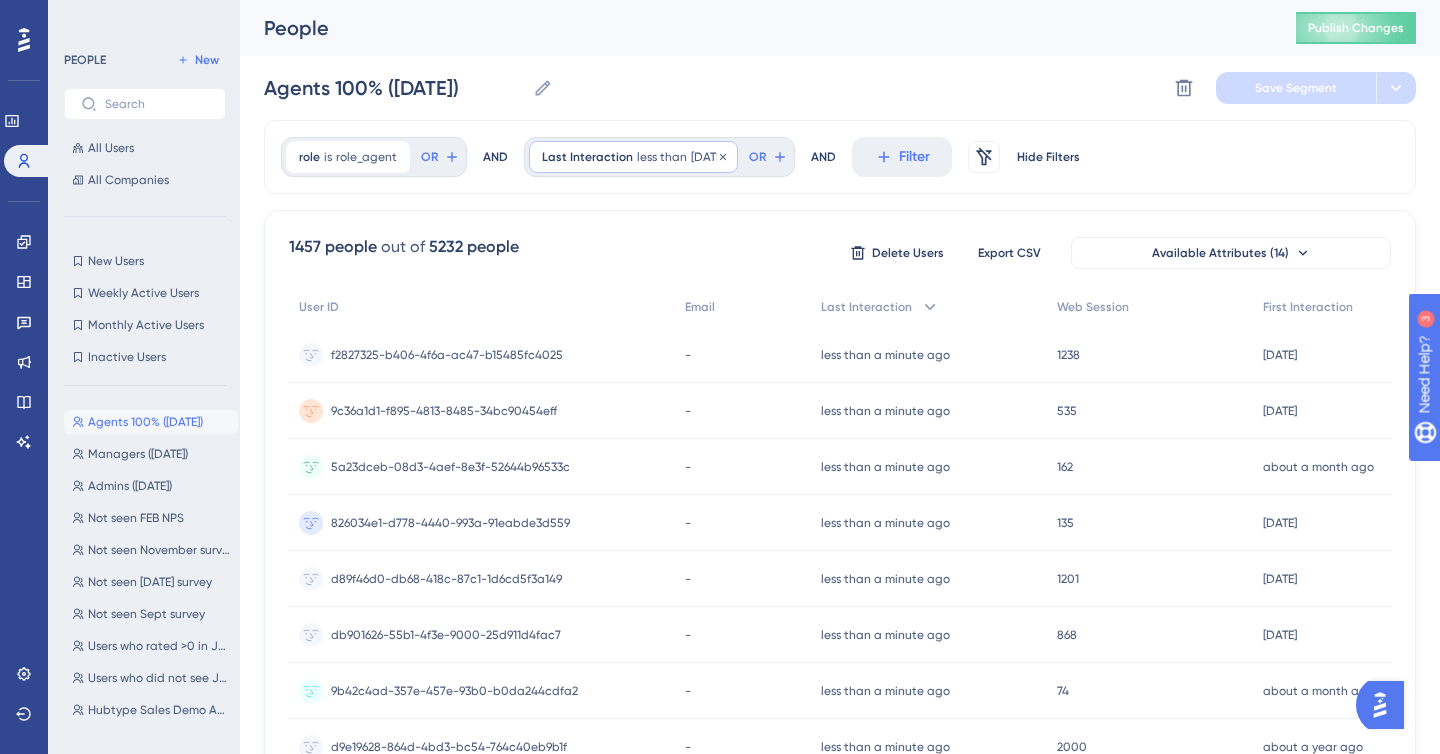 click on "Last Interaction less than [DATE] [DATE] Remove" at bounding box center [633, 157] 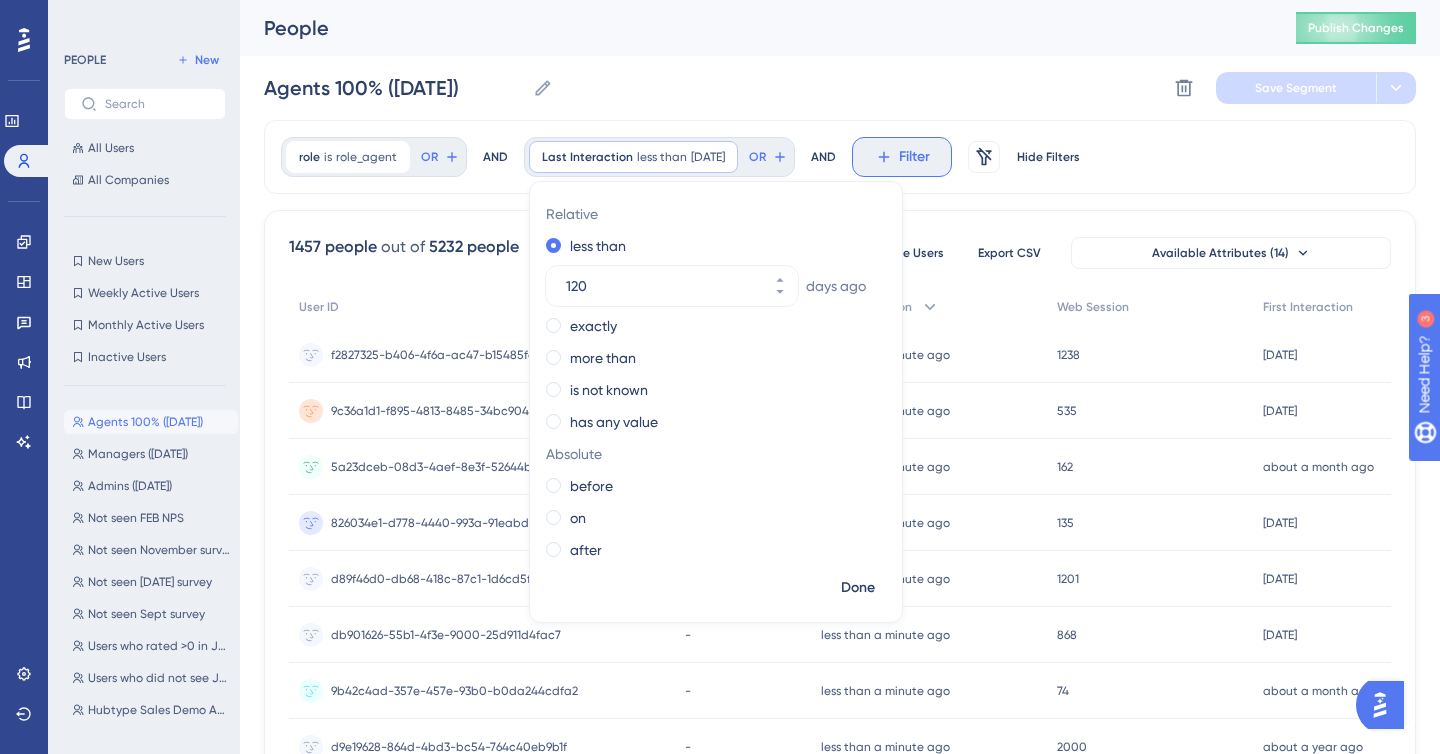 click 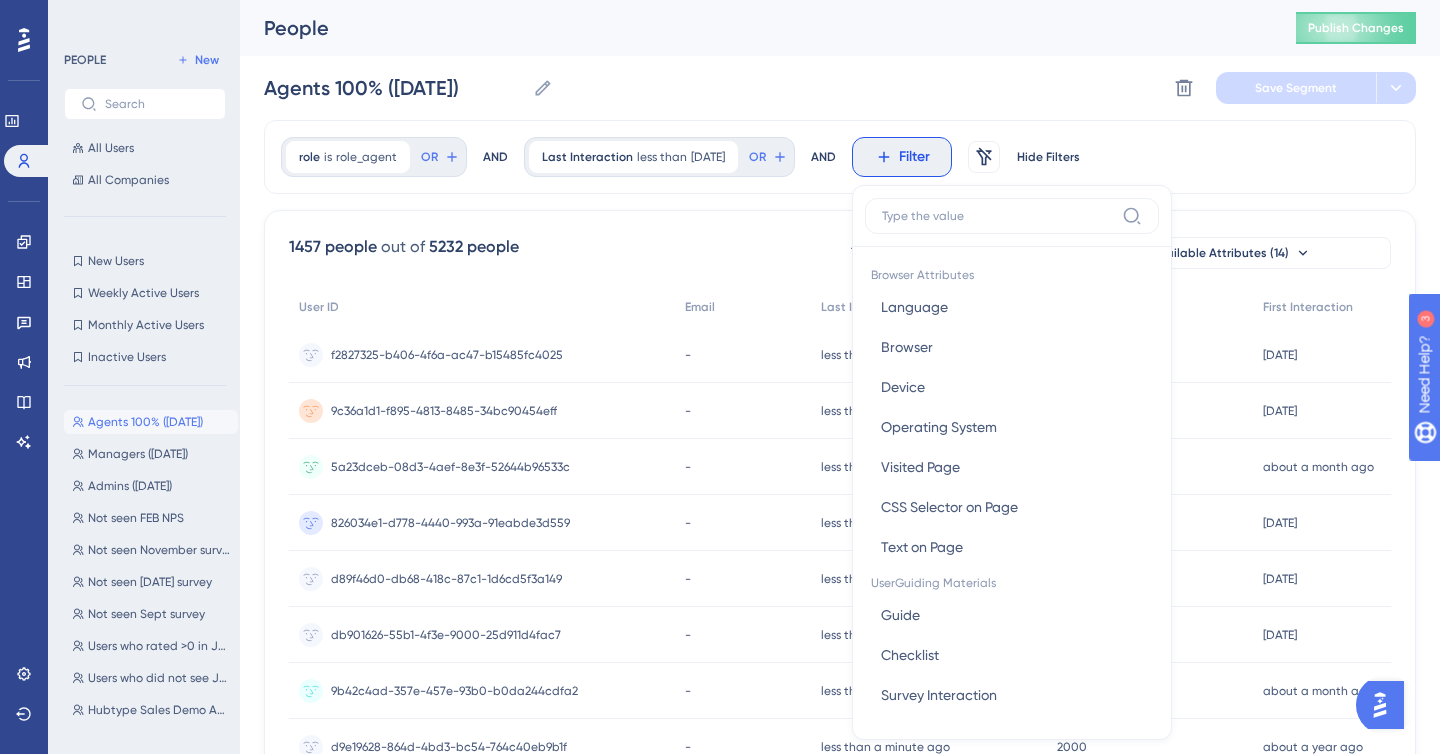scroll, scrollTop: 85, scrollLeft: 0, axis: vertical 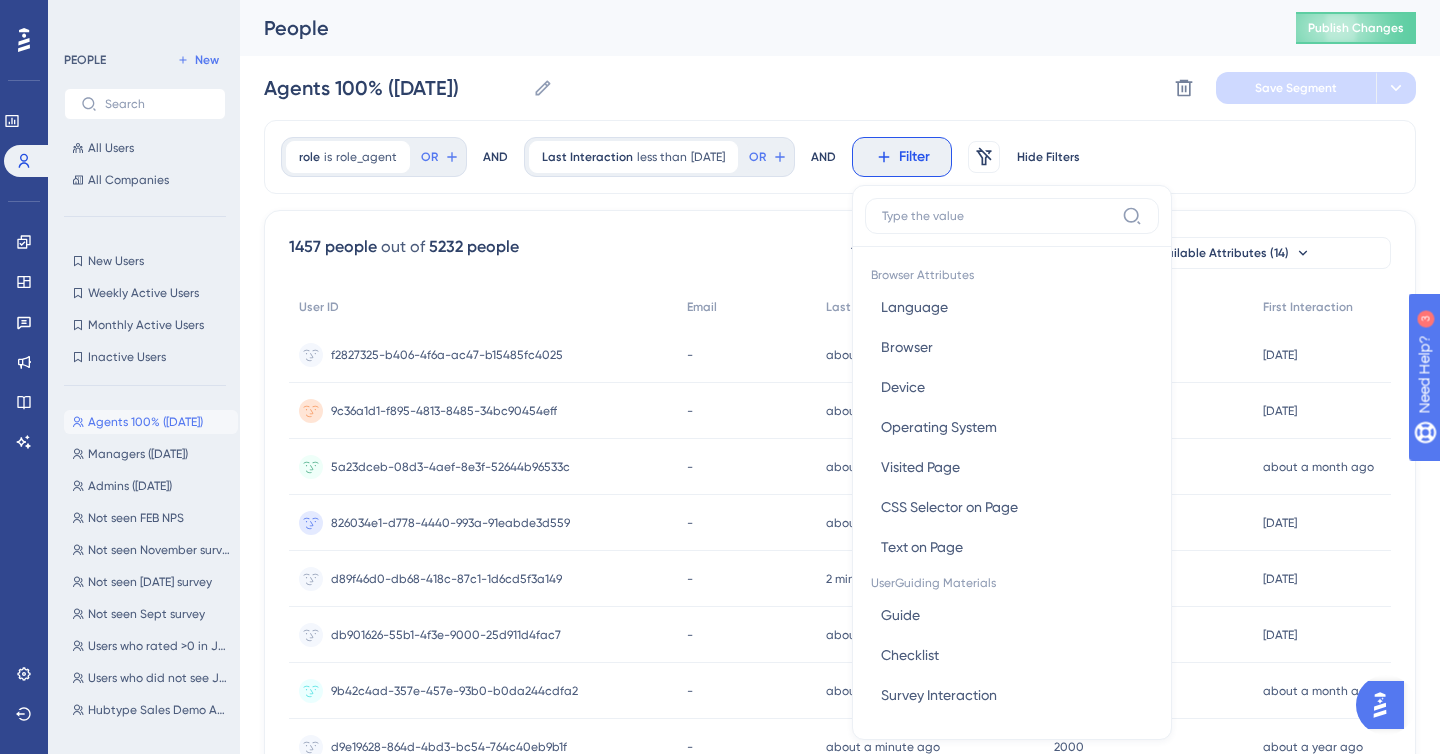click on "role is role_agent role_agent Remove OR AND Last Interaction less than [DATE] [DATE] Remove OR AND Filter Browser Attributes Language Language Browser Browser Device Device Operating System Operating System Visited Page Visited Page CSS Selector on Page CSS Selector on Page Text on Page Text on Page UserGuiding Materials Guide Guide Checklist Checklist Survey Interaction Survey Interaction Survey Answer Survey Answer Hotspot Interaction Hotspot Interaction Custom Button Interaction Custom Button Interaction Goal Goal AI Assistant AI Assistant Resource Center Interaction Resource Center Interaction Resource Center Tab Resource Center Tab Product Updates Product Updates Product Updates Post Product Updates Post Knowledge Base Knowledge Base Knowledge Base Article Knowledge Base Article User Attributes User ID User ID Web Session Web Session First Interaction First Interaction Last Interaction Last Interaction hasAnalyticsAccess hasAnalyticsAccess hasTranslationService hasTranslationService role role" at bounding box center [840, 157] 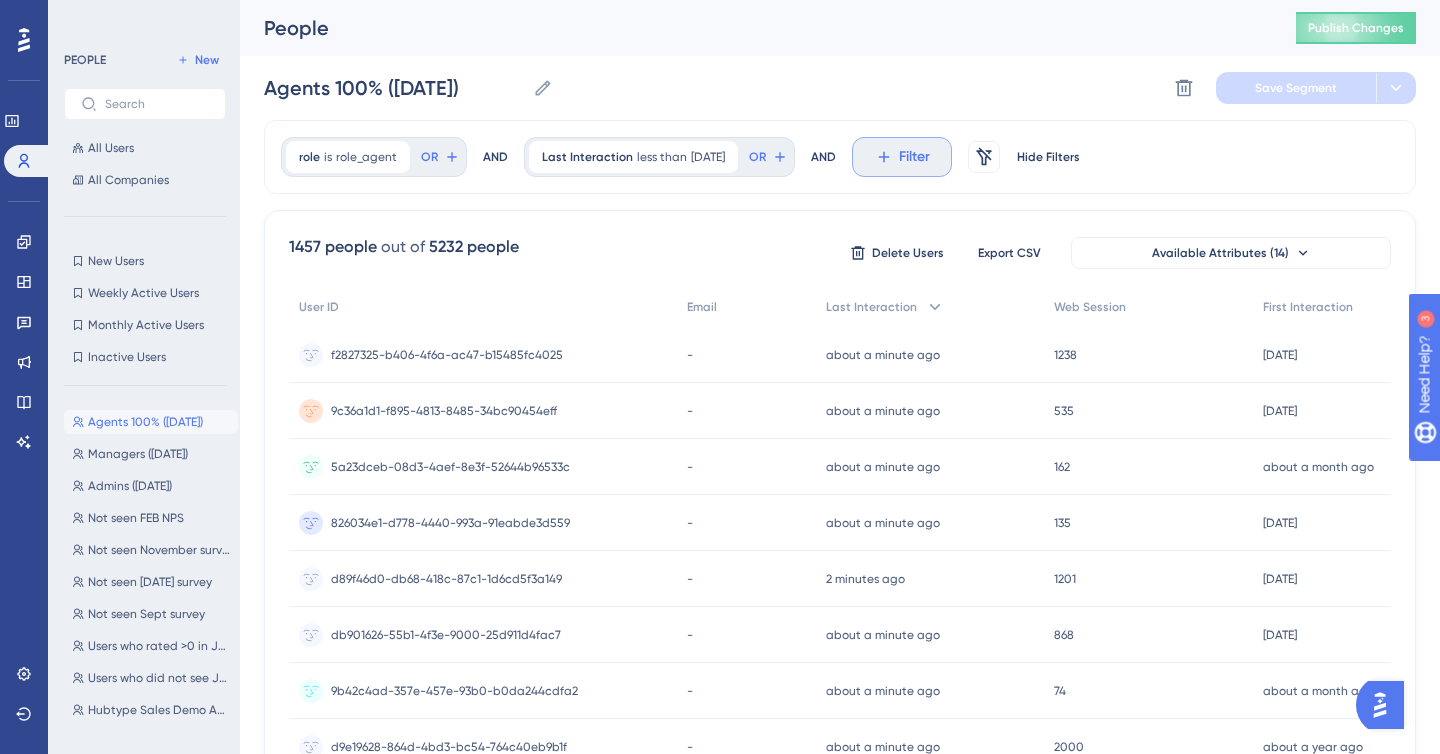 click 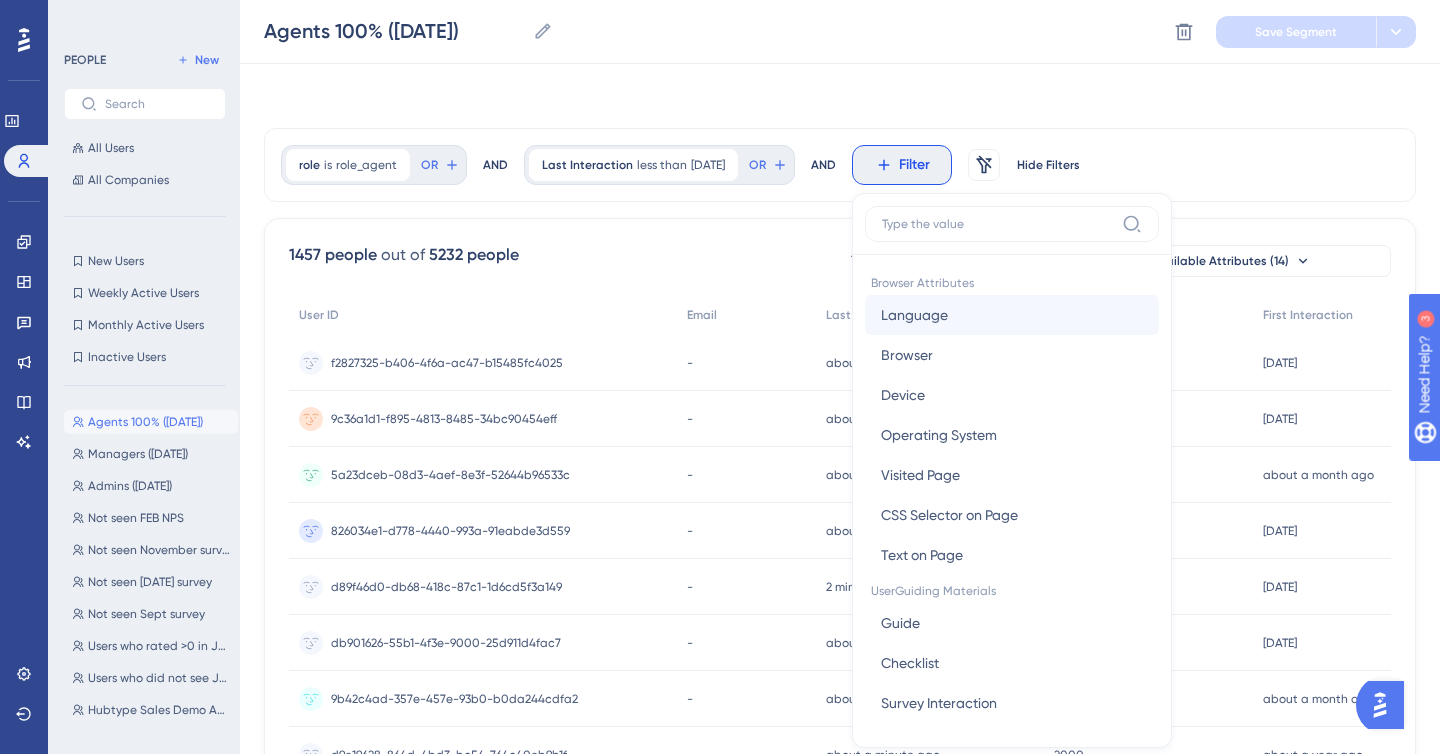 scroll, scrollTop: 85, scrollLeft: 0, axis: vertical 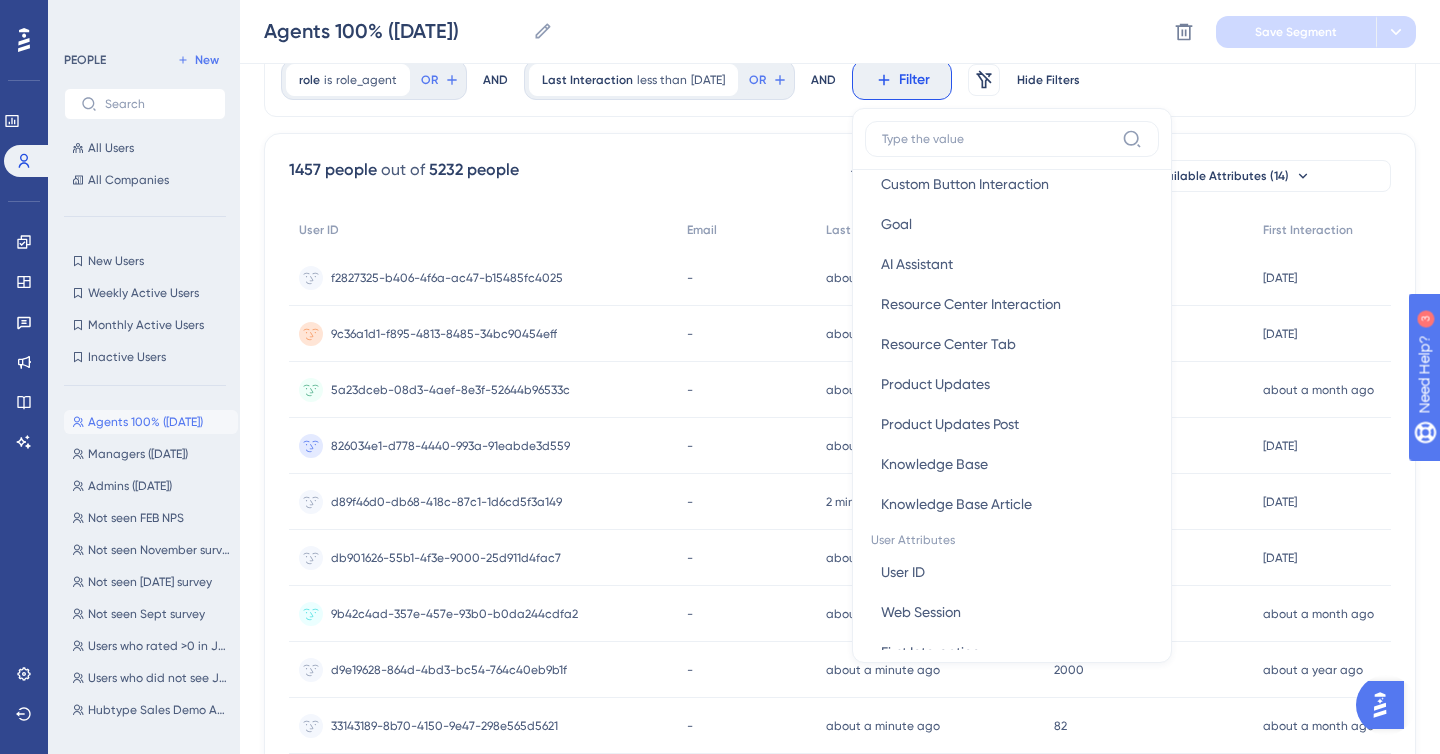 click on "role is role_agent role_agent Remove OR AND Last Interaction less than [DATE] [DATE] Remove OR AND Filter Browser Attributes Language Language Browser Browser Device Device Operating System Operating System Visited Page Visited Page CSS Selector on Page CSS Selector on Page Text on Page Text on Page UserGuiding Materials Guide Guide Checklist Checklist Survey Interaction Survey Interaction Survey Answer Survey Answer Hotspot Interaction Hotspot Interaction Custom Button Interaction Custom Button Interaction Goal Goal AI Assistant AI Assistant Resource Center Interaction Resource Center Interaction Resource Center Tab Resource Center Tab Product Updates Product Updates Product Updates Post Product Updates Post Knowledge Base Knowledge Base Knowledge Base Article Knowledge Base Article User Attributes User ID User ID Web Session Web Session First Interaction First Interaction Last Interaction Last Interaction hasAnalyticsAccess hasAnalyticsAccess hasTranslationService hasTranslationService role role" at bounding box center (840, 751) 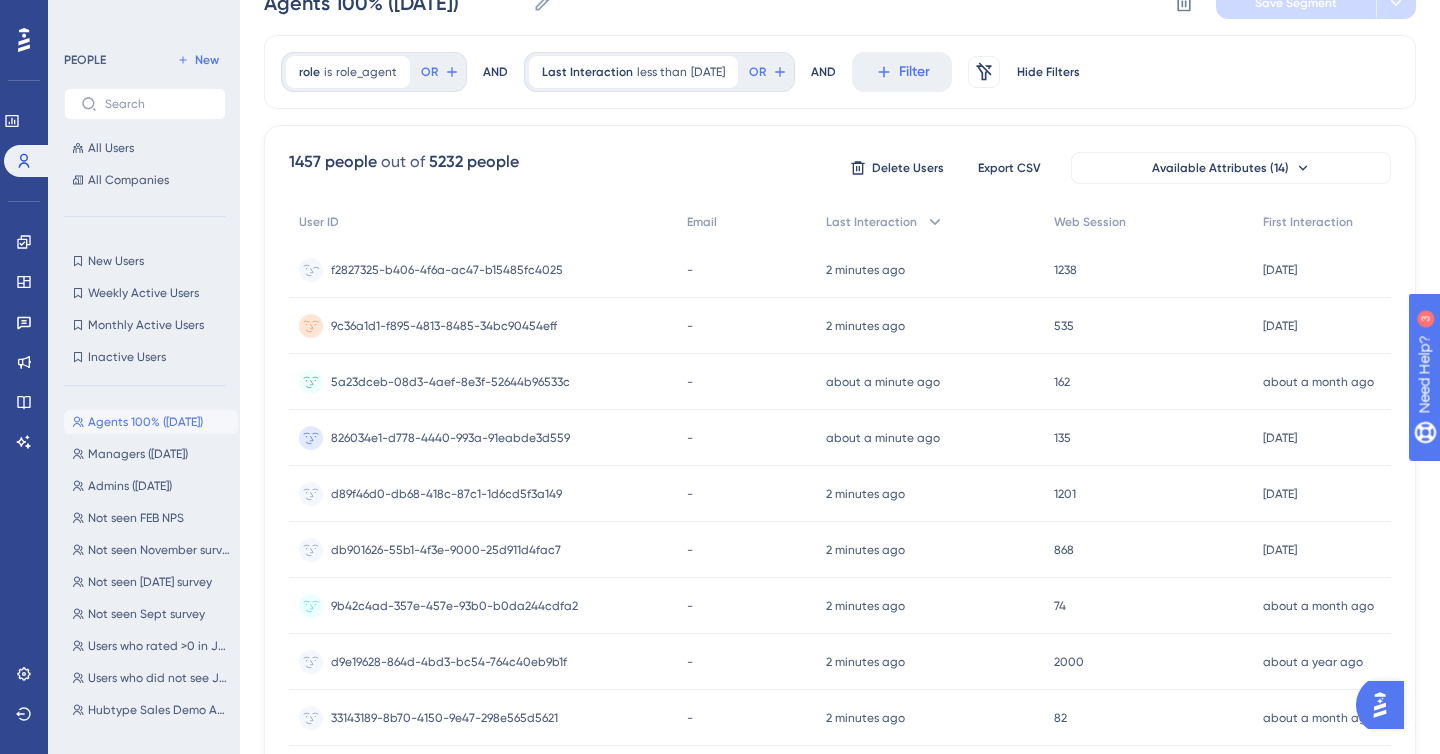 scroll, scrollTop: 0, scrollLeft: 0, axis: both 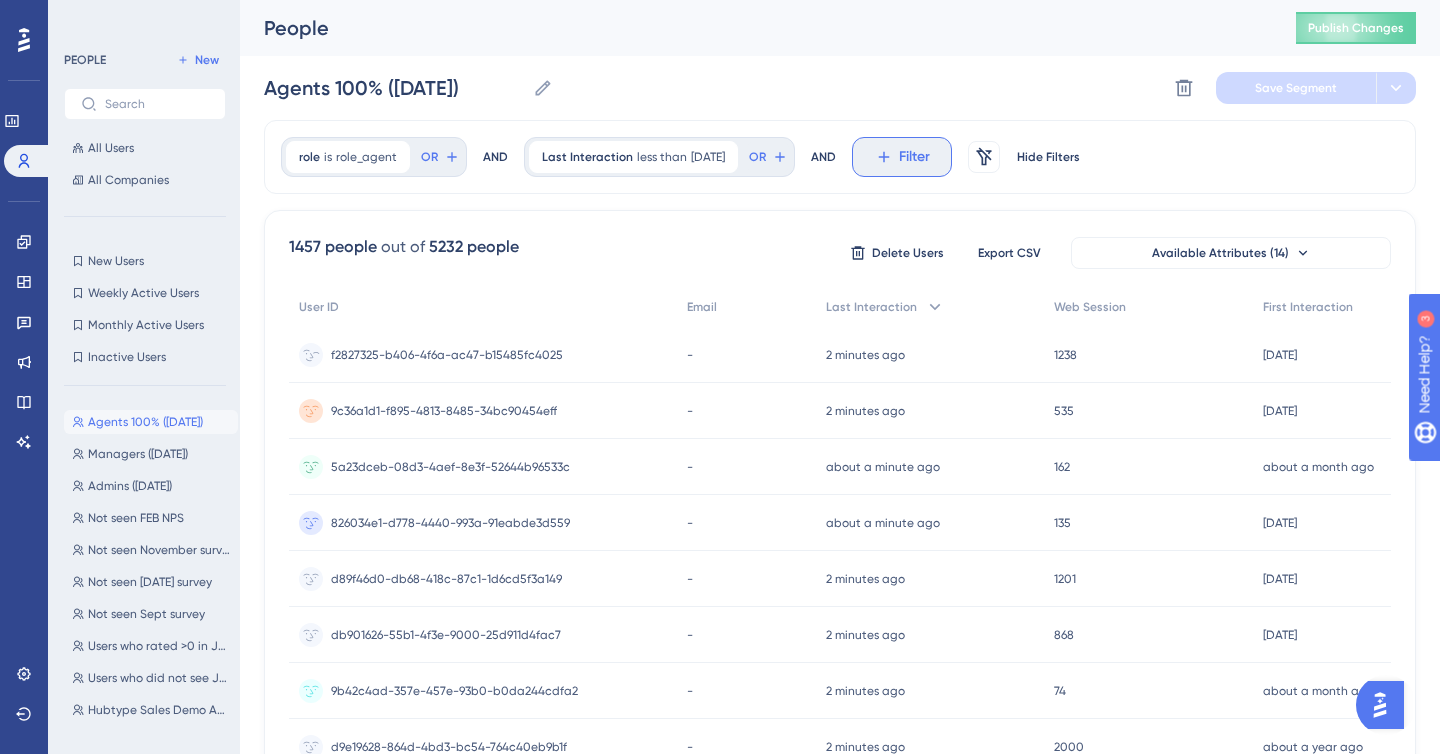 click on "Filter" at bounding box center (914, 157) 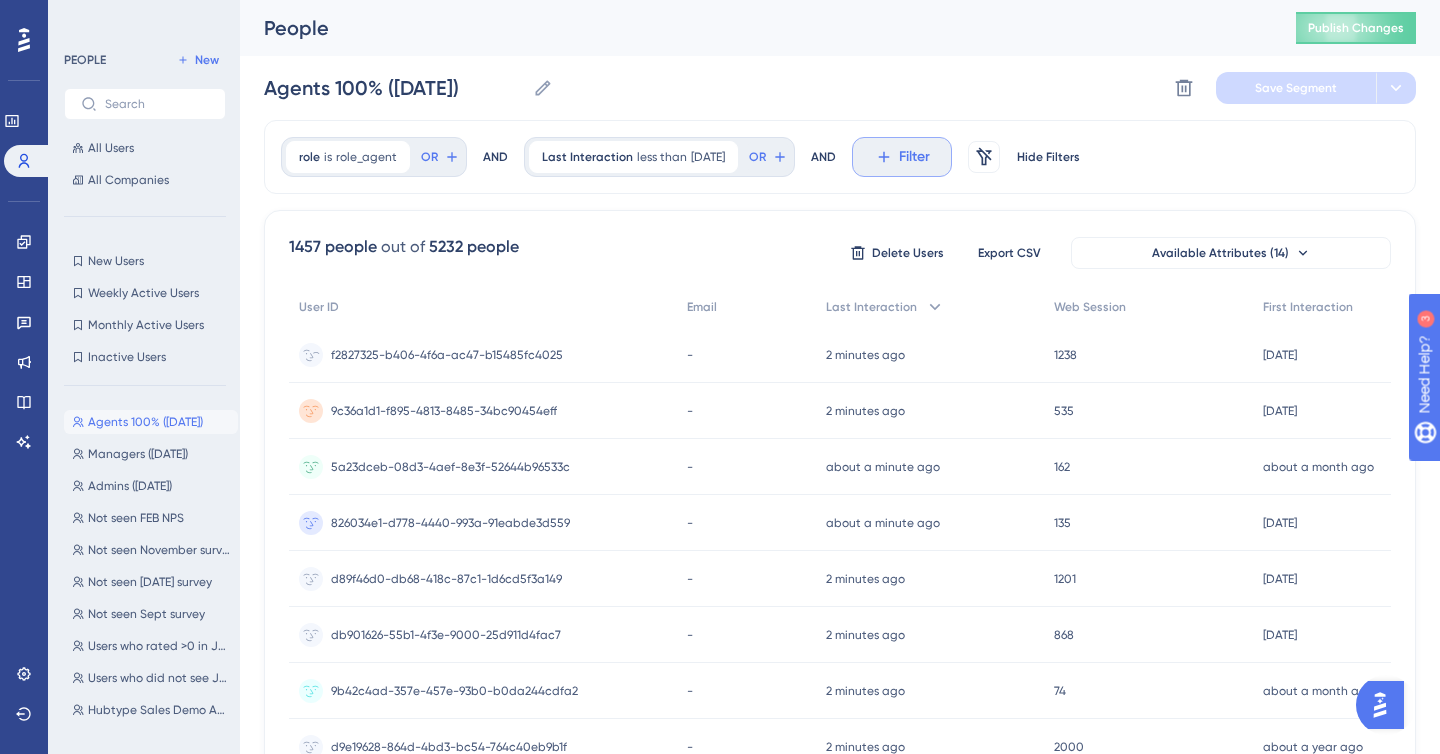 scroll, scrollTop: 85, scrollLeft: 0, axis: vertical 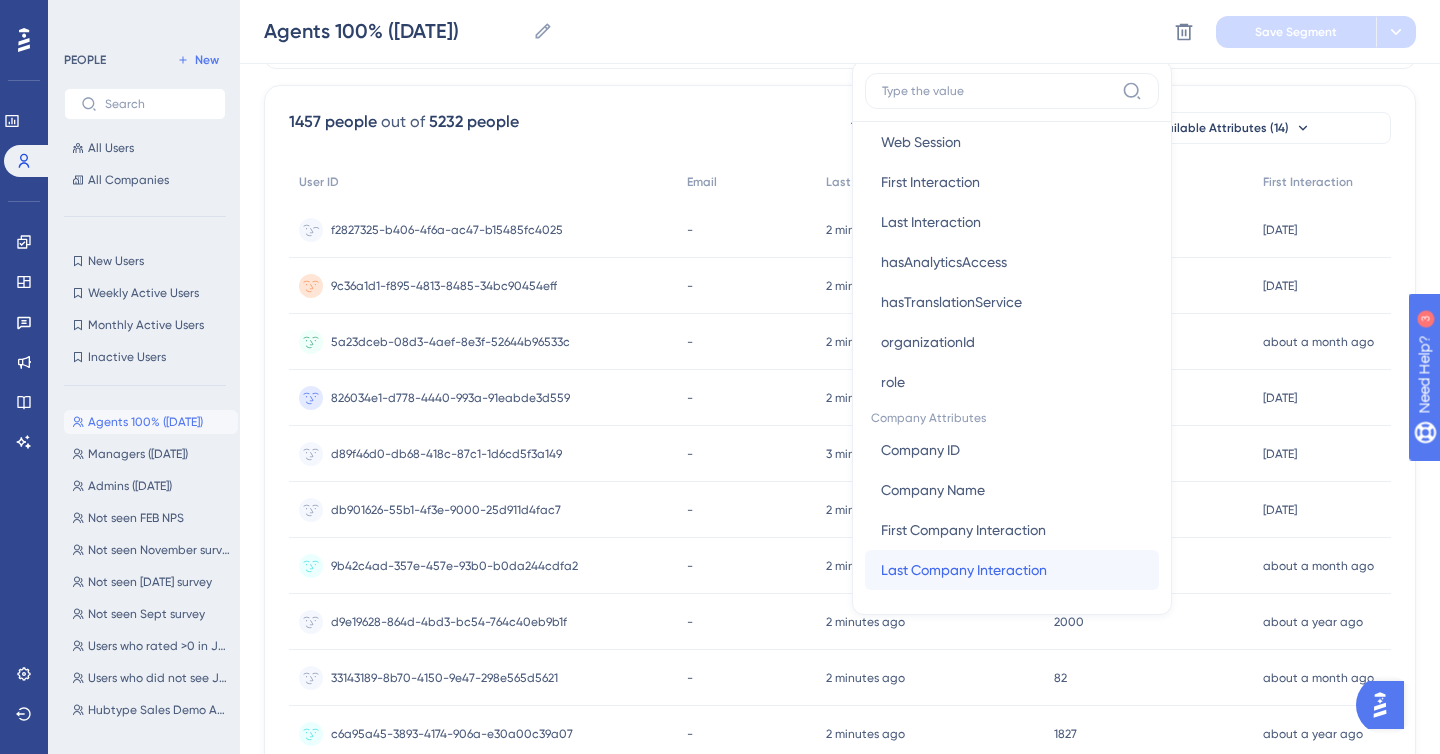 click on "Last Company Interaction Last Company Interaction" at bounding box center (1012, 570) 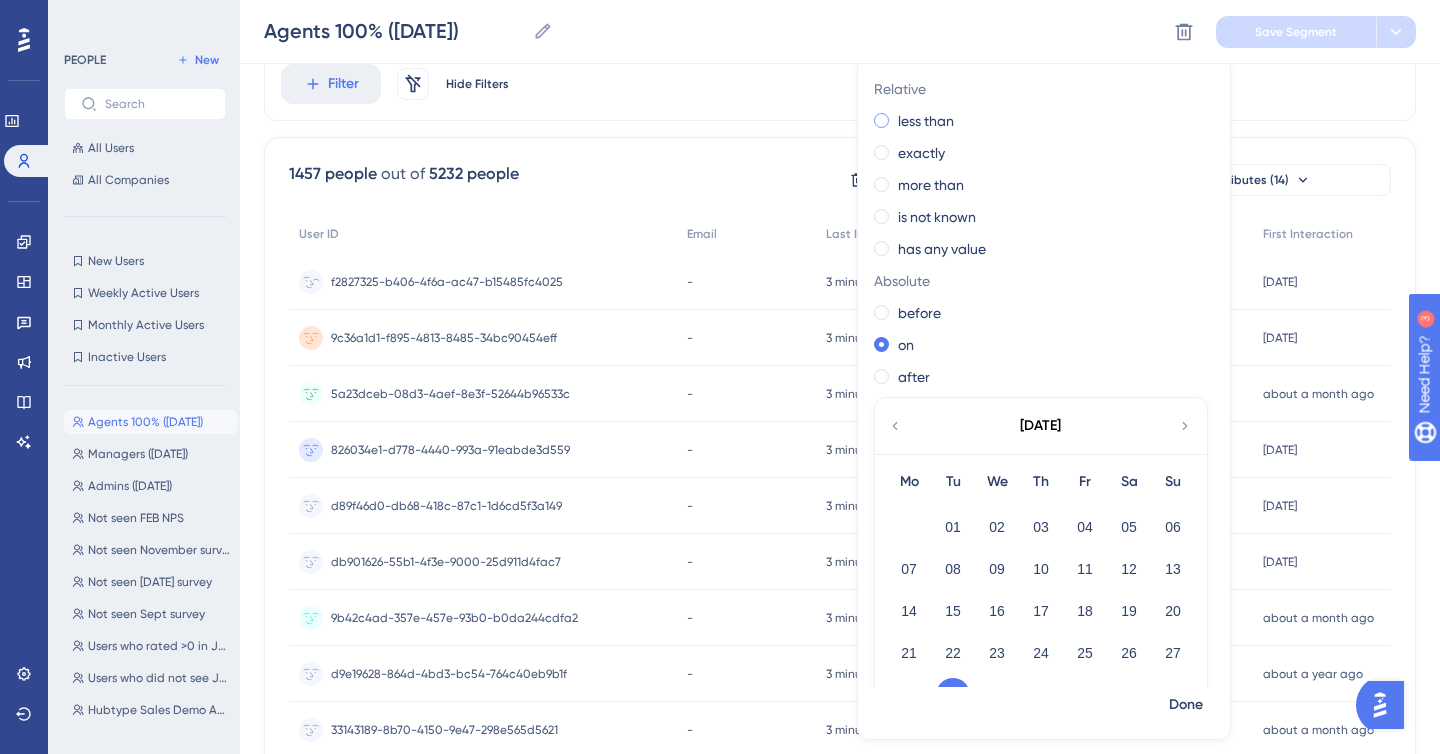 click at bounding box center (881, 120) 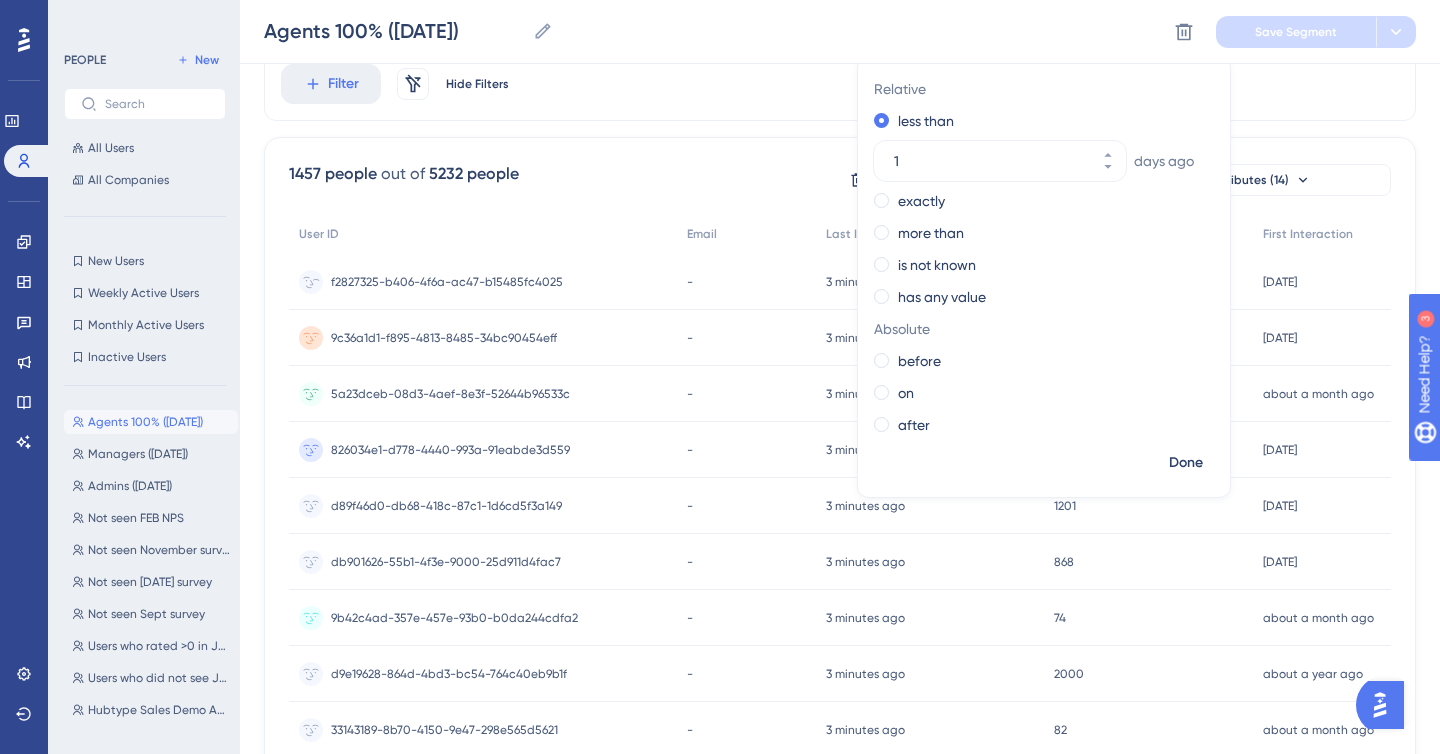 click on "[DATE]" at bounding box center (1040, 161) 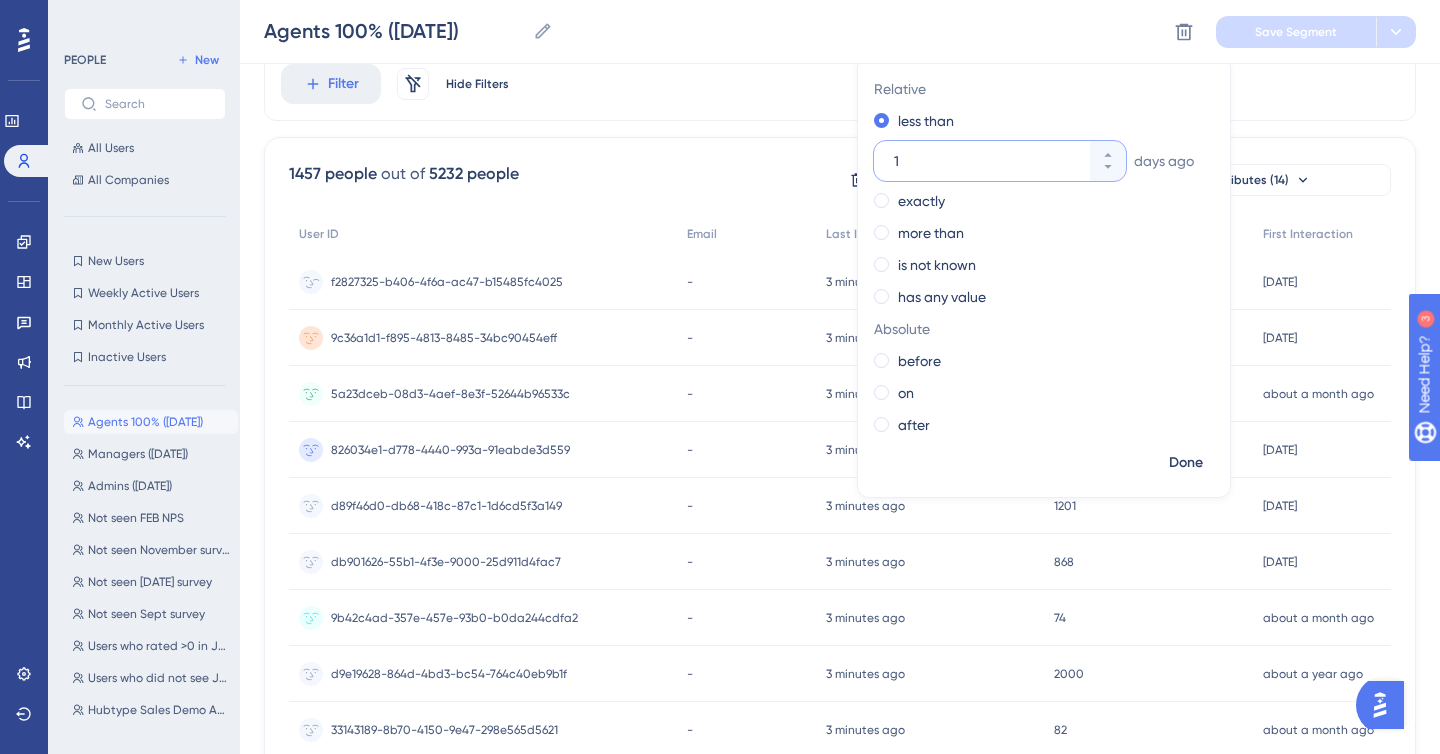 click on "1" at bounding box center [990, 161] 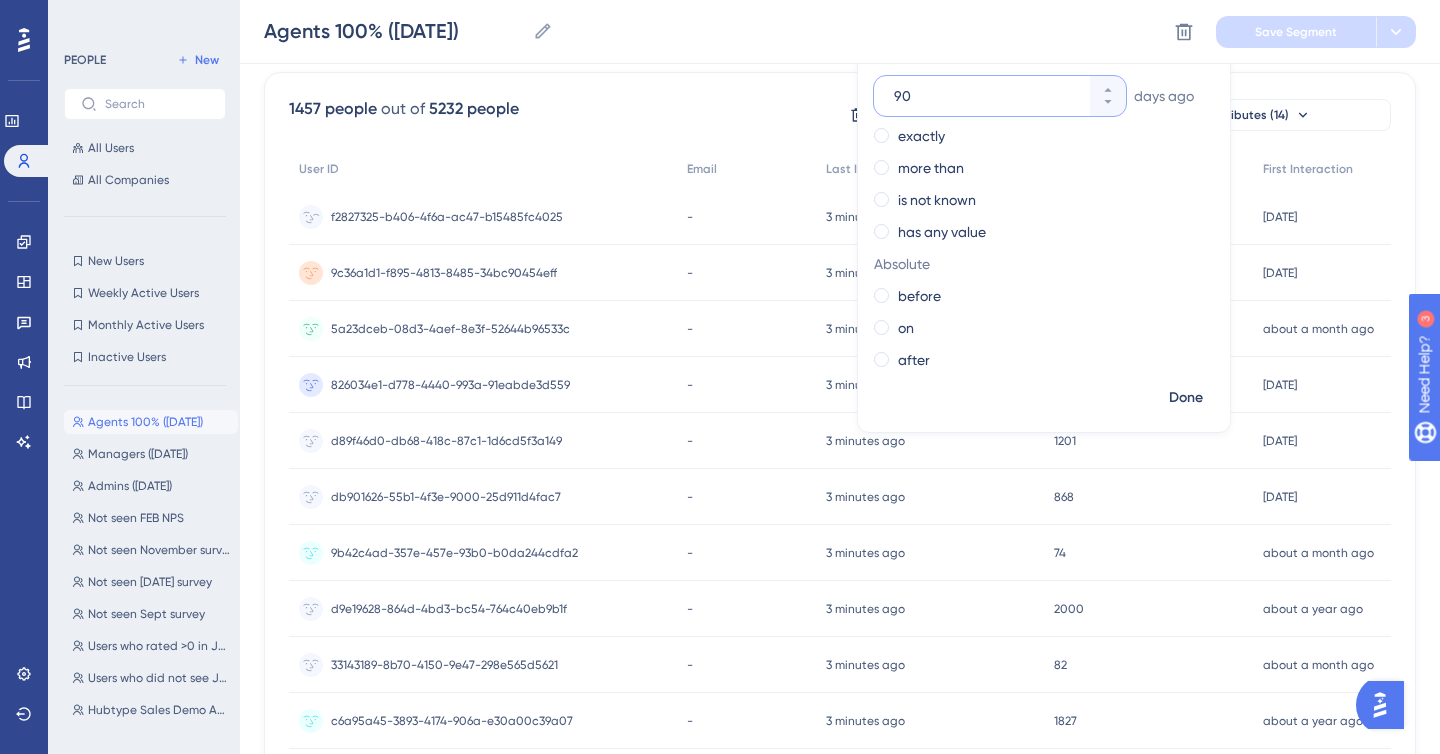 scroll, scrollTop: 222, scrollLeft: 0, axis: vertical 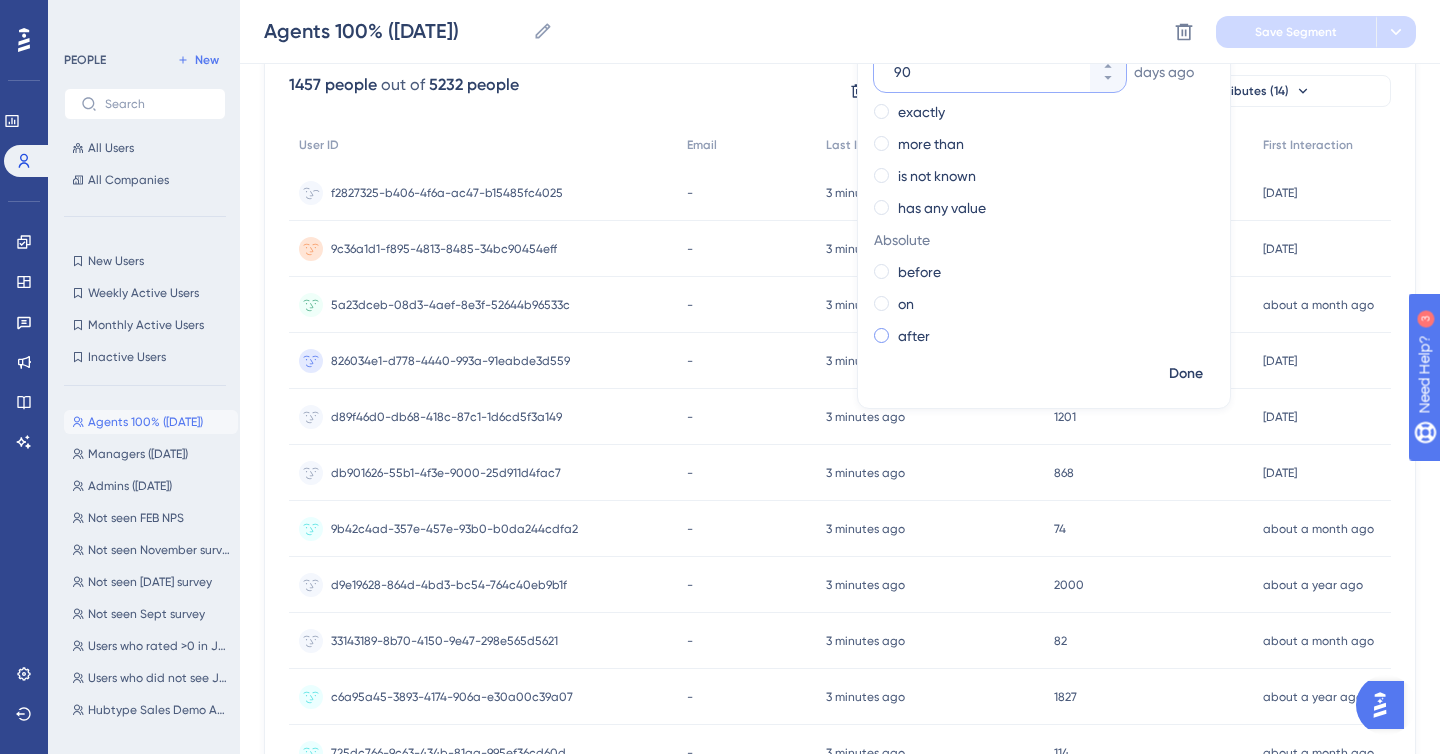 type on "90" 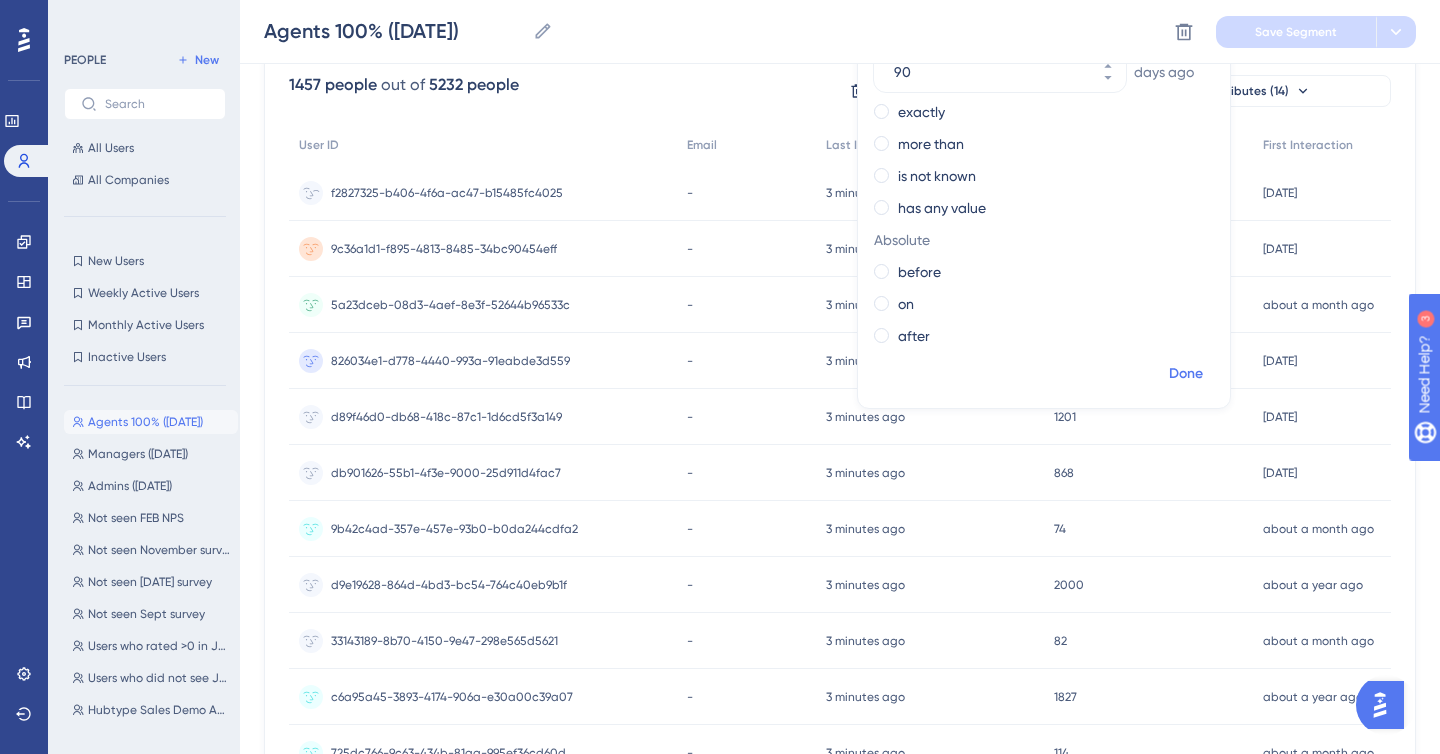 click on "Done" at bounding box center (1186, 374) 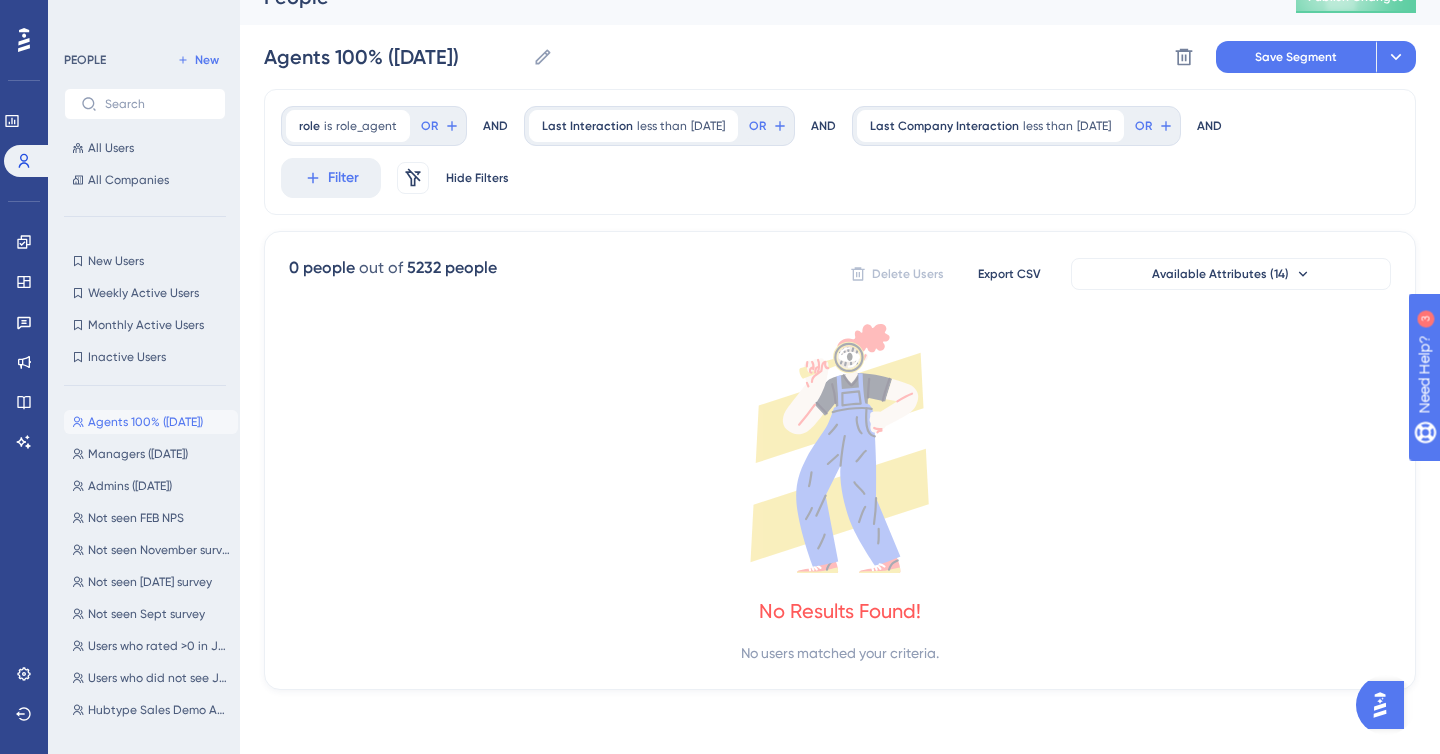 scroll, scrollTop: 31, scrollLeft: 0, axis: vertical 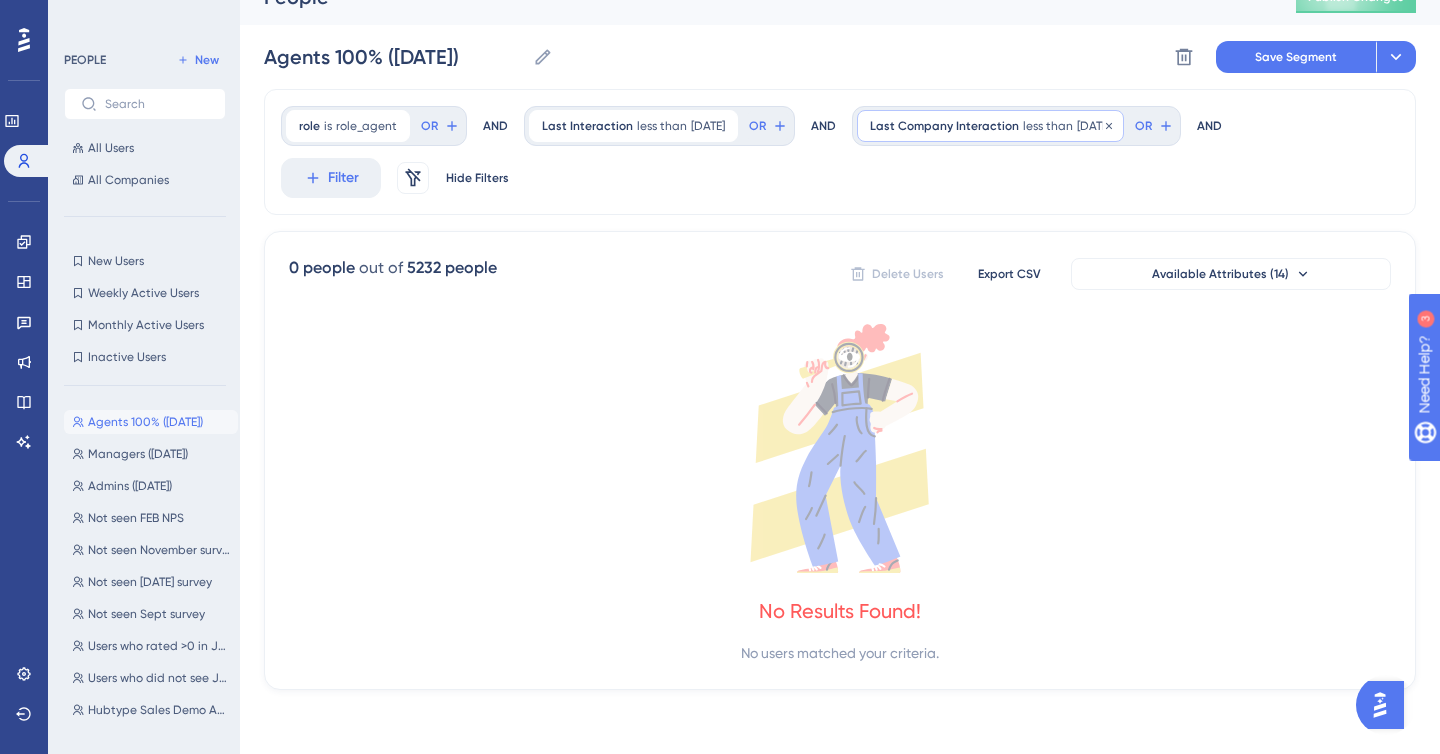click on "[DATE]" at bounding box center [1094, 126] 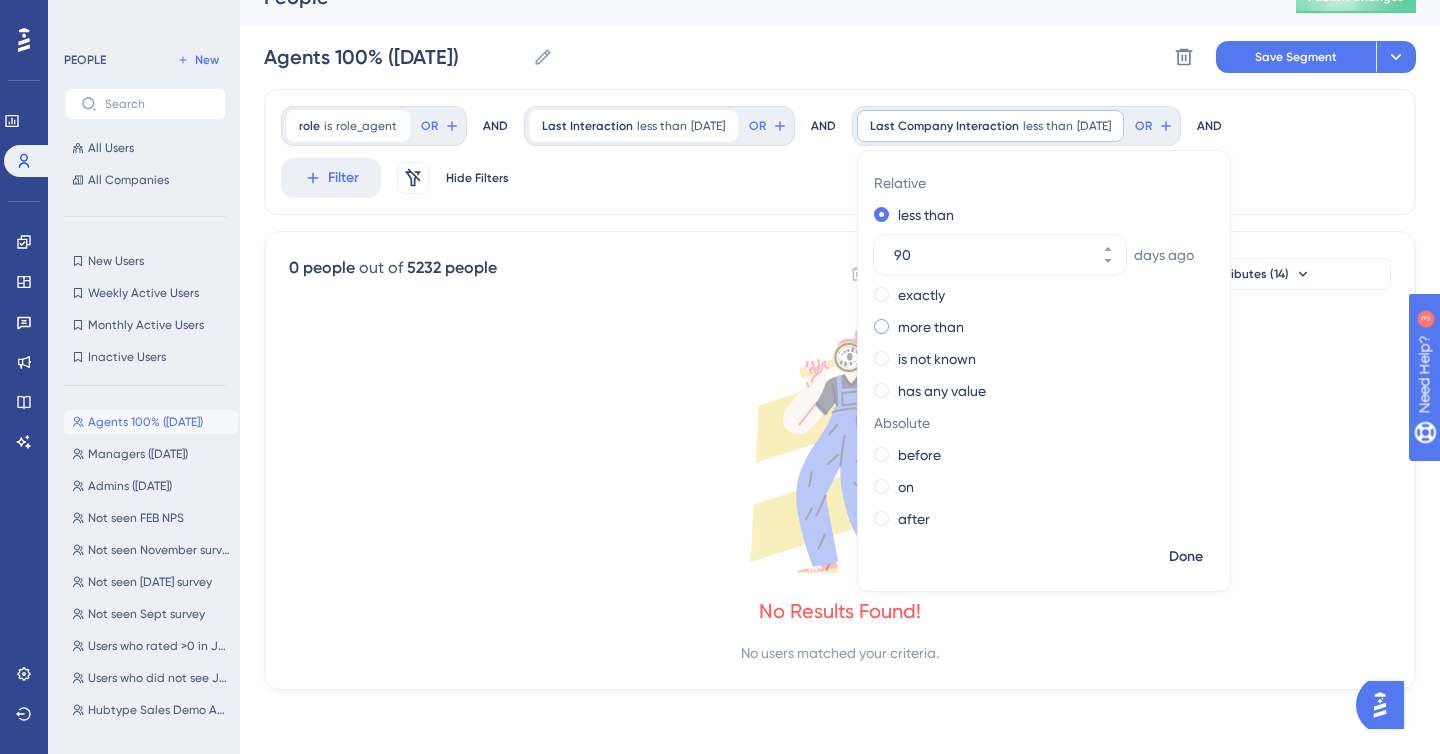 click on "more than" at bounding box center (931, 327) 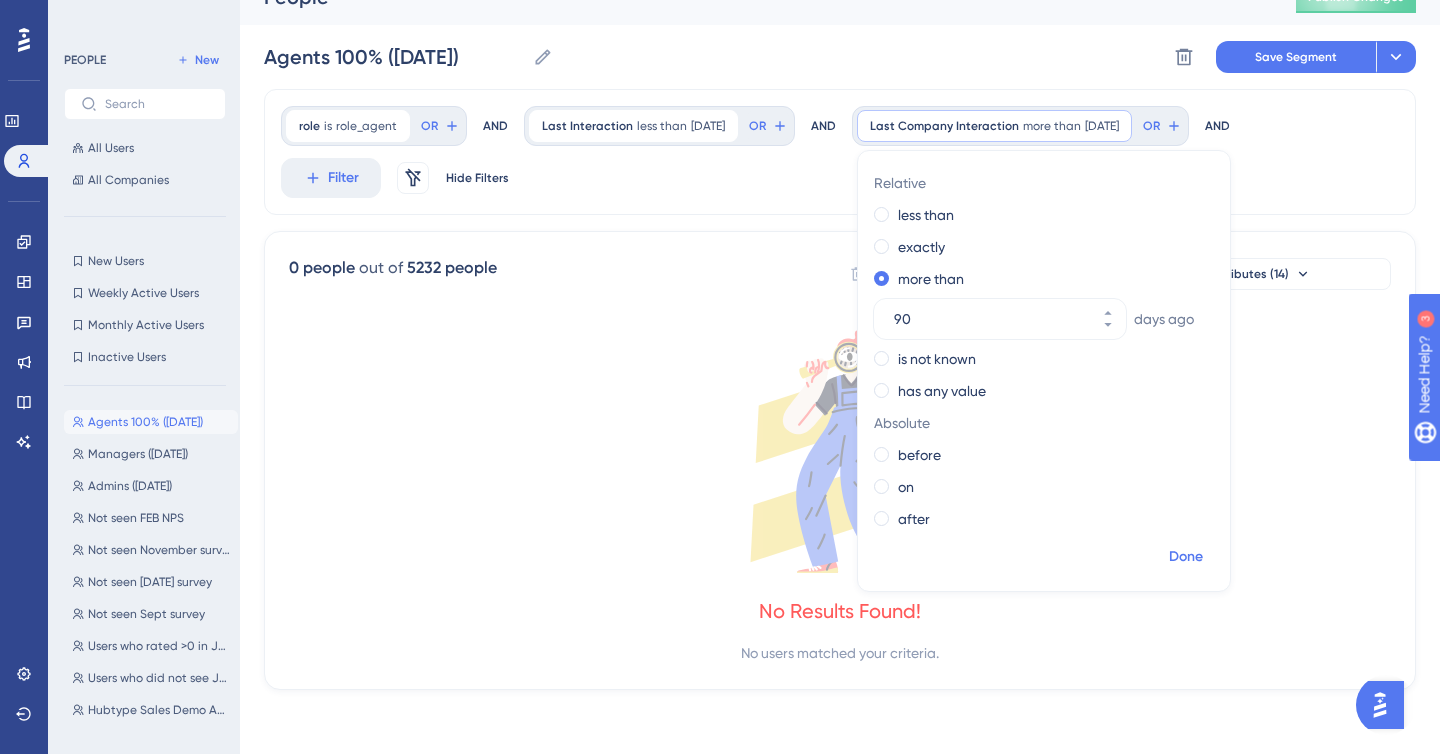 click on "Done" at bounding box center [1186, 557] 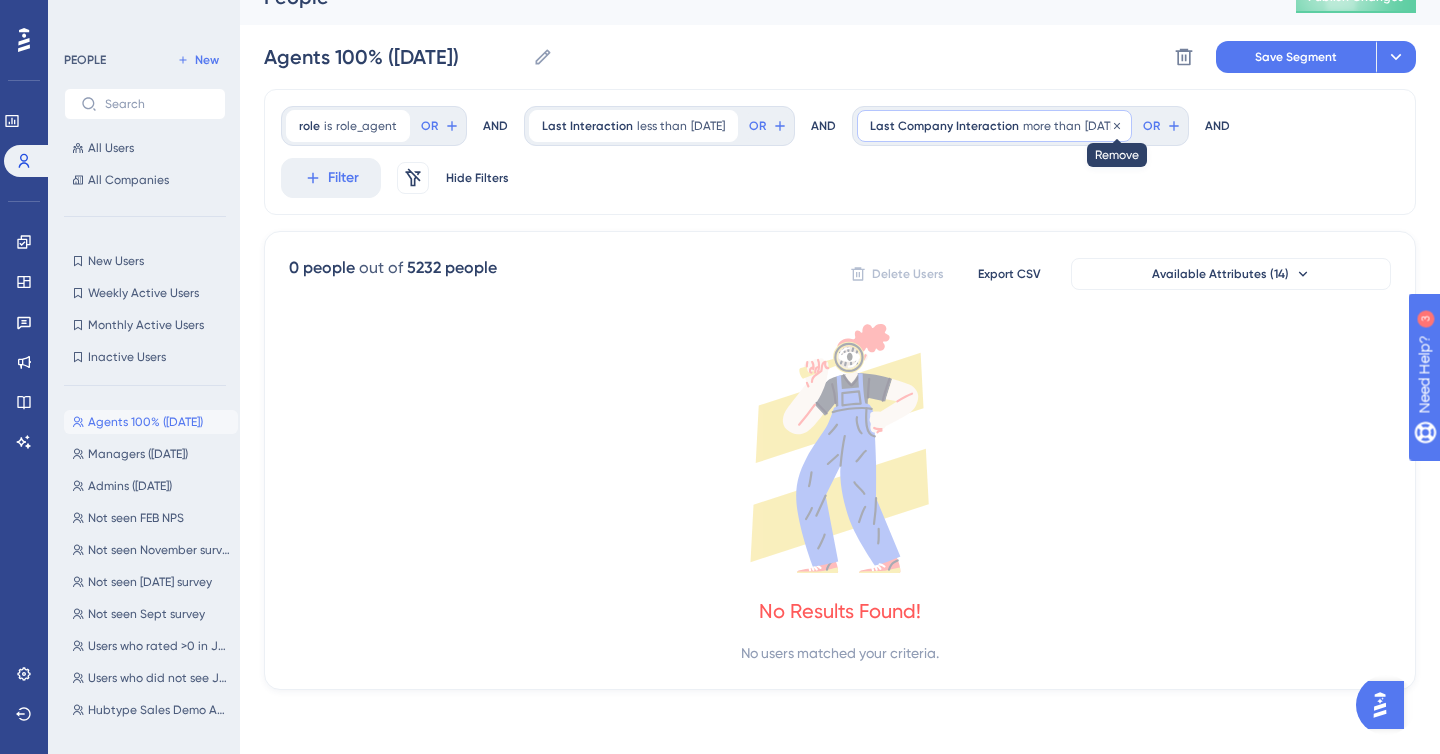 click 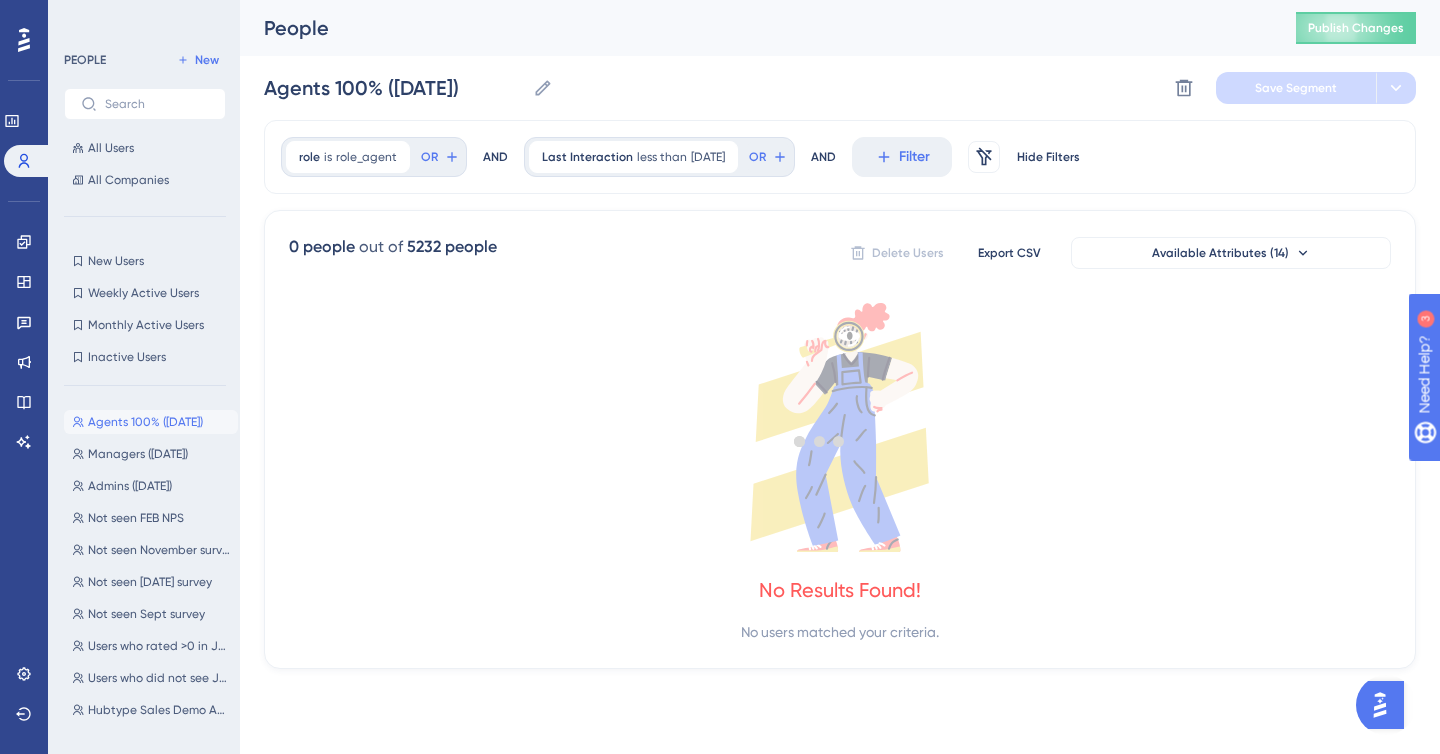 scroll, scrollTop: 0, scrollLeft: 0, axis: both 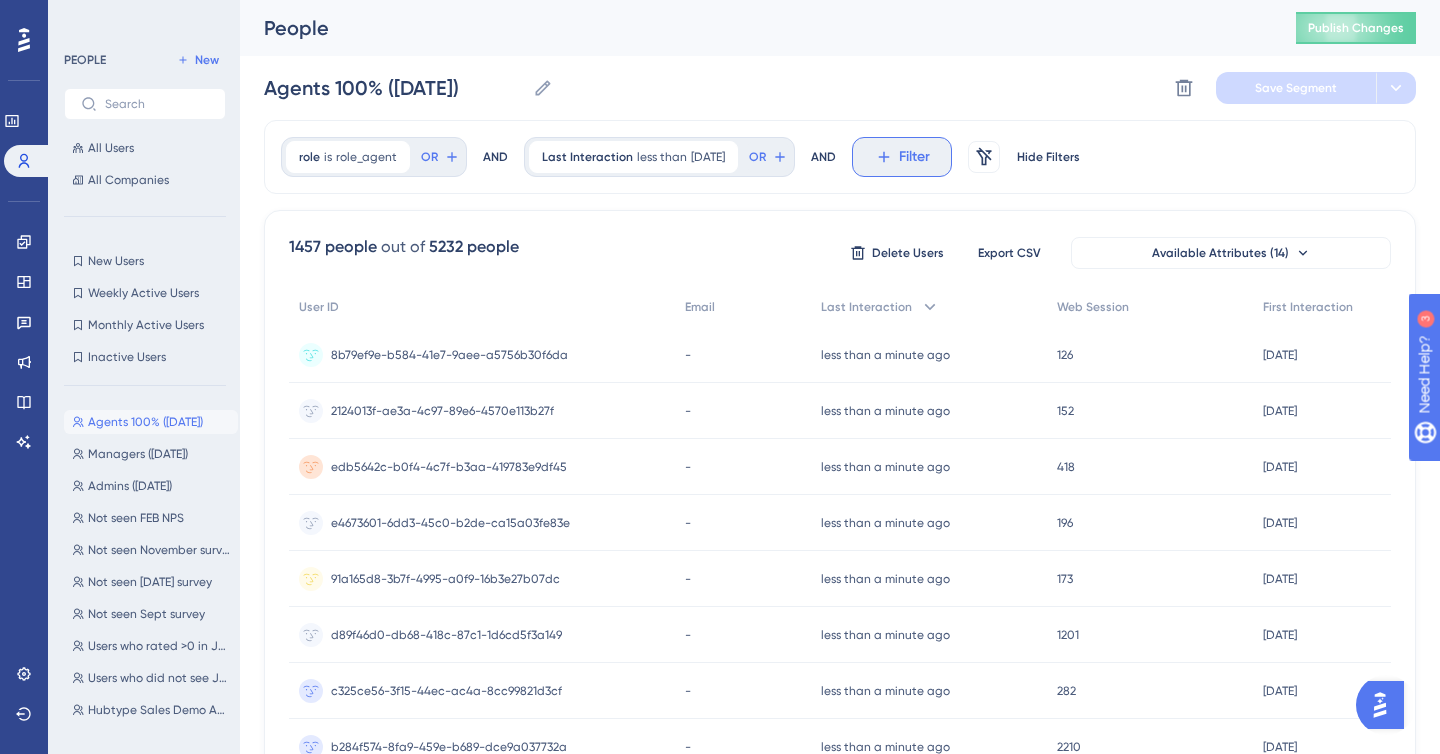 click on "Filter" at bounding box center (914, 157) 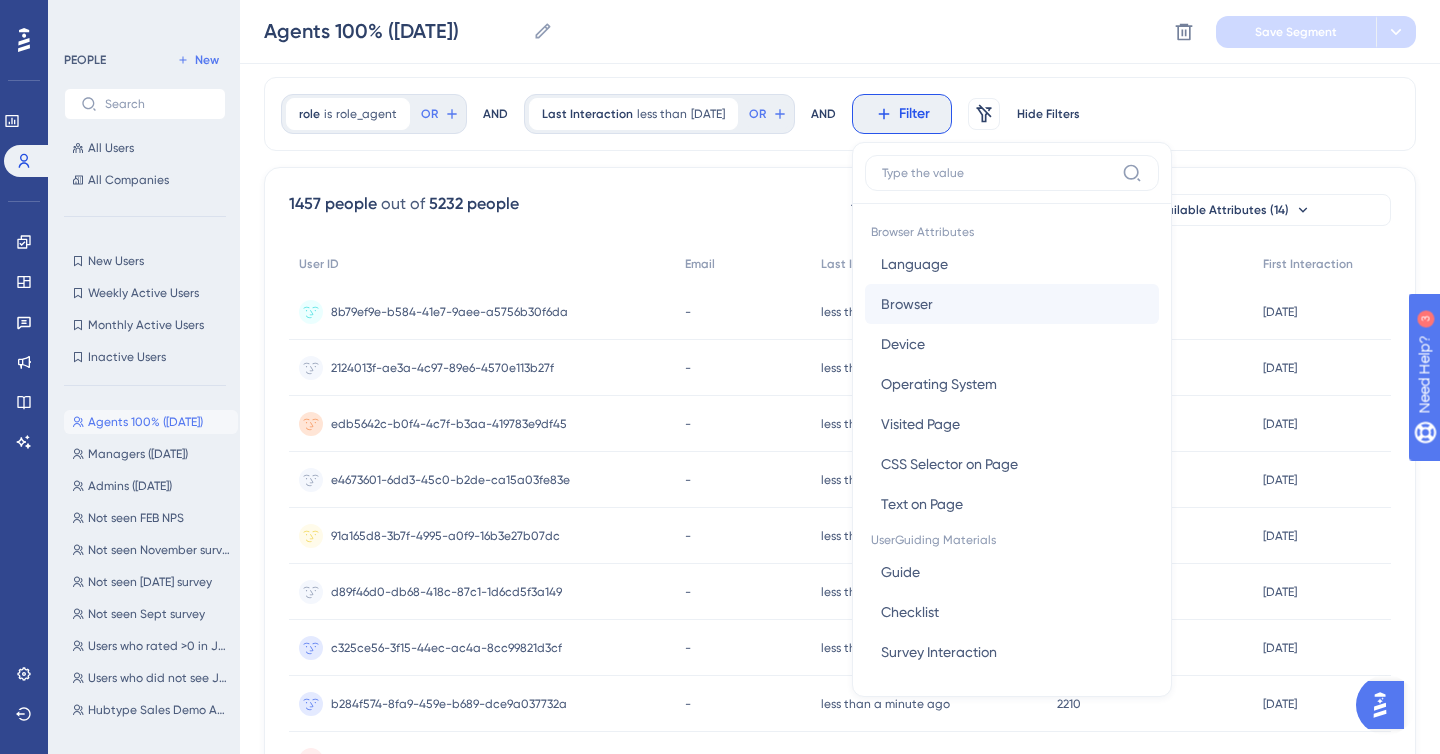 scroll, scrollTop: 44, scrollLeft: 0, axis: vertical 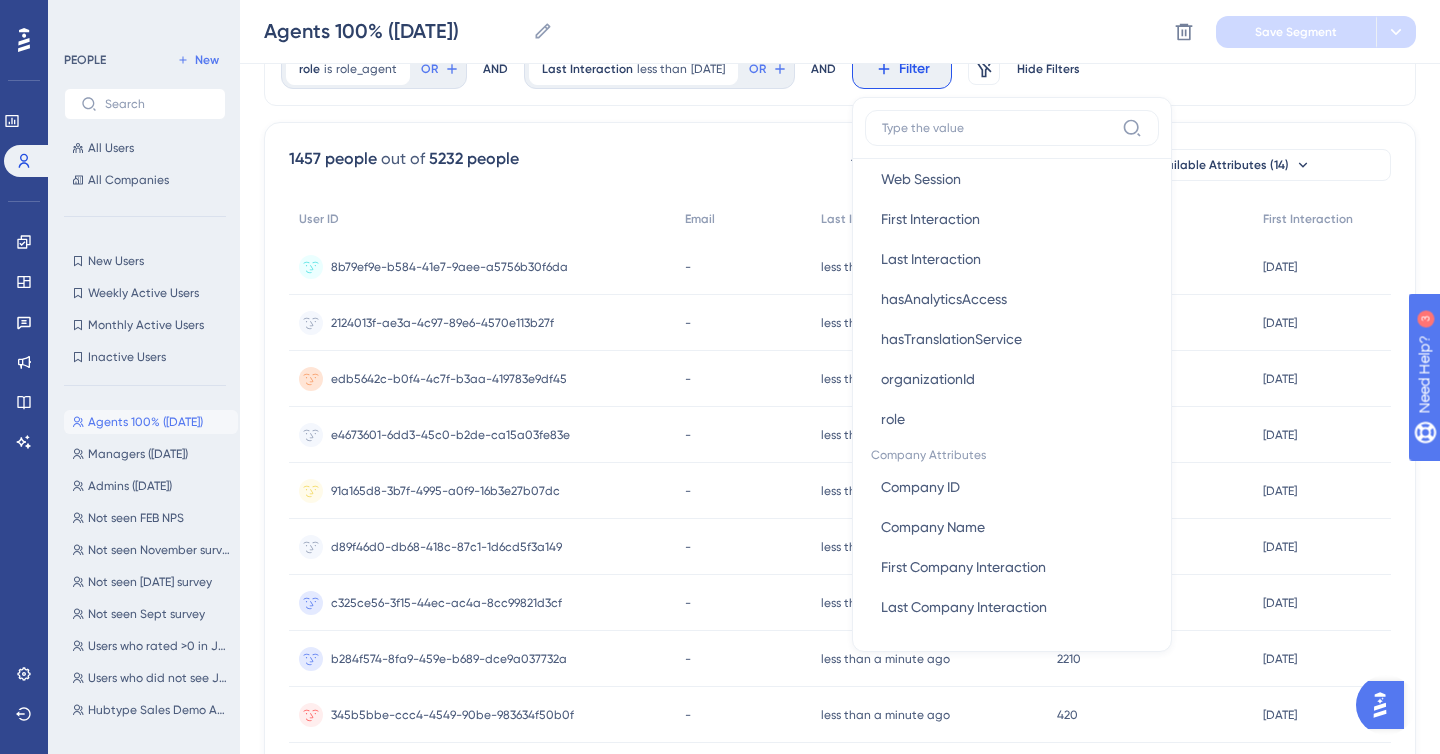 click on "Company Attributes" at bounding box center [1012, 453] 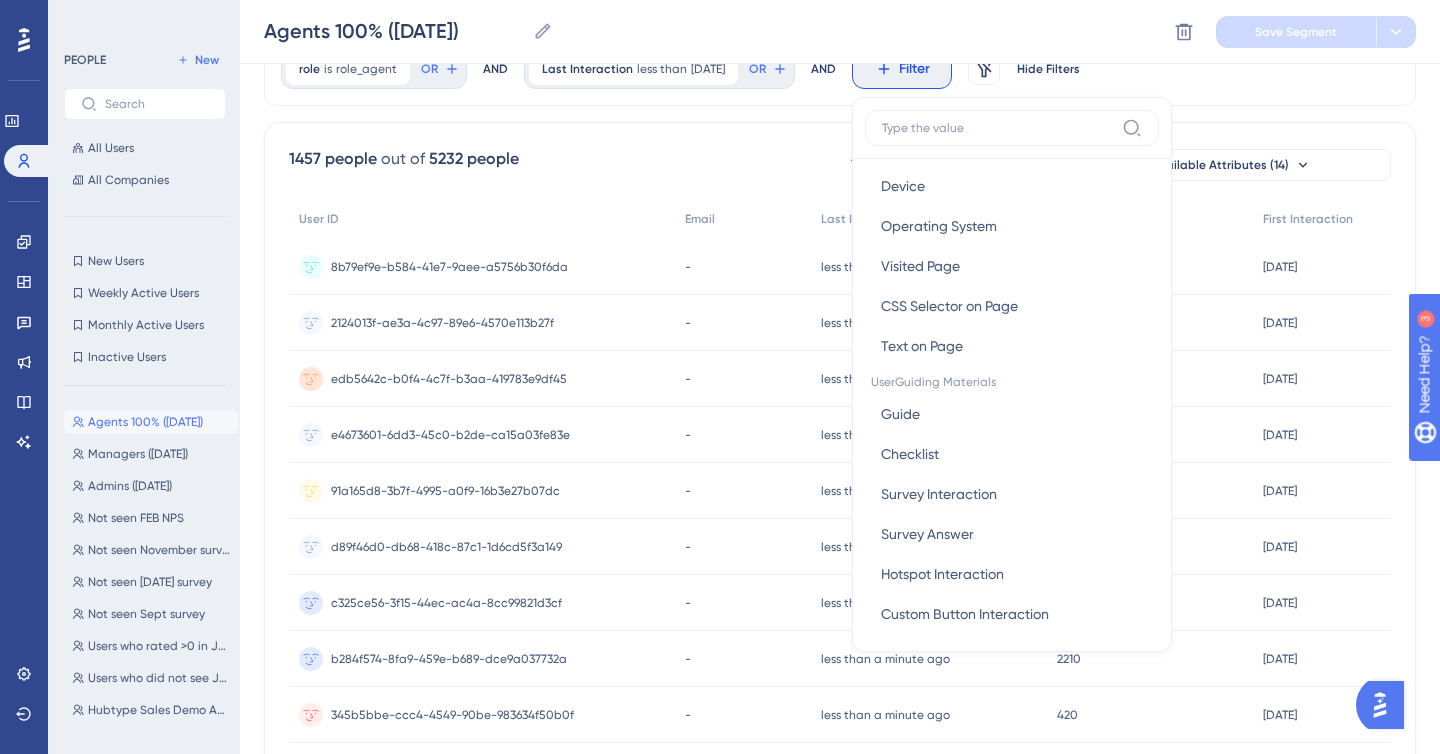 scroll, scrollTop: 0, scrollLeft: 0, axis: both 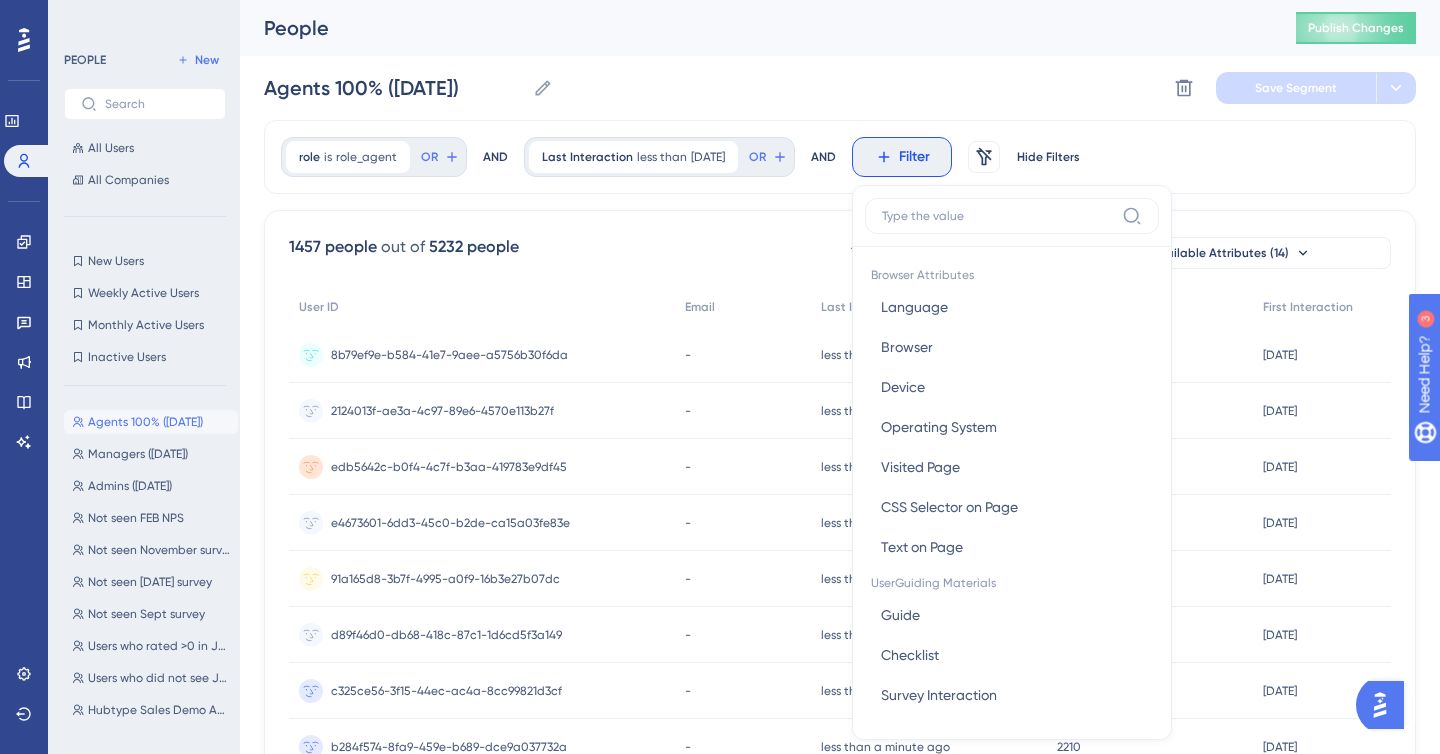 click on "role is role_agent role_agent Remove OR AND Last Interaction less than [DATE] [DATE] Remove OR AND Filter Browser Attributes Language Language Browser Browser Device Device Operating System Operating System Visited Page Visited Page CSS Selector on Page CSS Selector on Page Text on Page Text on Page UserGuiding Materials Guide Guide Checklist Checklist Survey Interaction Survey Interaction Survey Answer Survey Answer Hotspot Interaction Hotspot Interaction Custom Button Interaction Custom Button Interaction Goal Goal AI Assistant AI Assistant Resource Center Interaction Resource Center Interaction Resource Center Tab Resource Center Tab Product Updates Product Updates Product Updates Post Product Updates Post Knowledge Base Knowledge Base Knowledge Base Article Knowledge Base Article User Attributes User ID User ID Web Session Web Session First Interaction First Interaction Last Interaction Last Interaction hasAnalyticsAccess hasAnalyticsAccess hasTranslationService hasTranslationService role role" at bounding box center [840, 157] 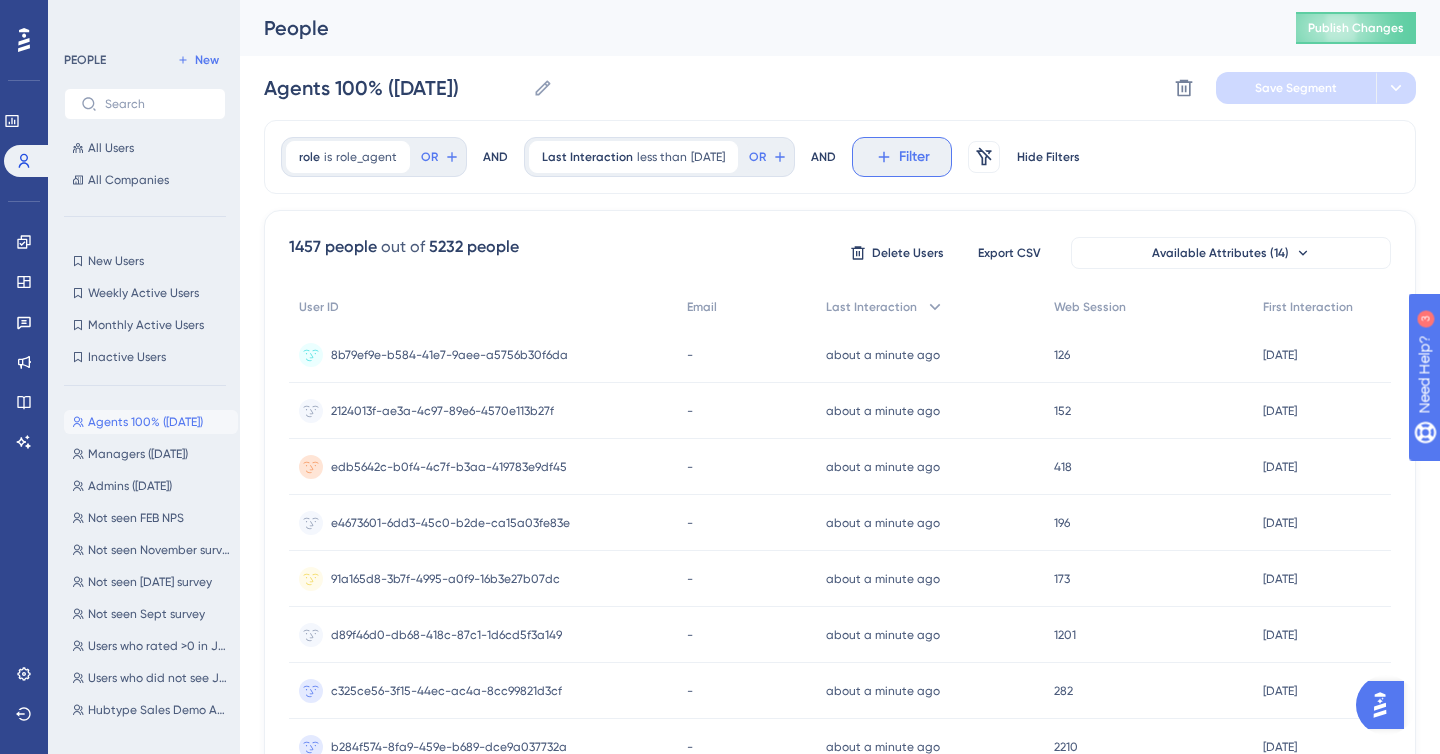 click on "Filter" at bounding box center [914, 157] 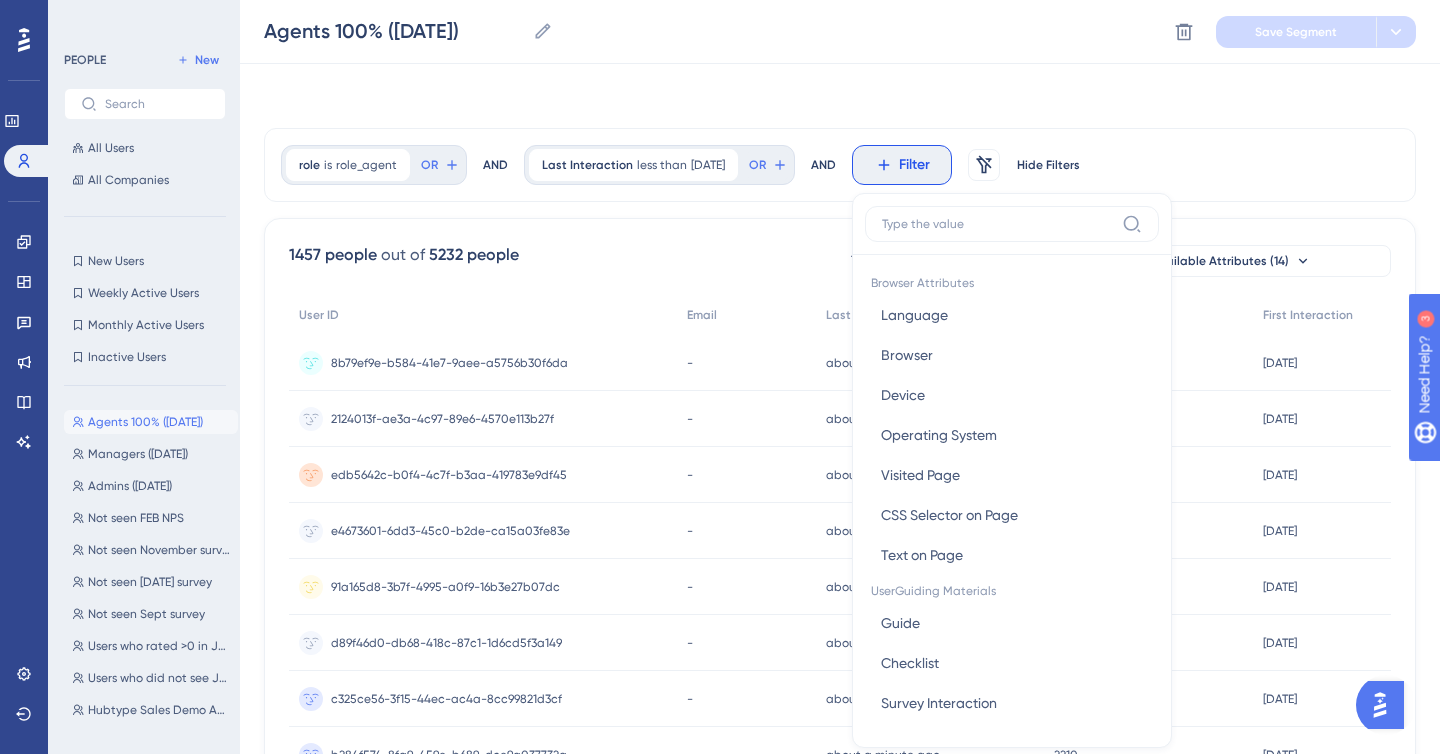 scroll, scrollTop: 85, scrollLeft: 0, axis: vertical 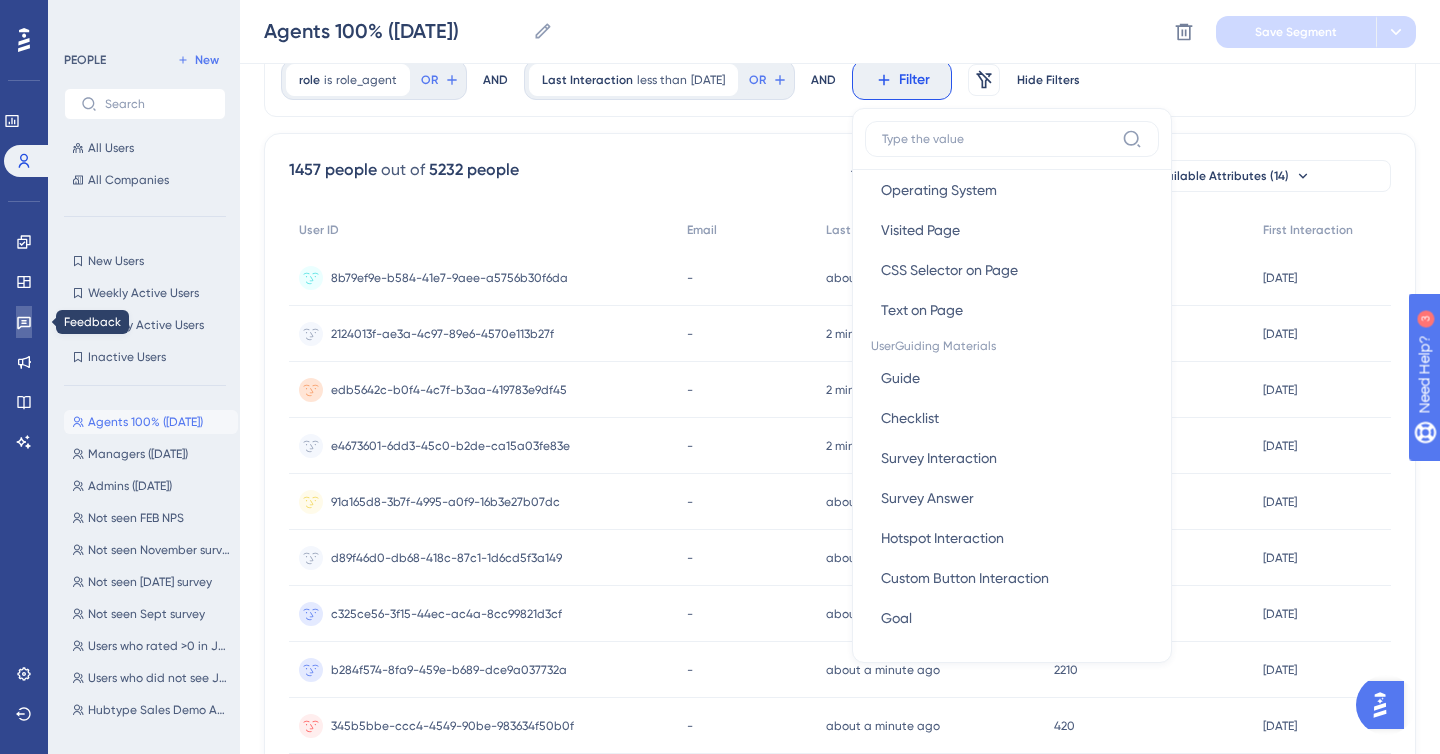 click at bounding box center [24, 322] 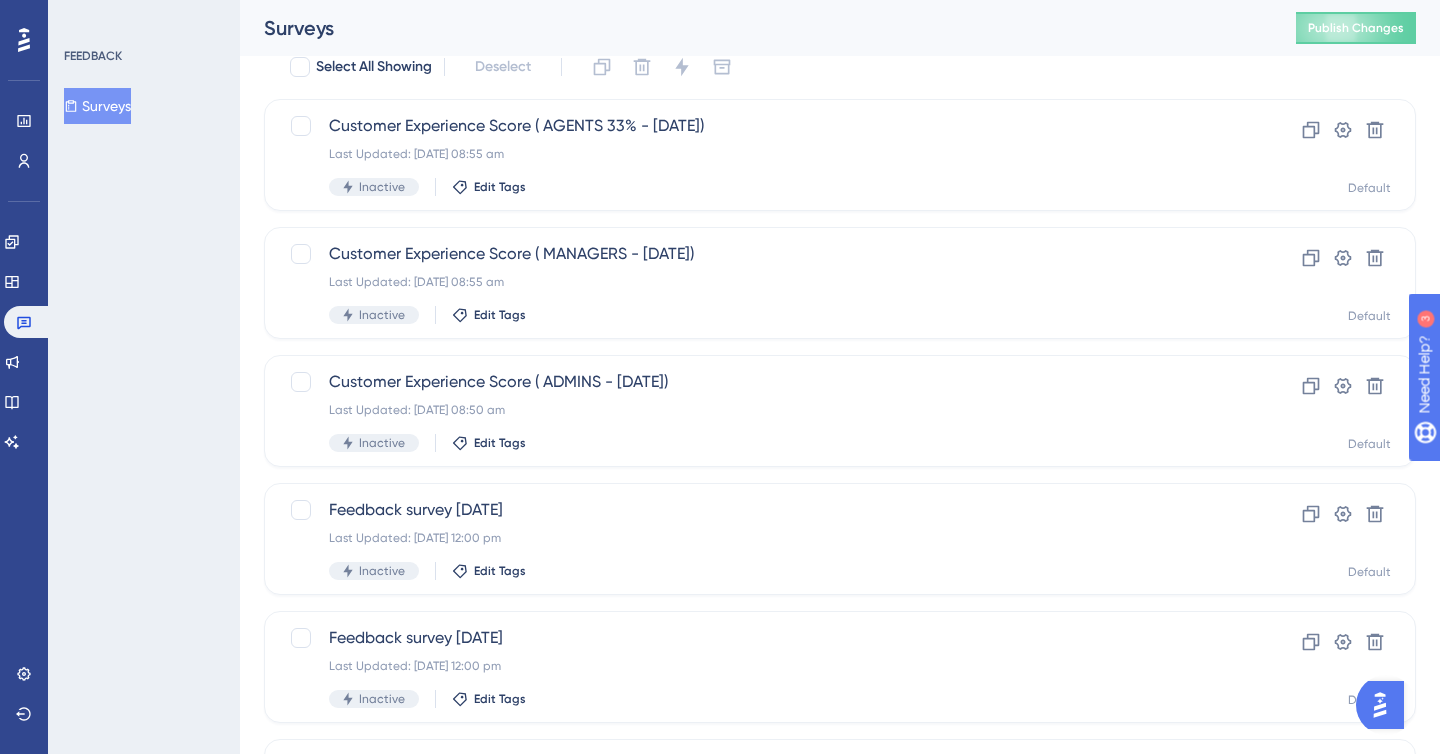 scroll, scrollTop: 0, scrollLeft: 0, axis: both 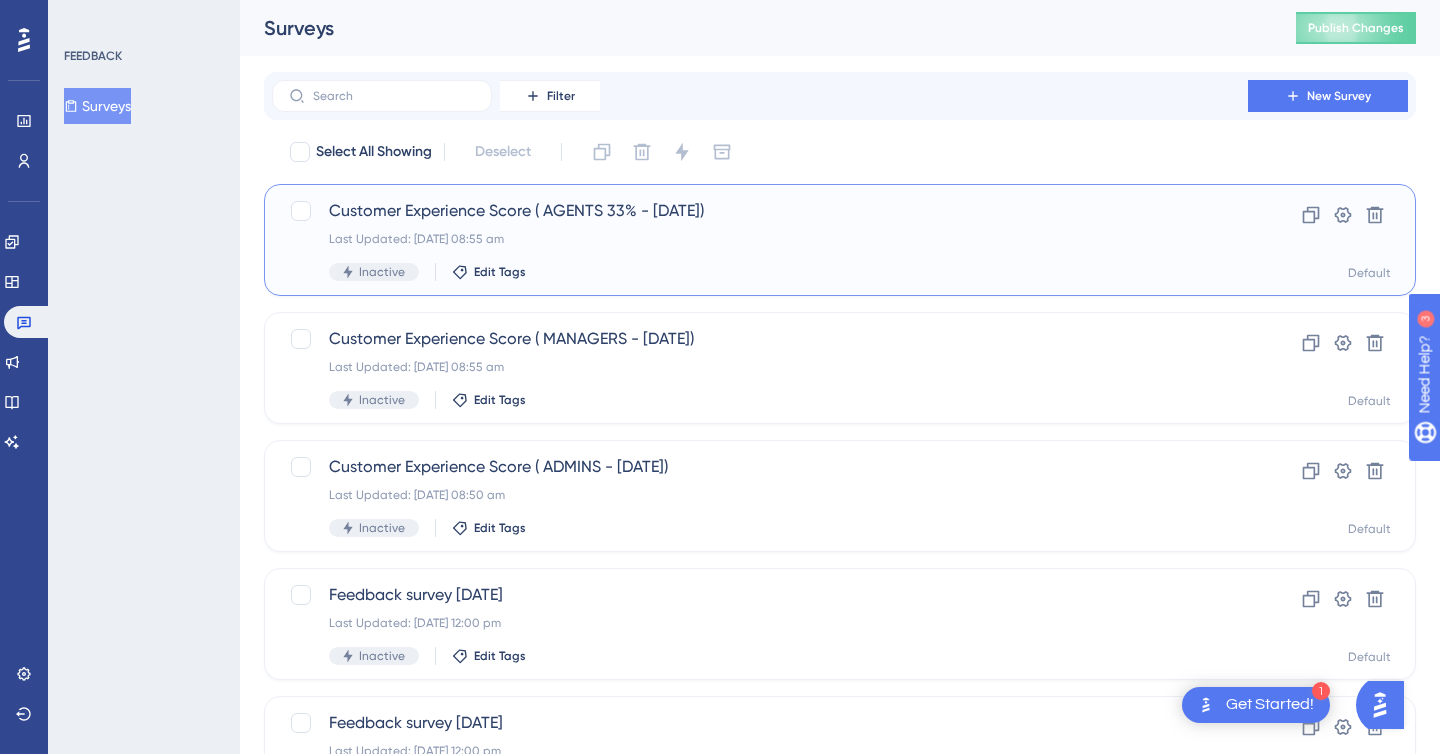 click on "Customer Experience Score ( AGENTS 33% - [DATE]) Last Updated: [DATE] 08:55 am Inactive Edit Tags" at bounding box center (760, 240) 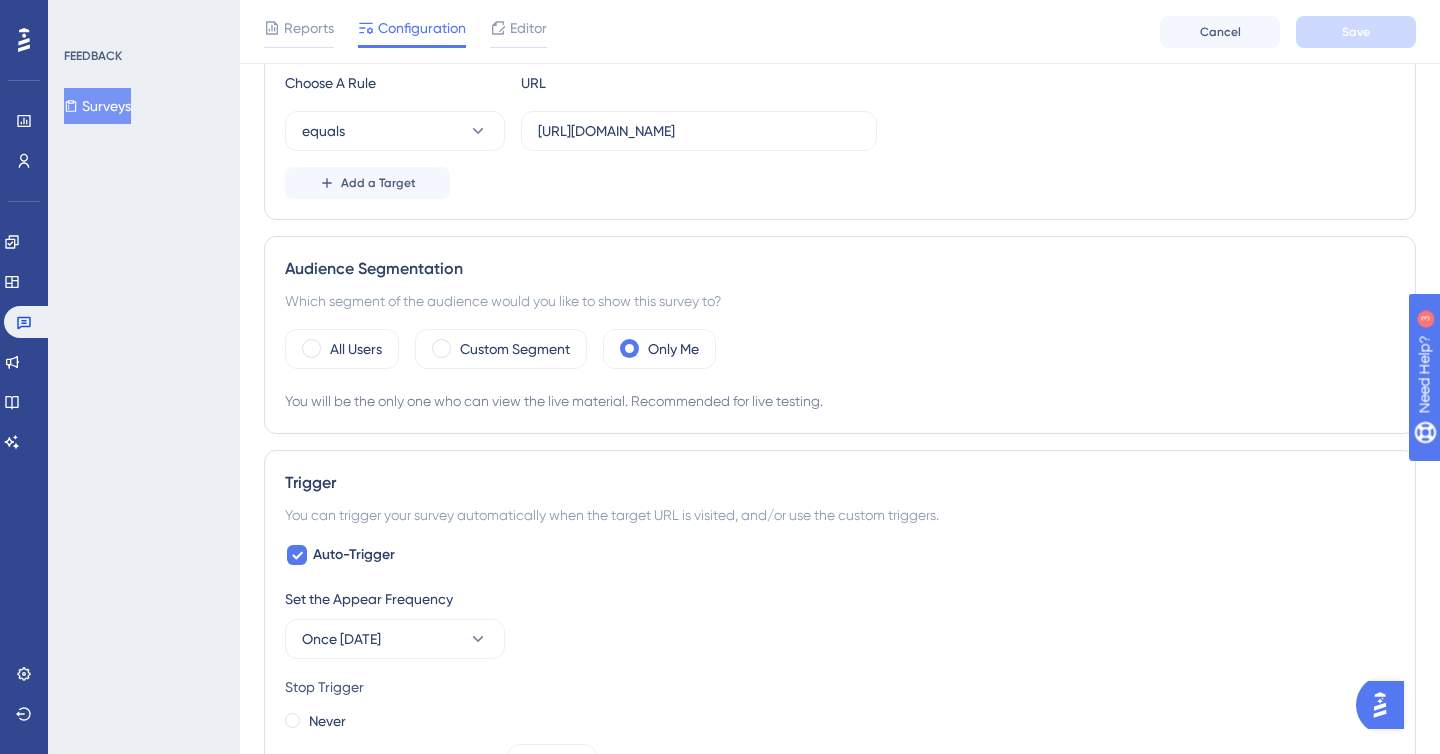 scroll, scrollTop: 477, scrollLeft: 0, axis: vertical 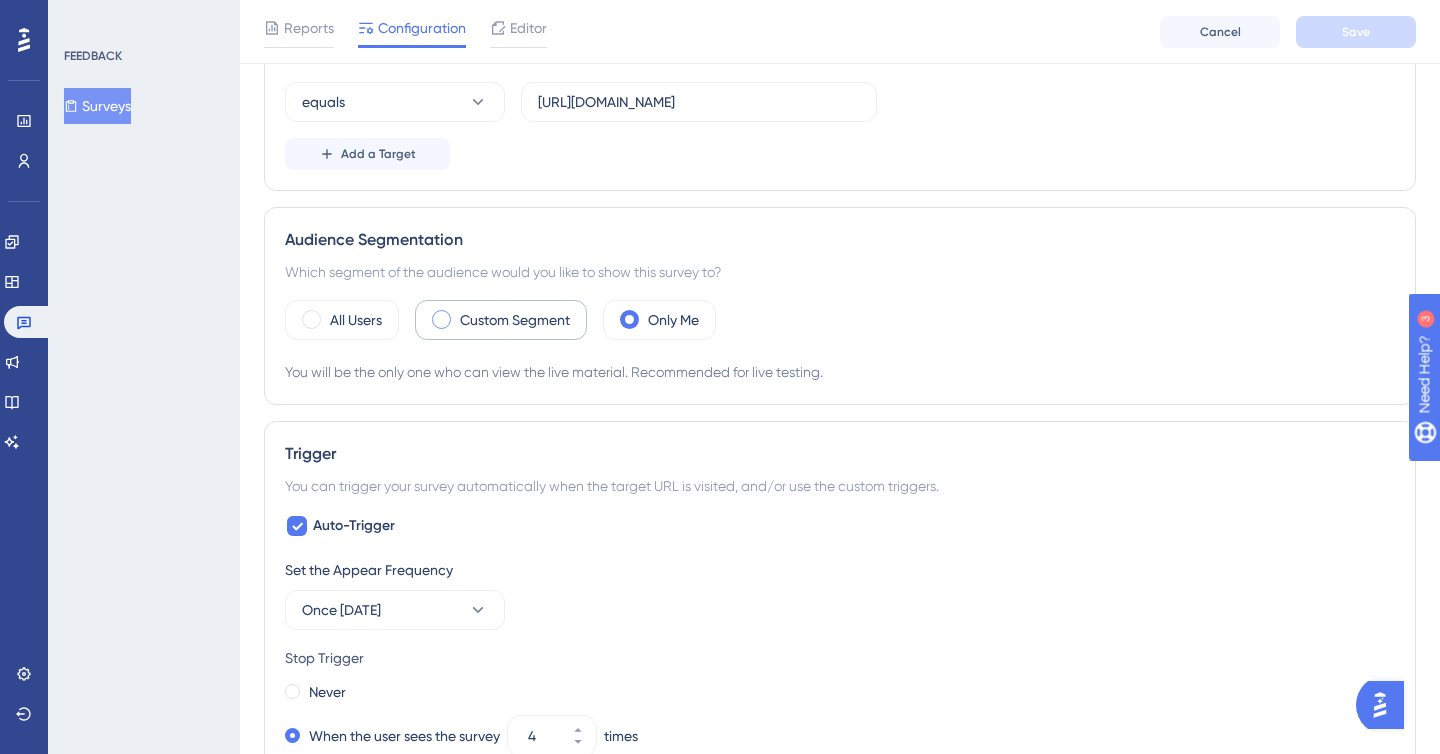 click on "Custom Segment" at bounding box center [515, 320] 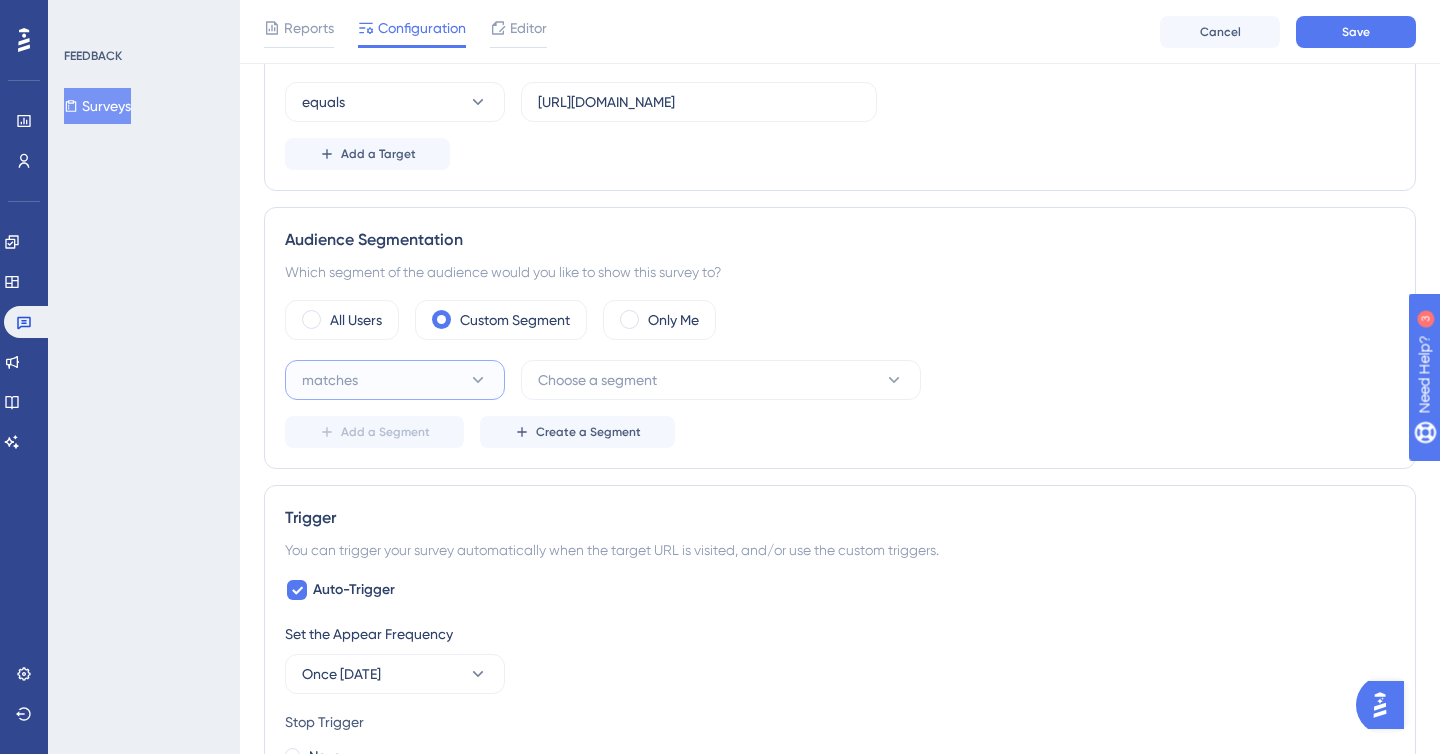 click 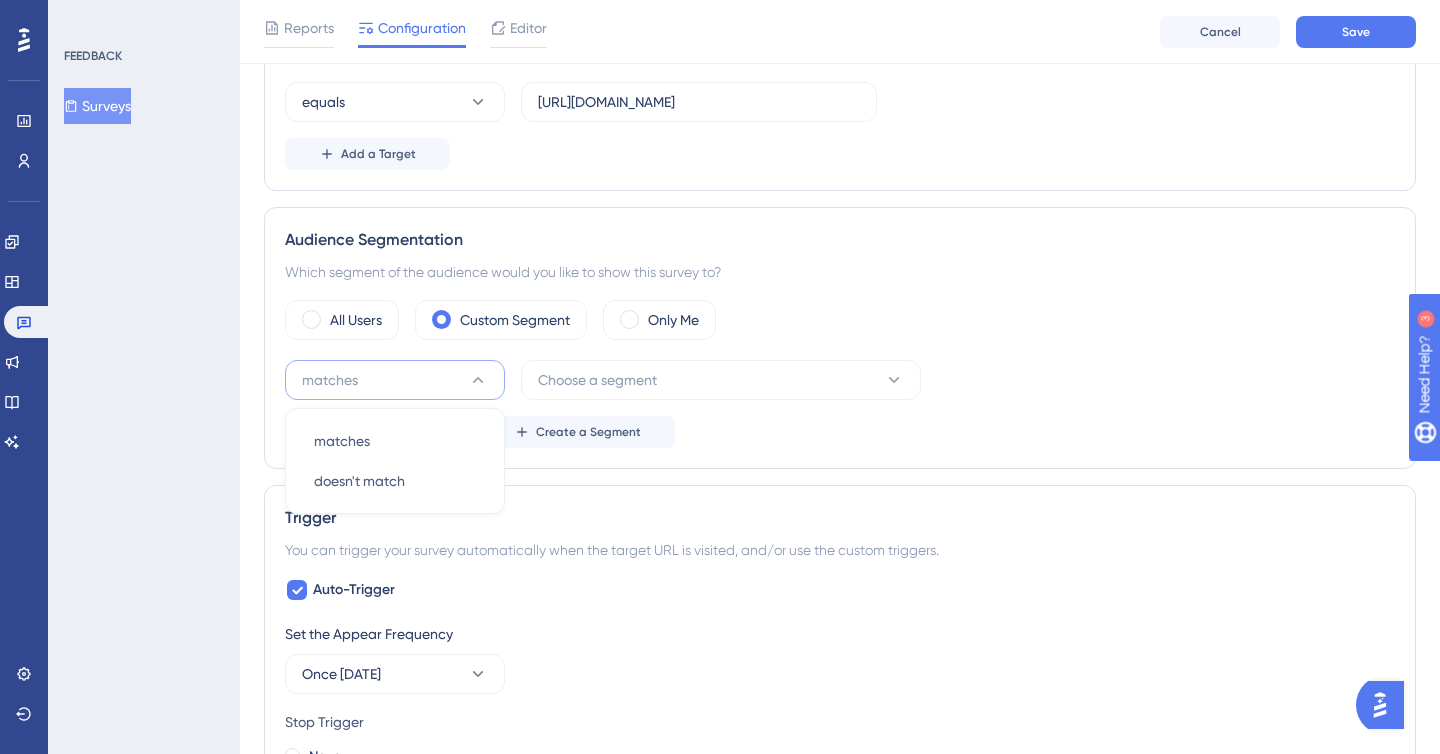 click 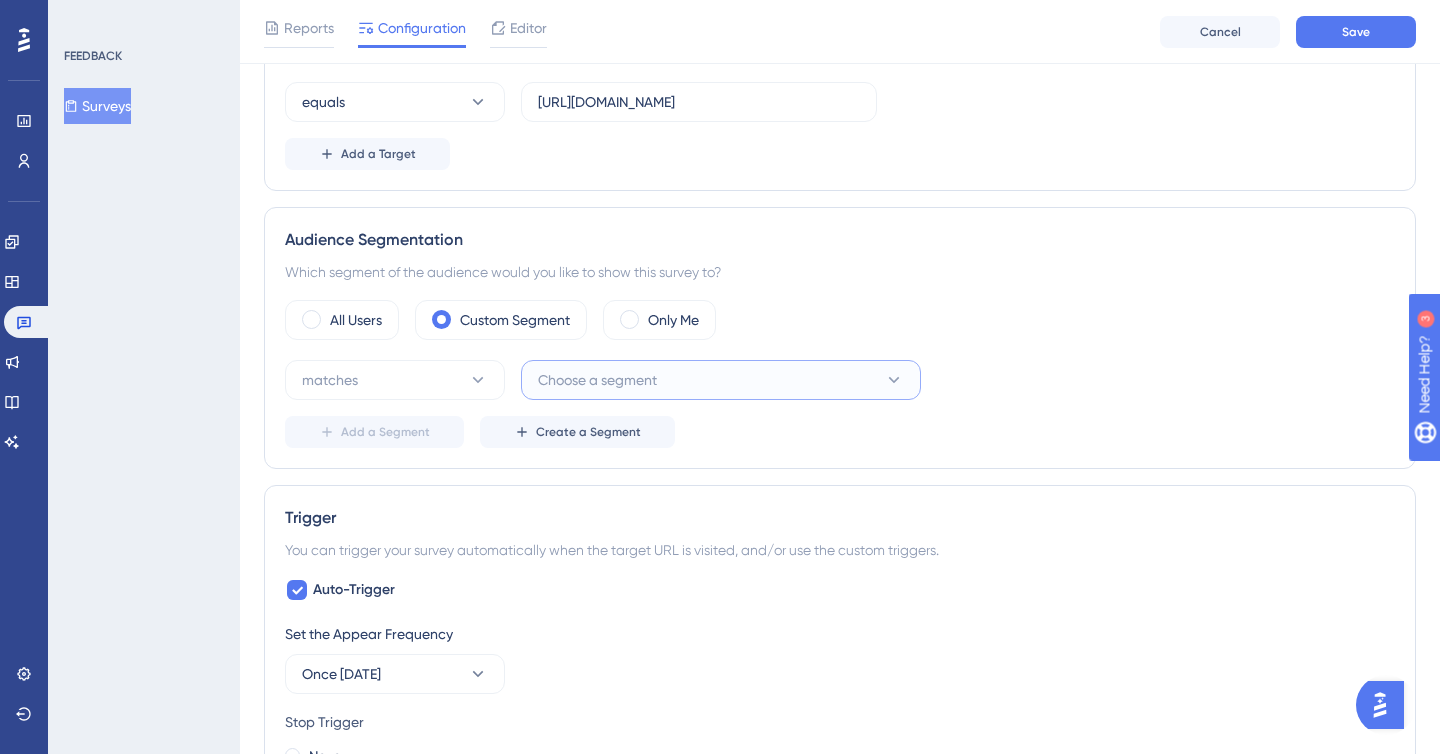 click on "Choose a segment" at bounding box center [597, 380] 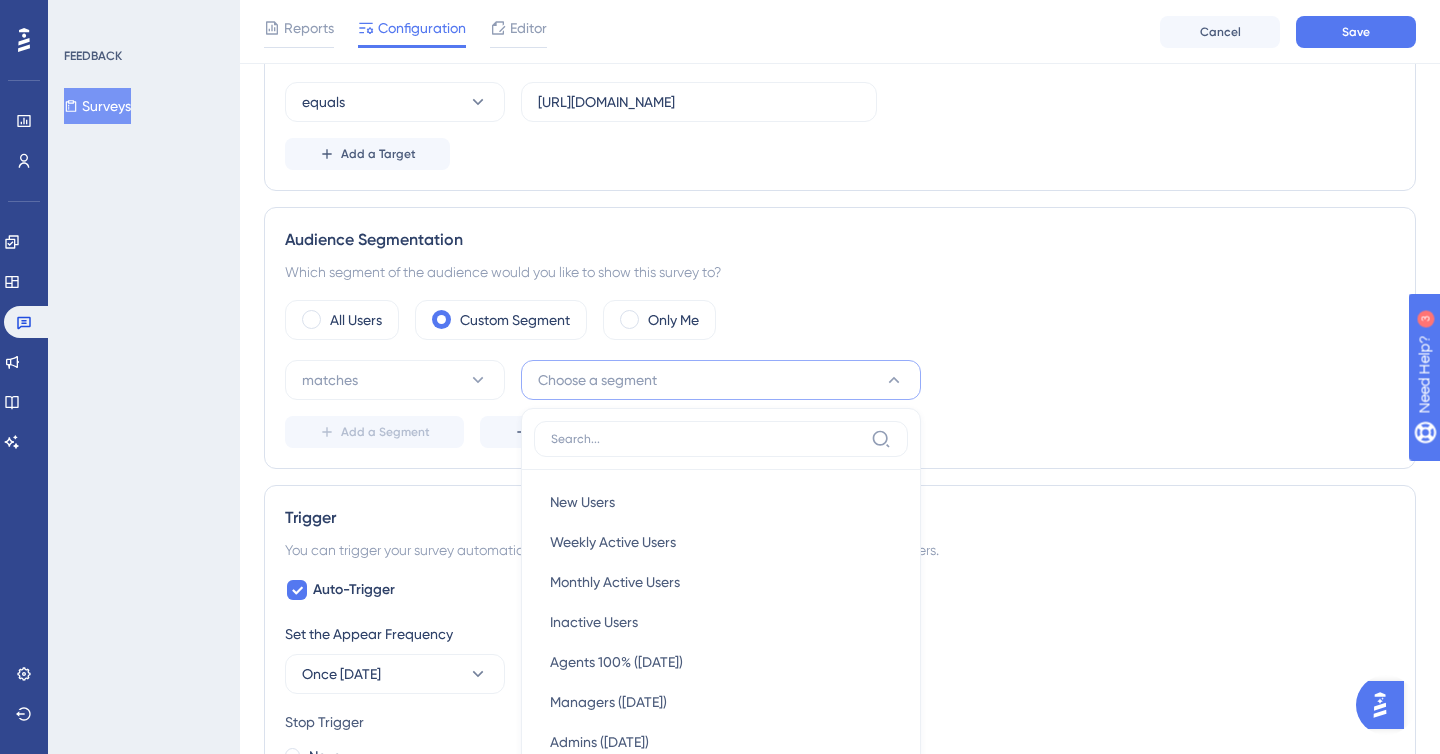 scroll, scrollTop: 705, scrollLeft: 0, axis: vertical 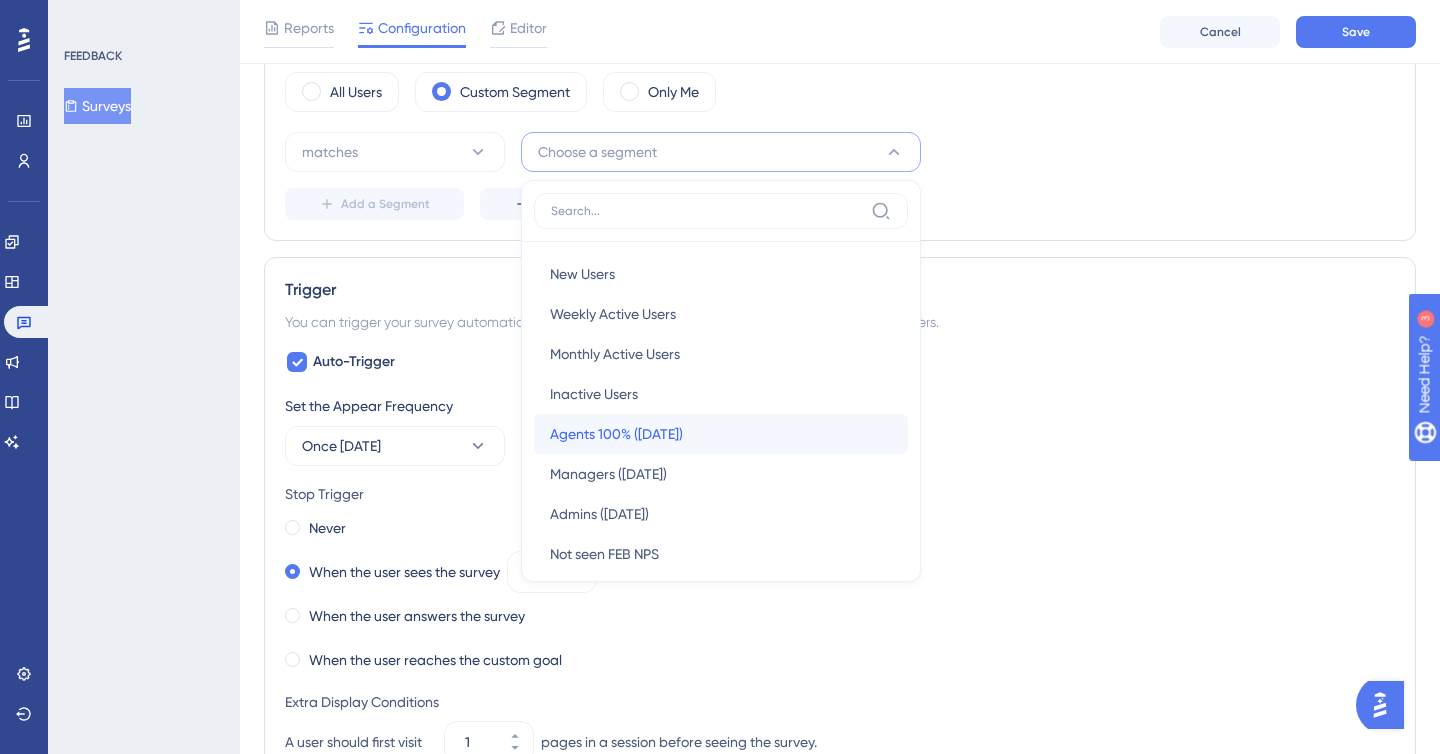 click on "Agents 100% ([DATE])" at bounding box center [616, 434] 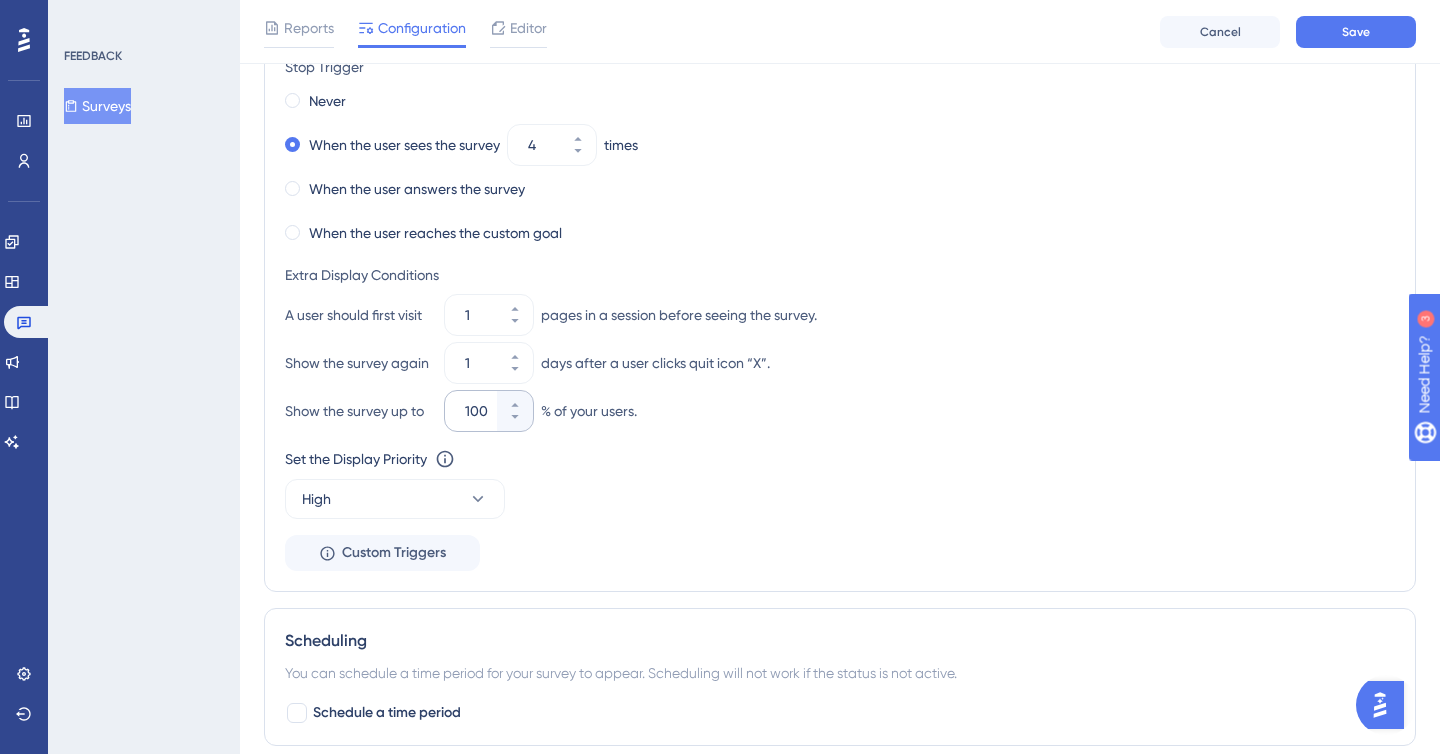 scroll, scrollTop: 1144, scrollLeft: 0, axis: vertical 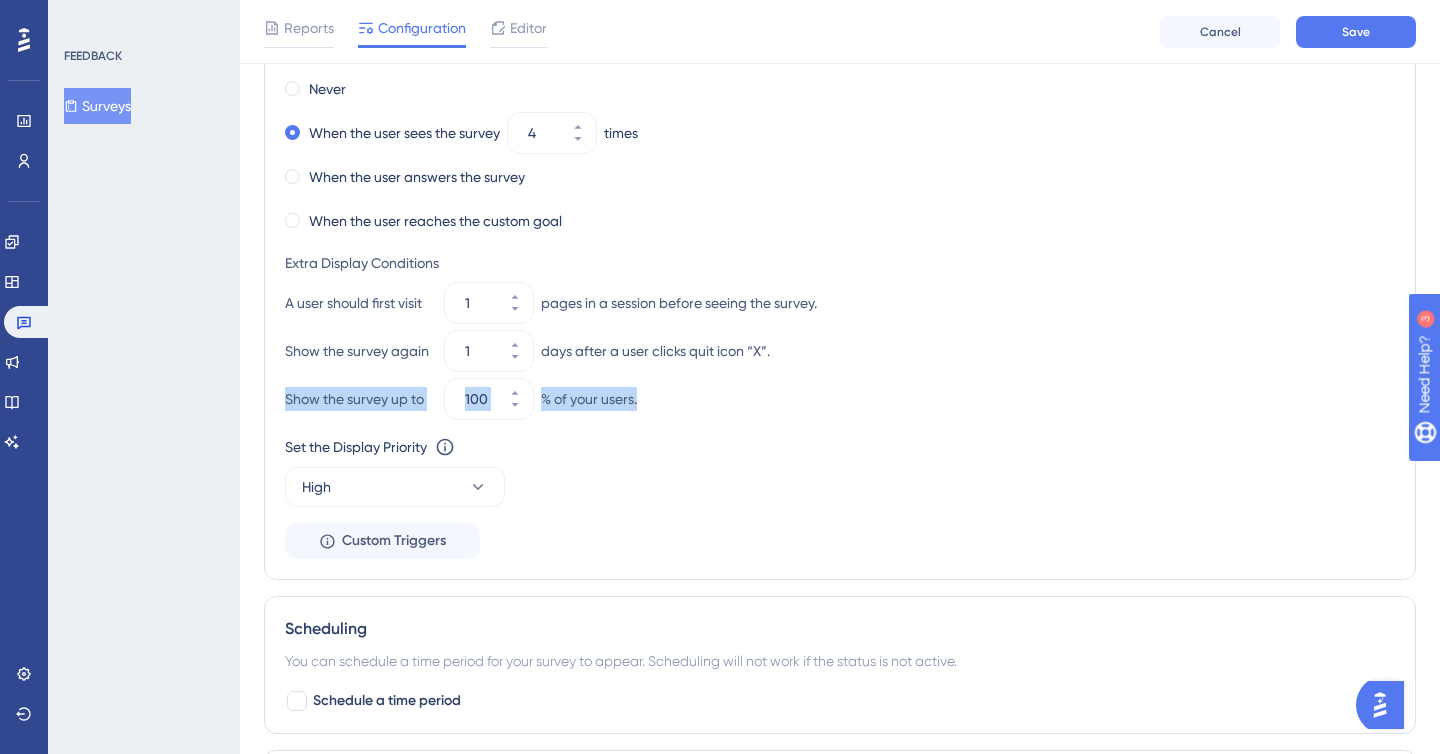 drag, startPoint x: 284, startPoint y: 397, endPoint x: 703, endPoint y: 412, distance: 419.2684 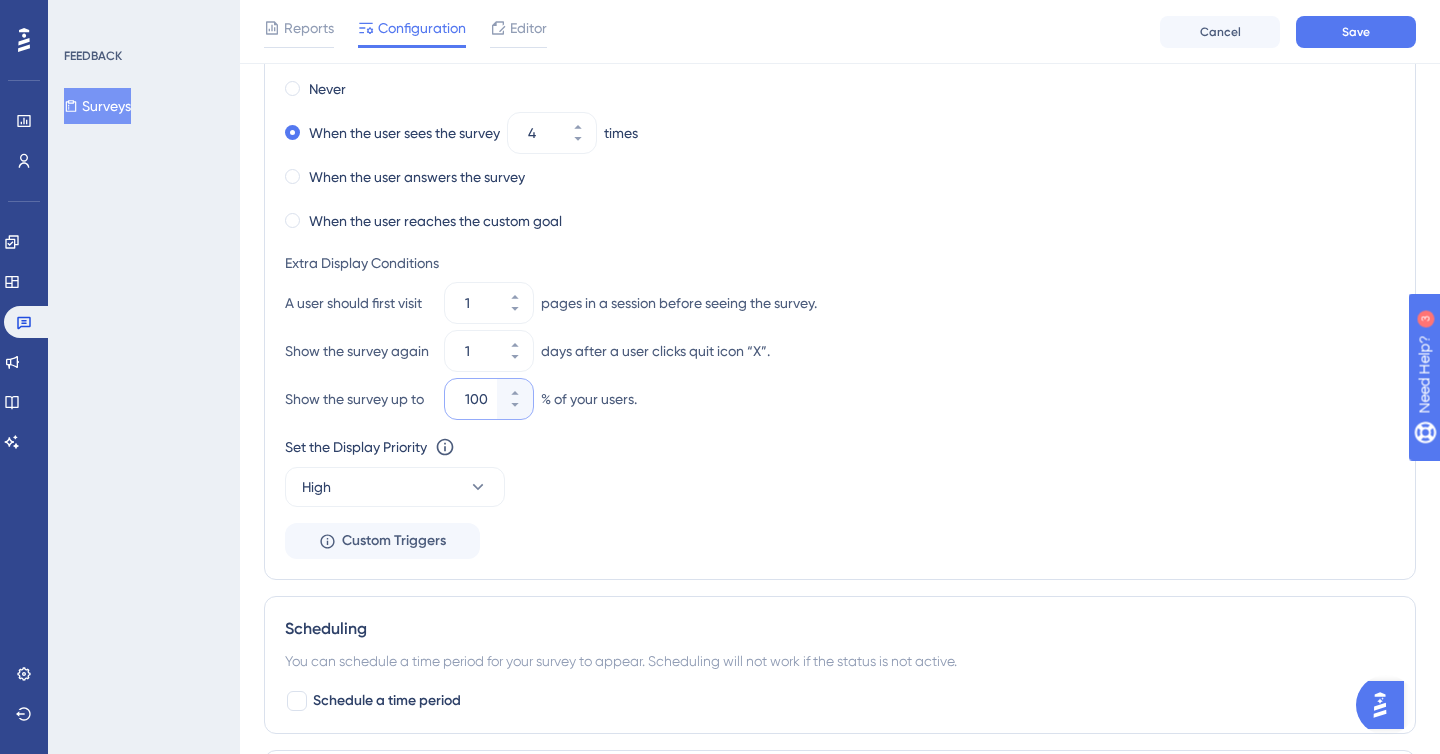 click on "100" at bounding box center (479, 399) 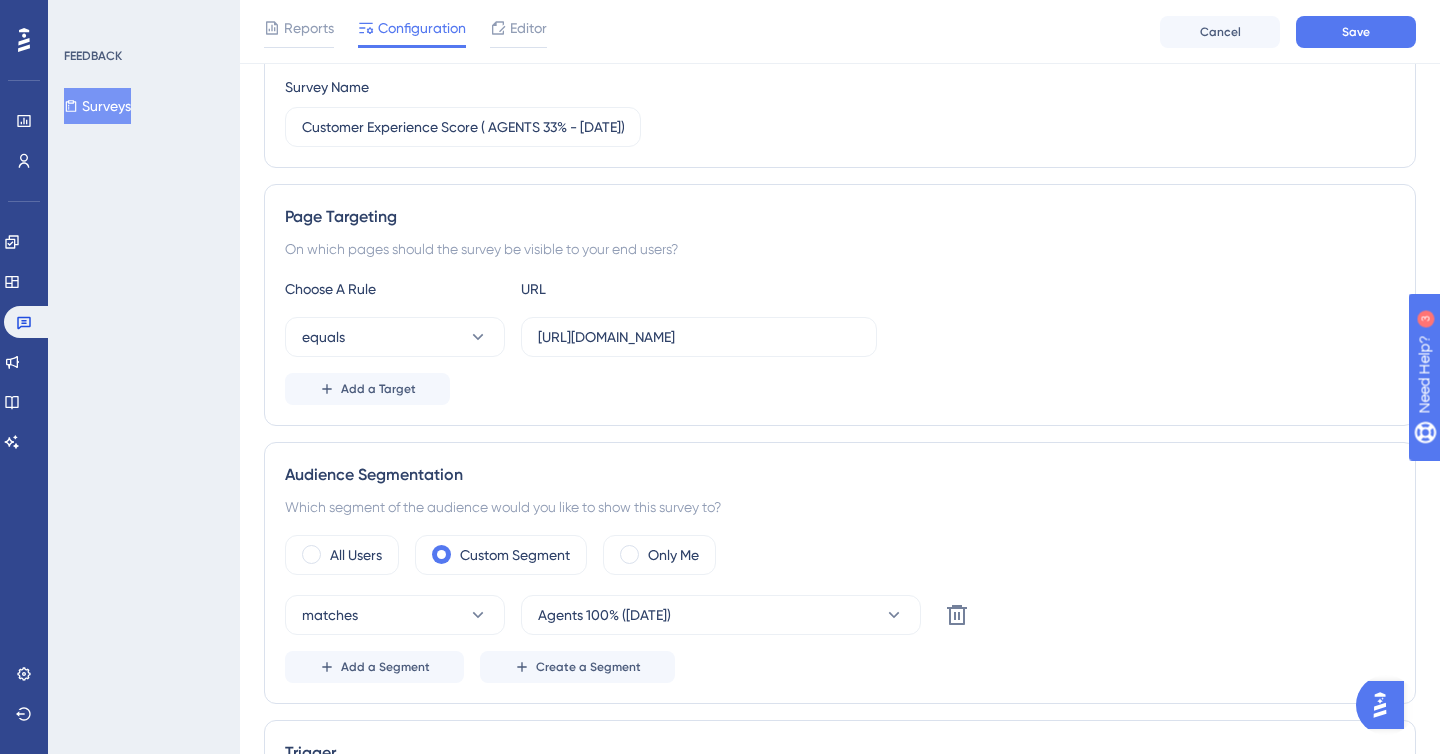 scroll, scrollTop: 380, scrollLeft: 0, axis: vertical 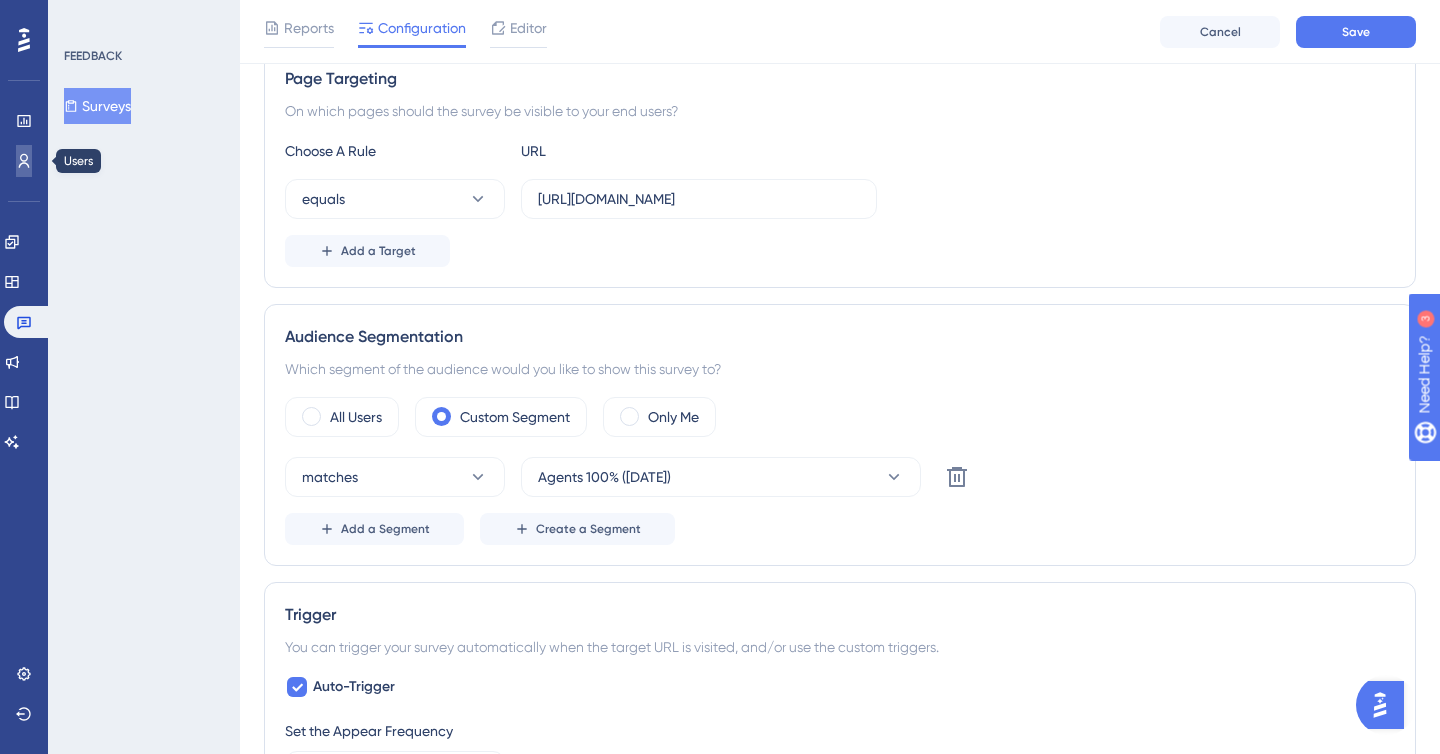 click 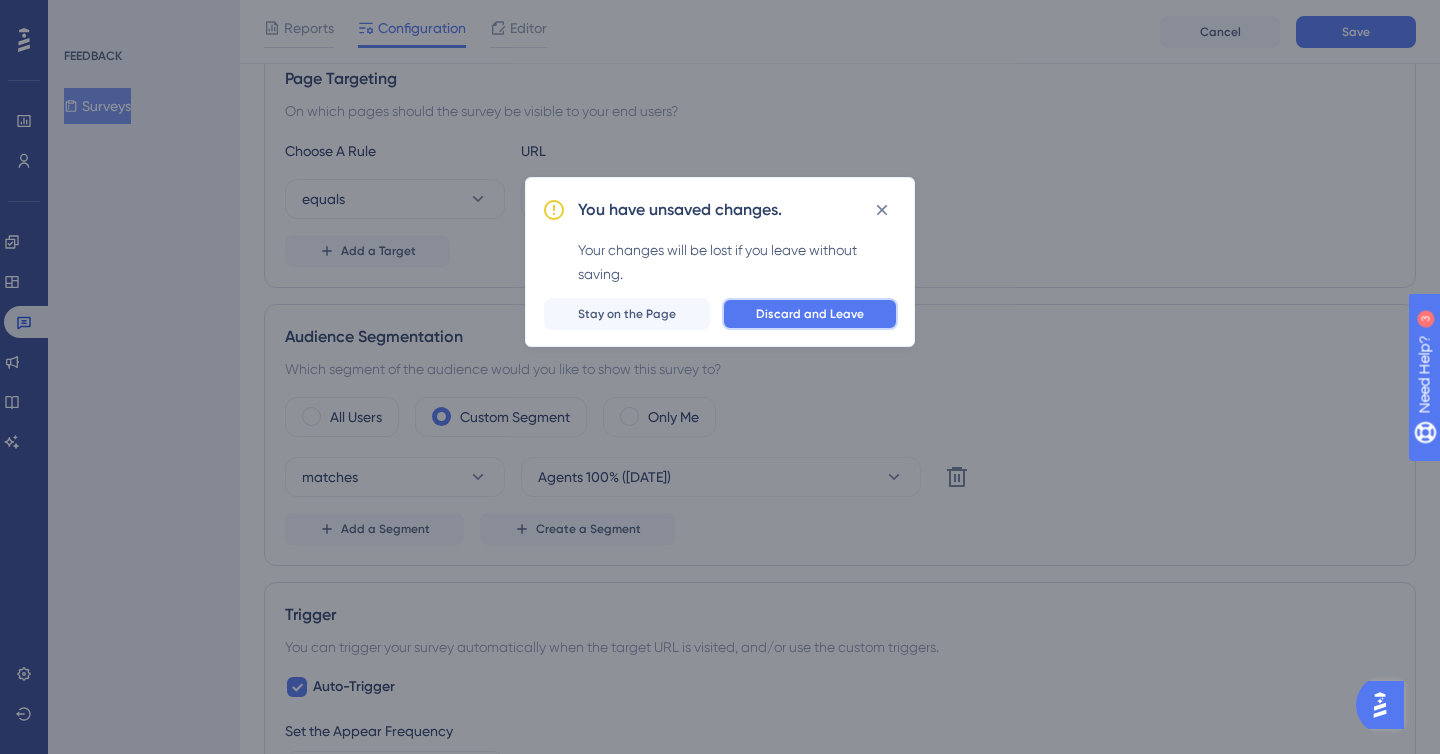click on "Discard and Leave" at bounding box center [810, 314] 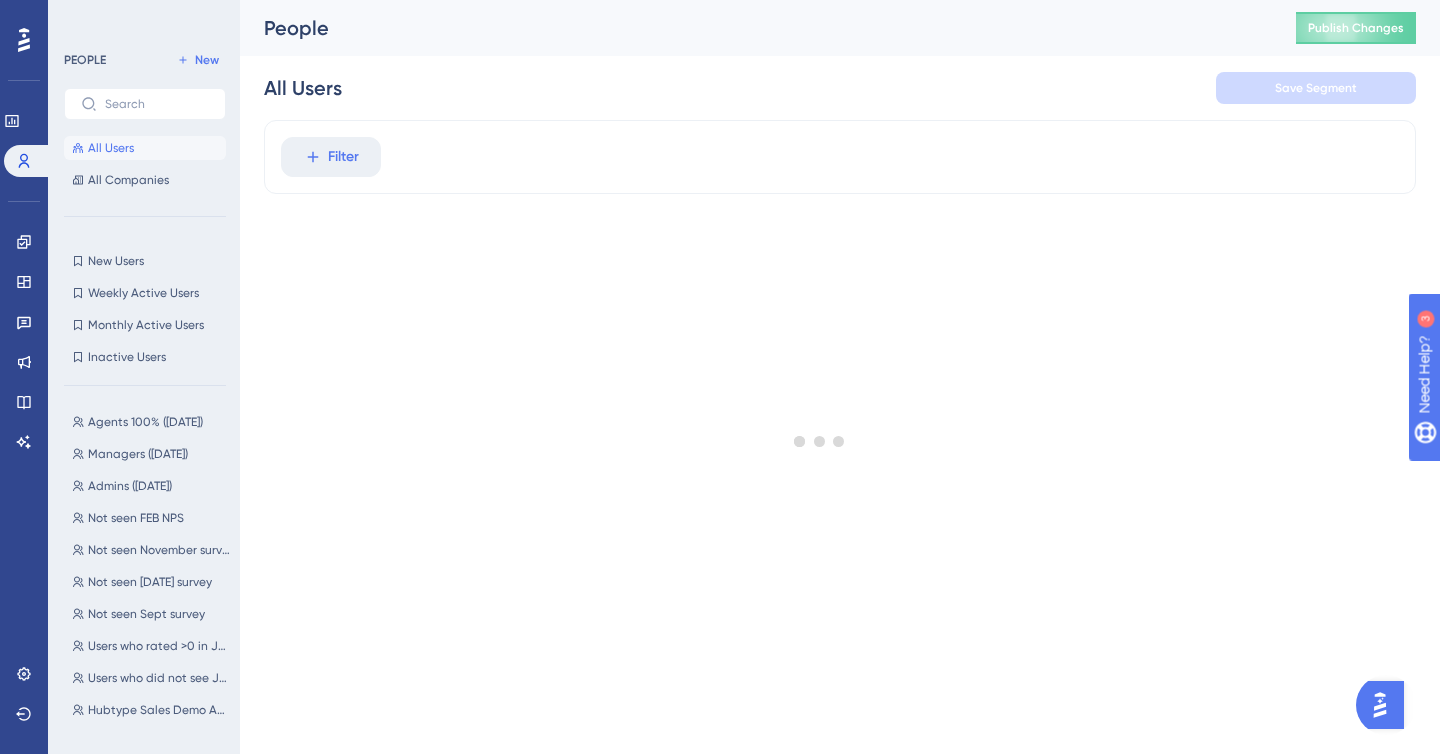 scroll, scrollTop: 0, scrollLeft: 0, axis: both 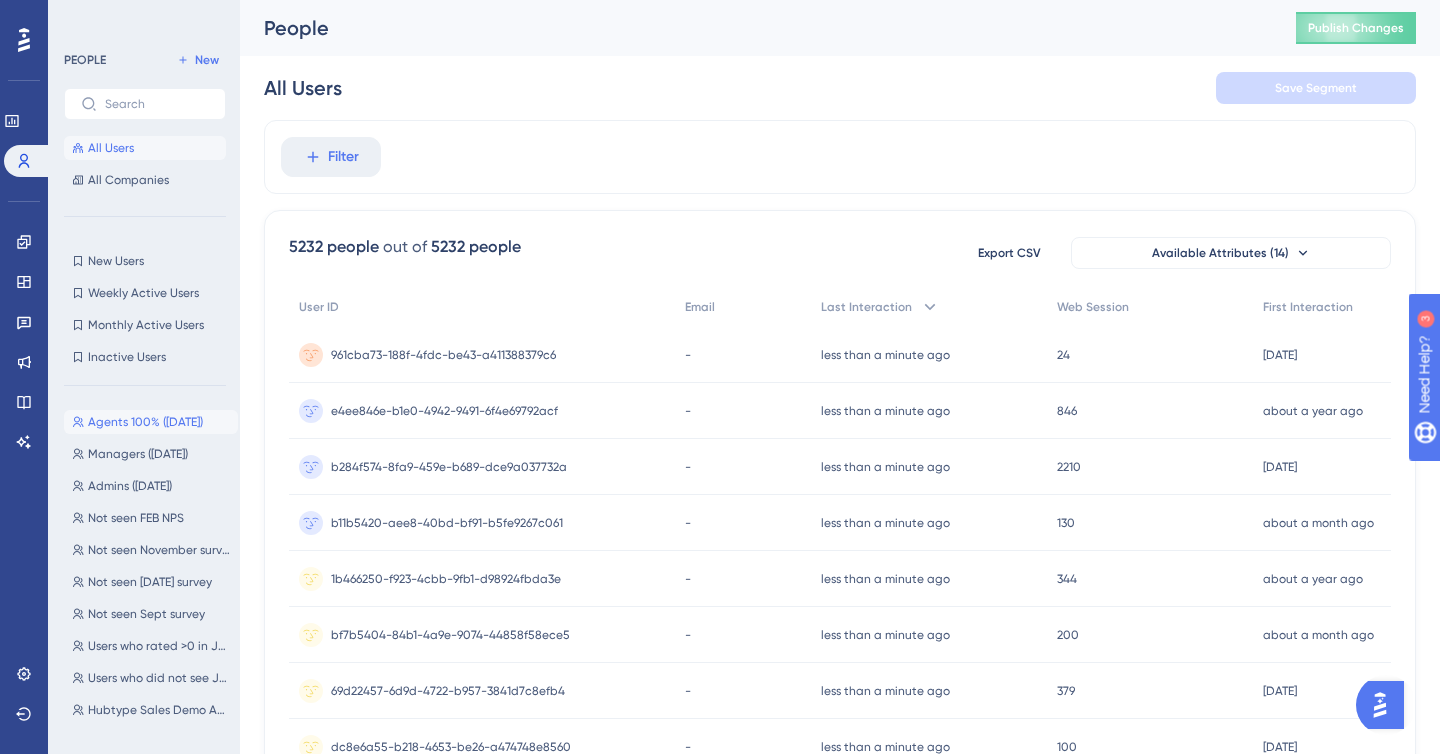 click on "Agents 100% ([DATE])" at bounding box center (145, 422) 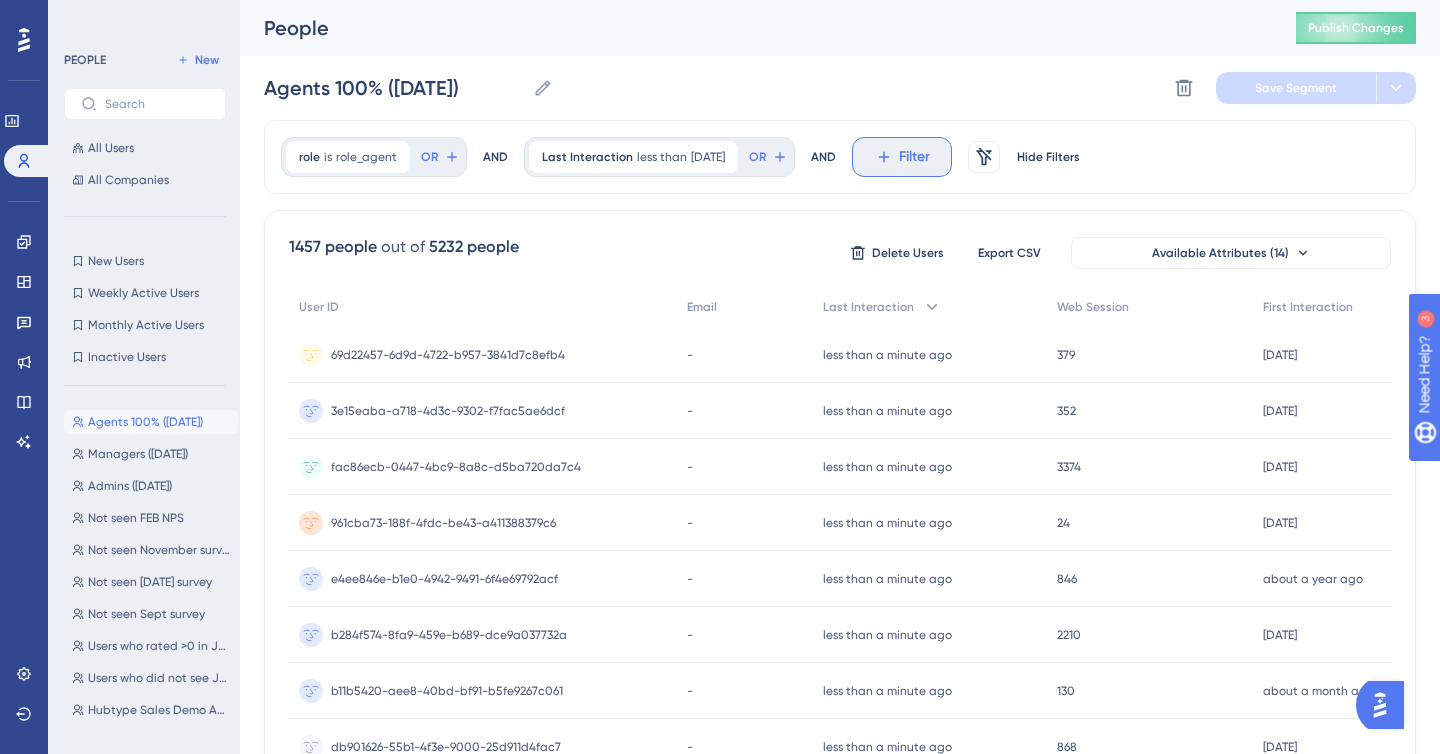 click 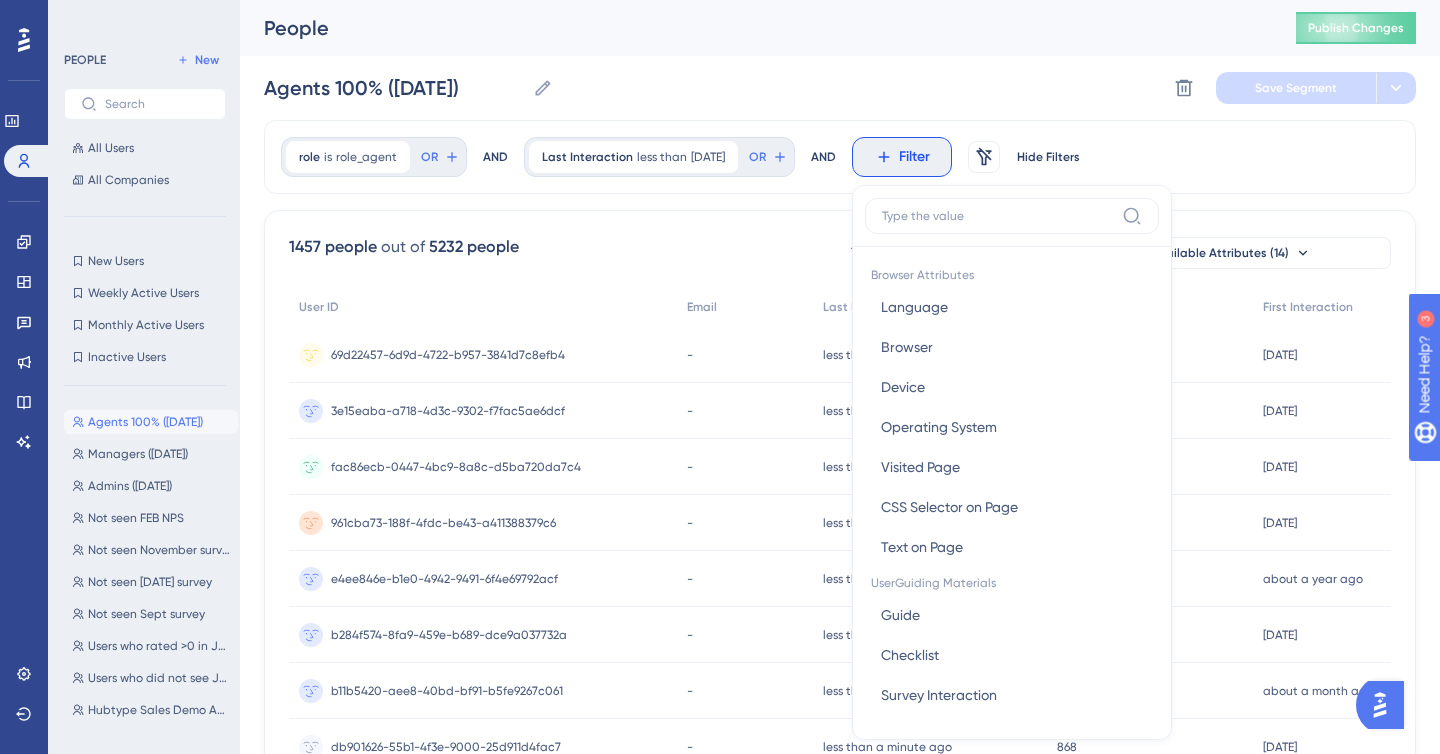 scroll, scrollTop: 85, scrollLeft: 0, axis: vertical 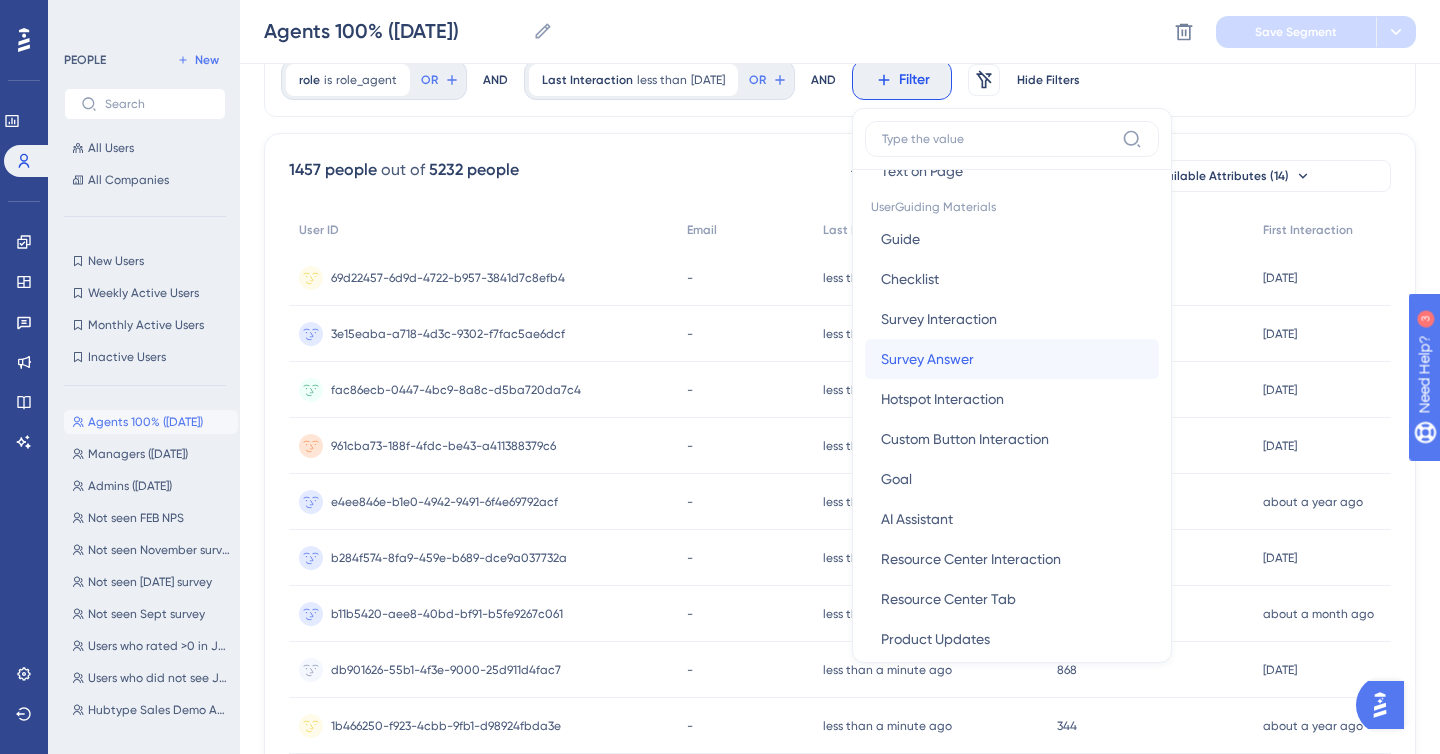 click on "Survey Answer" at bounding box center (927, 359) 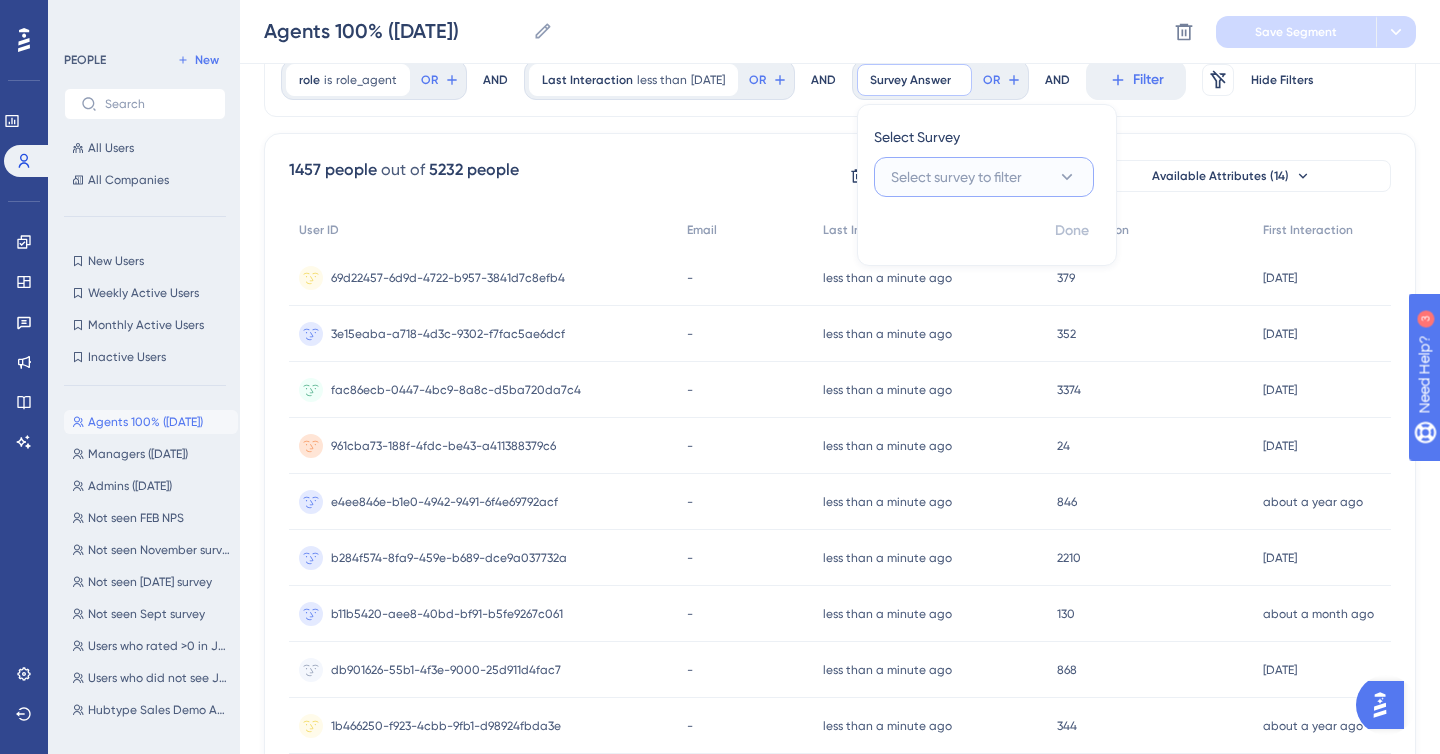 click on "Select survey to filter" at bounding box center (956, 177) 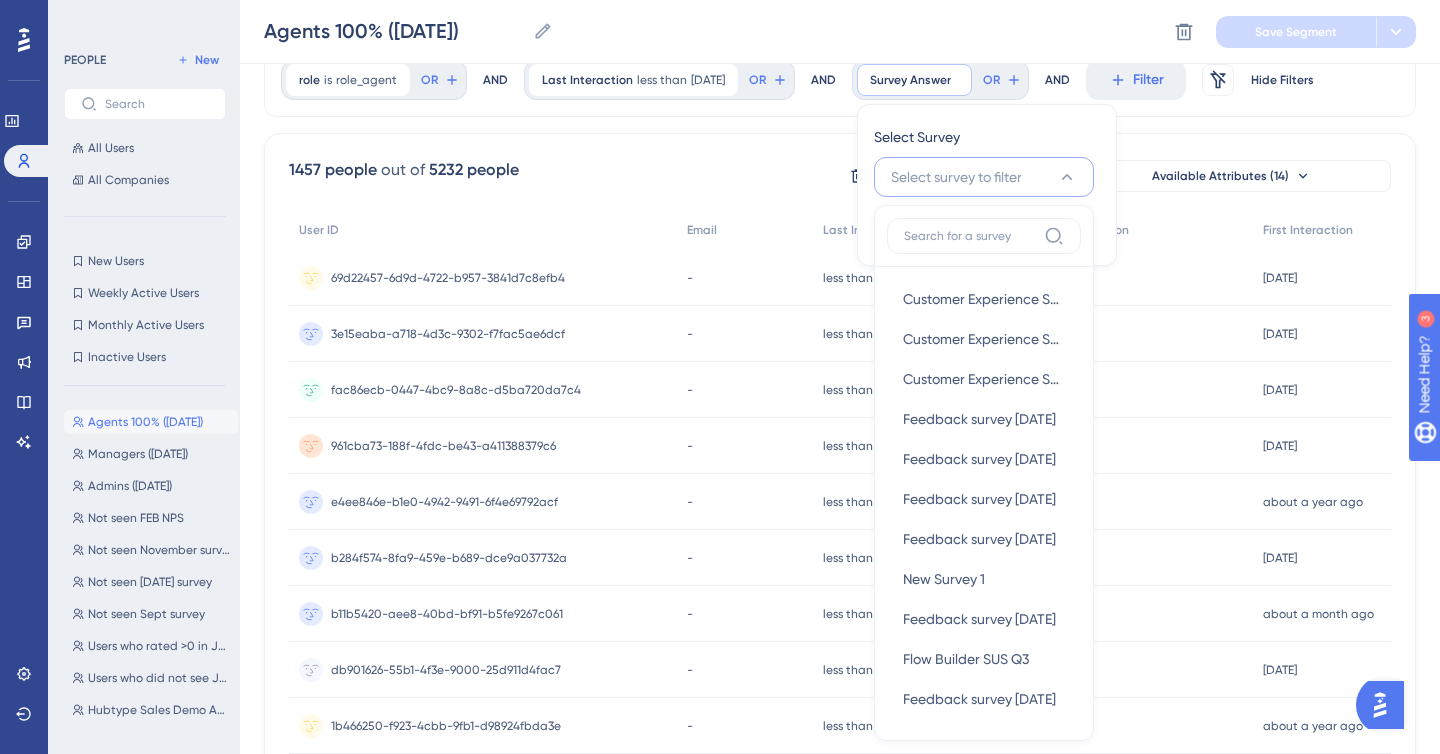 scroll, scrollTop: 180, scrollLeft: 0, axis: vertical 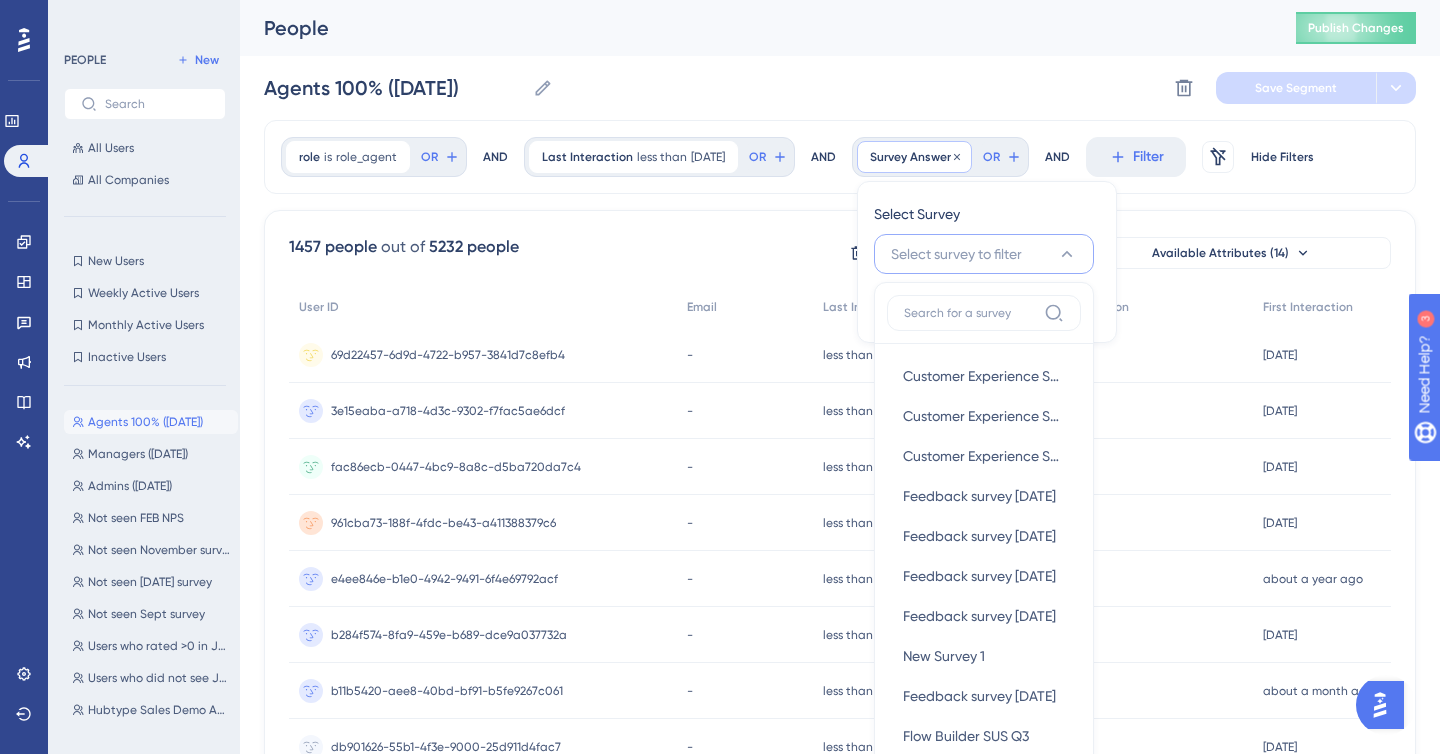 click on "Survey Answer" at bounding box center (910, 157) 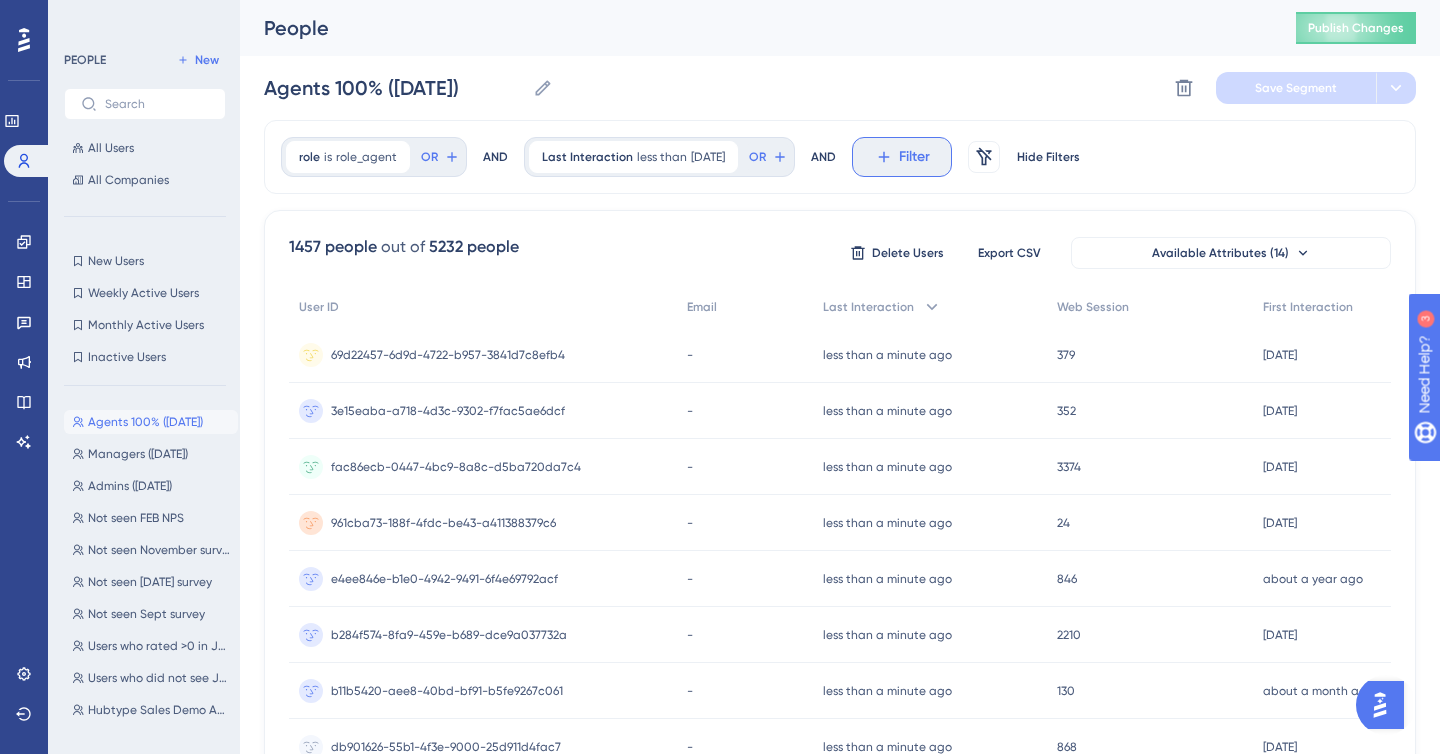 click on "Filter" at bounding box center (914, 157) 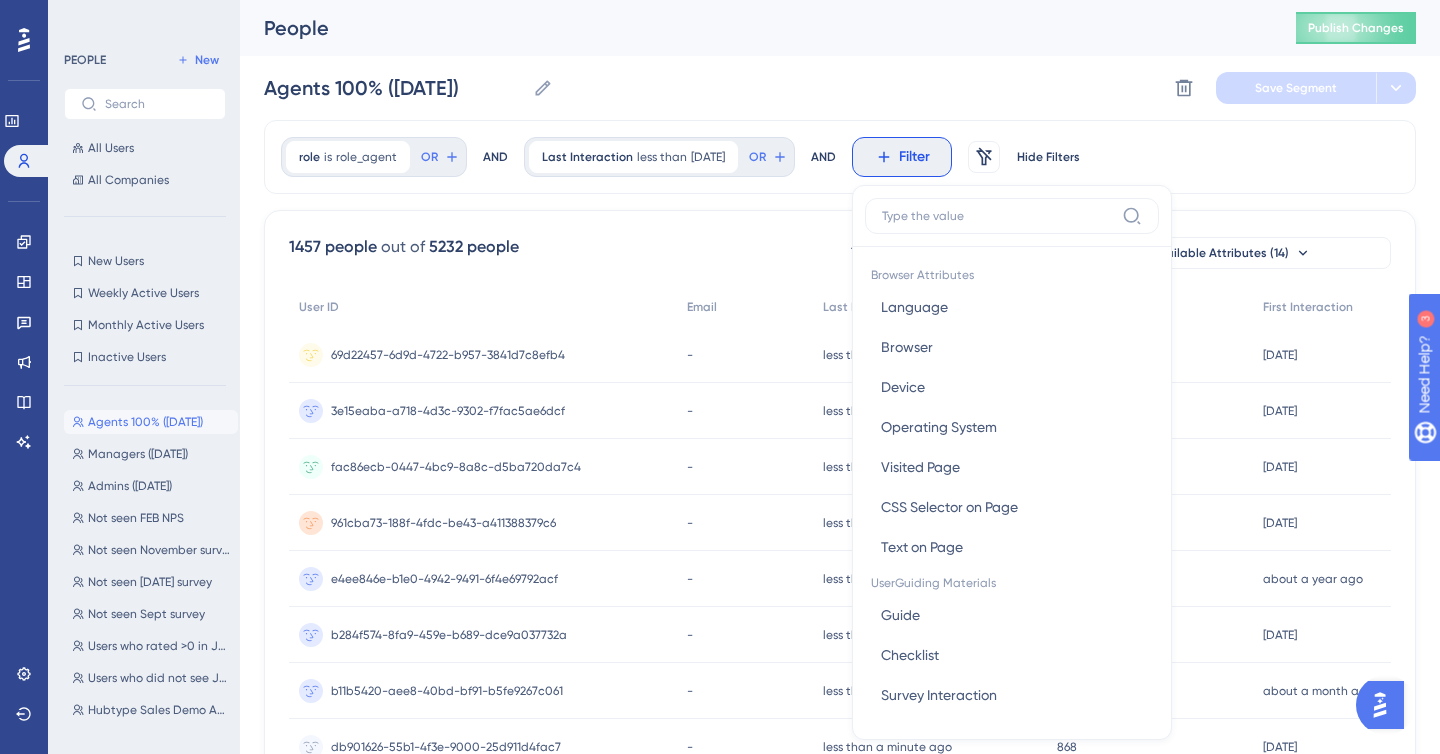 scroll, scrollTop: 85, scrollLeft: 0, axis: vertical 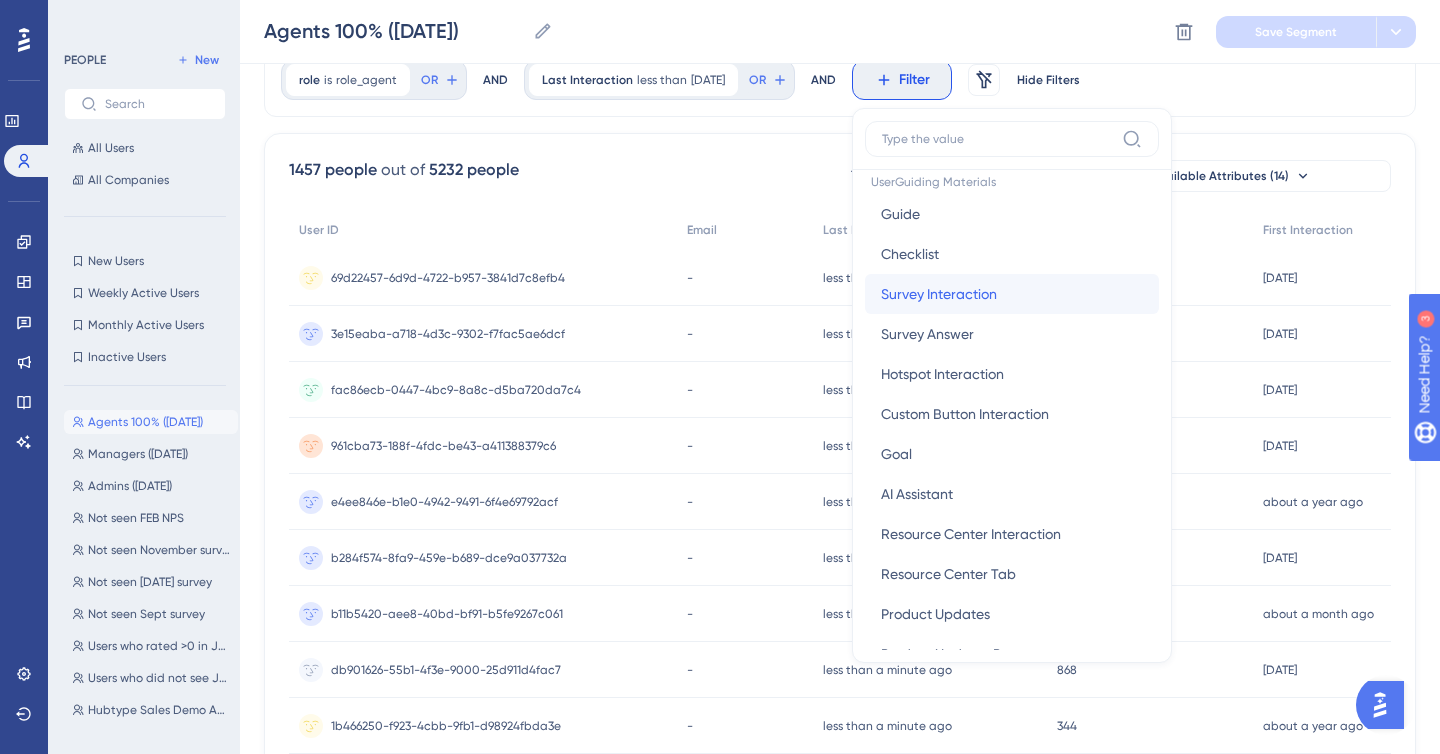 click on "Survey Interaction Survey Interaction" at bounding box center (1012, 294) 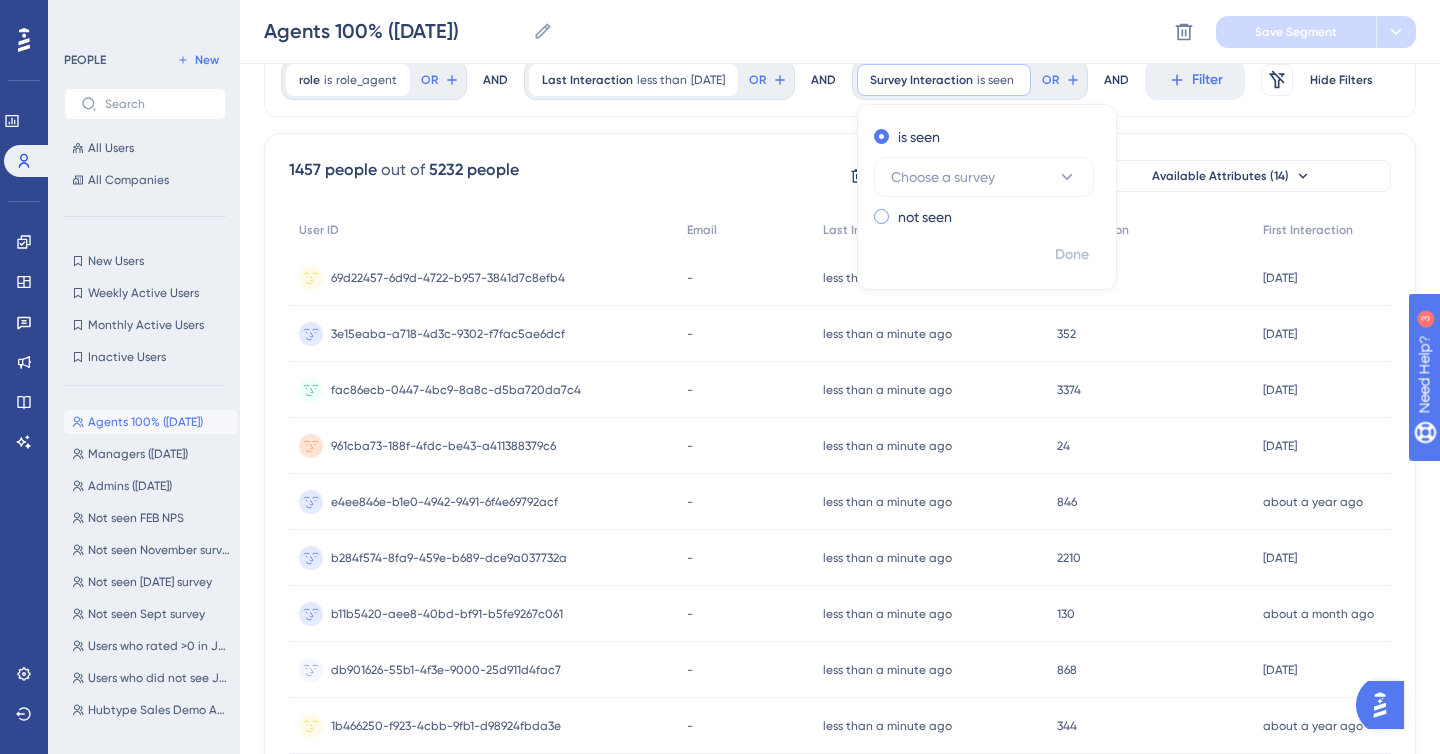 click on "not seen" at bounding box center [925, 217] 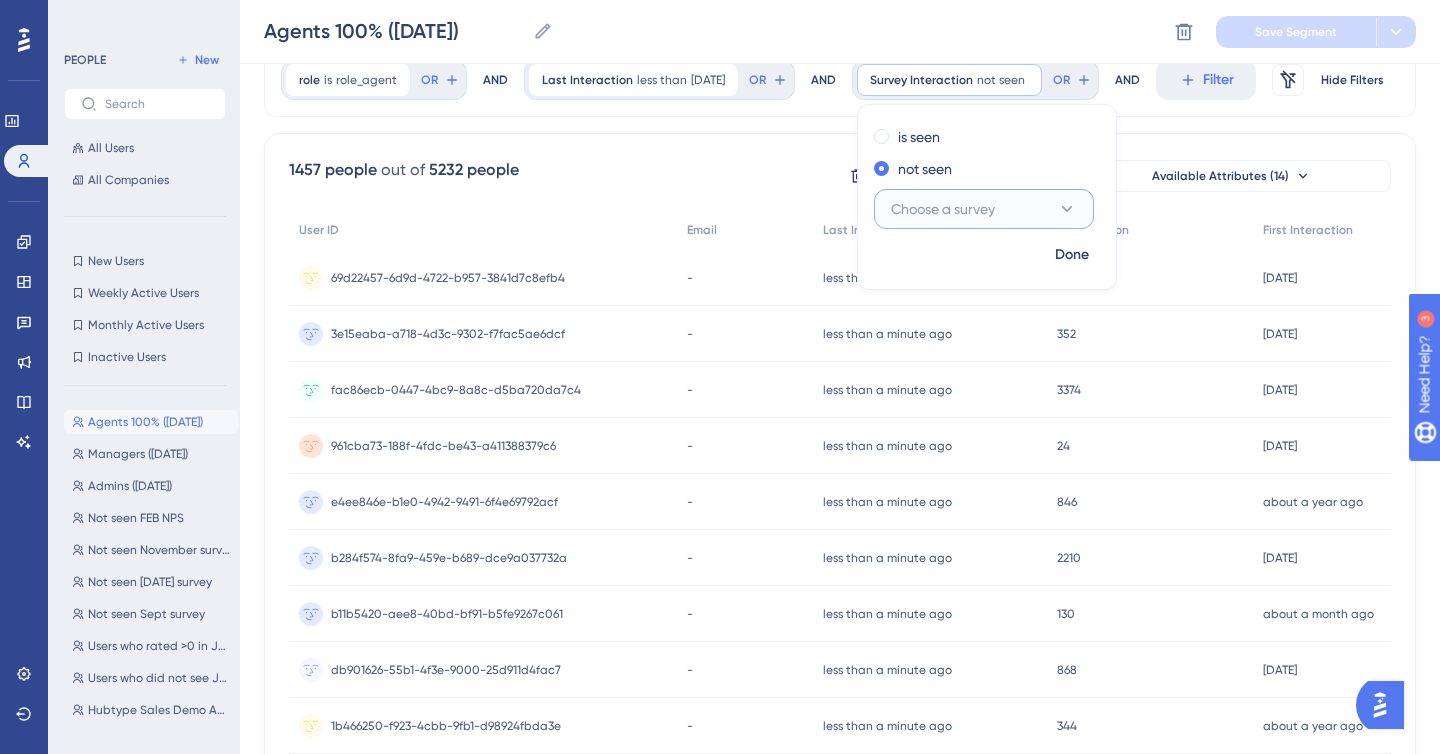 click on "Choose a survey" at bounding box center (984, 209) 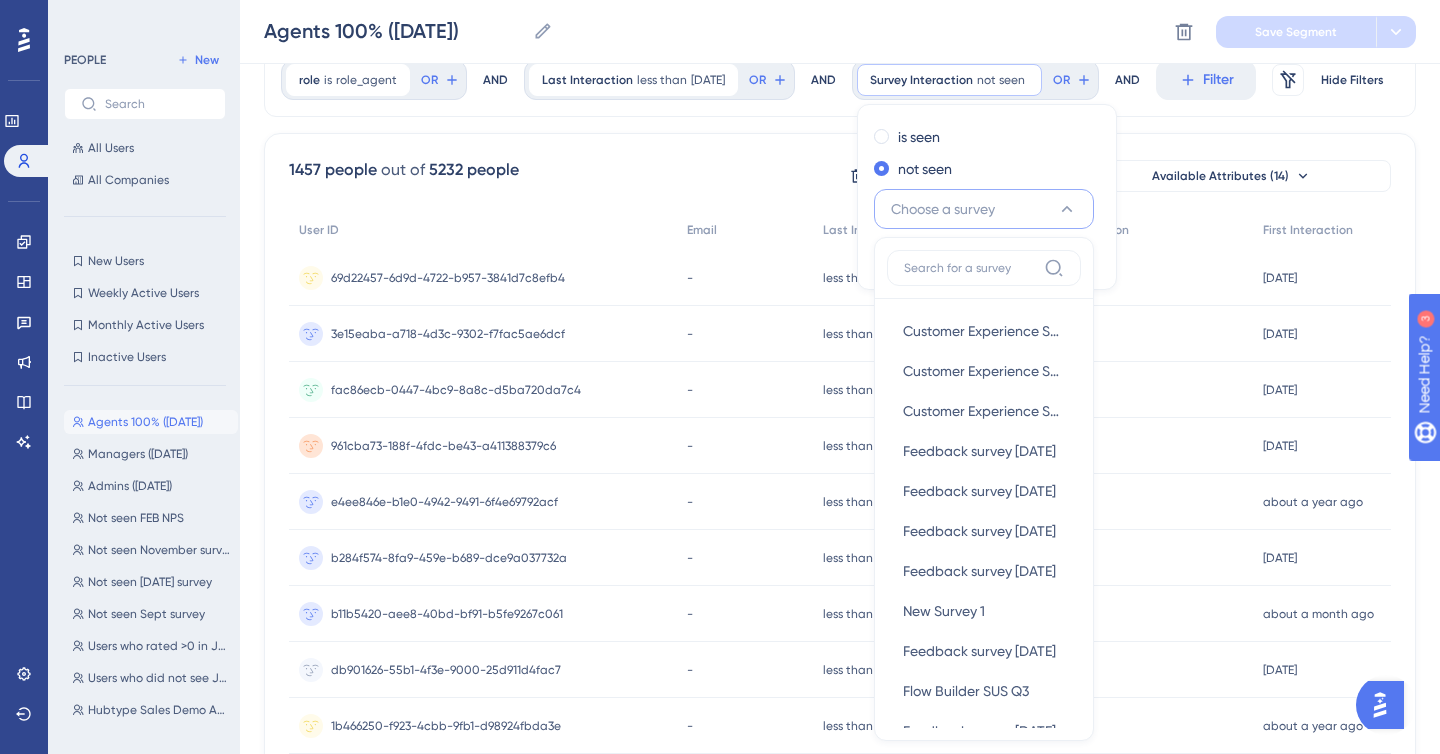 scroll, scrollTop: 197, scrollLeft: 0, axis: vertical 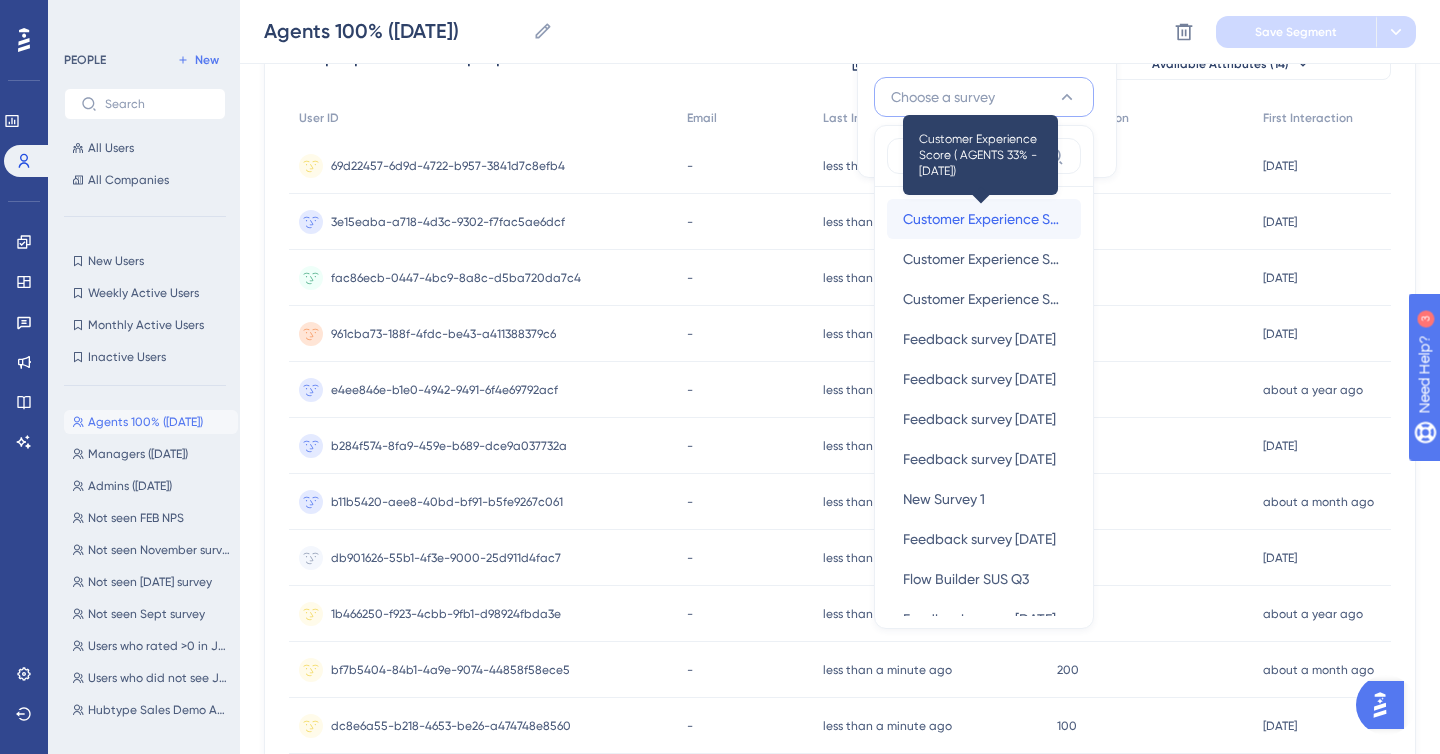 click on "Customer Experience Score ( AGENTS 33% - [DATE])" at bounding box center (984, 219) 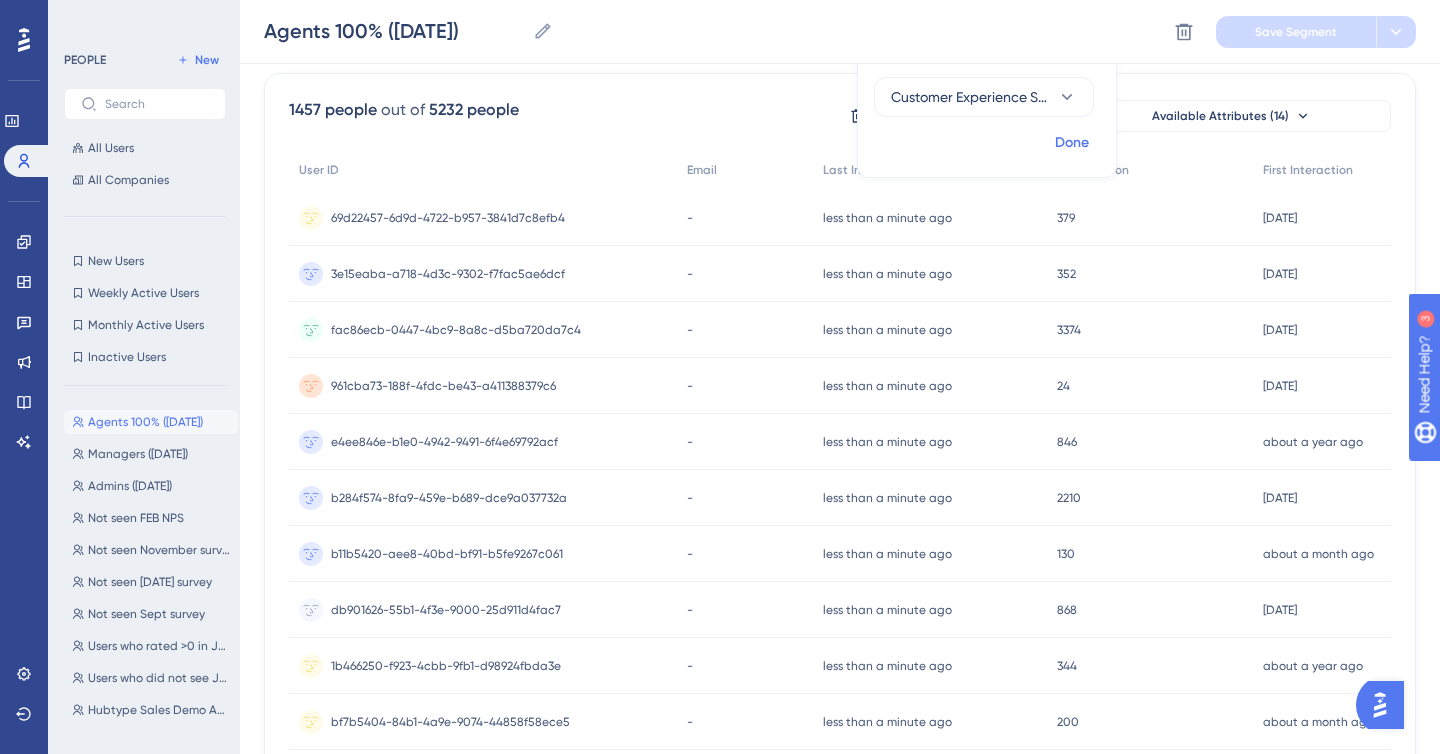 click on "Done" at bounding box center (1072, 143) 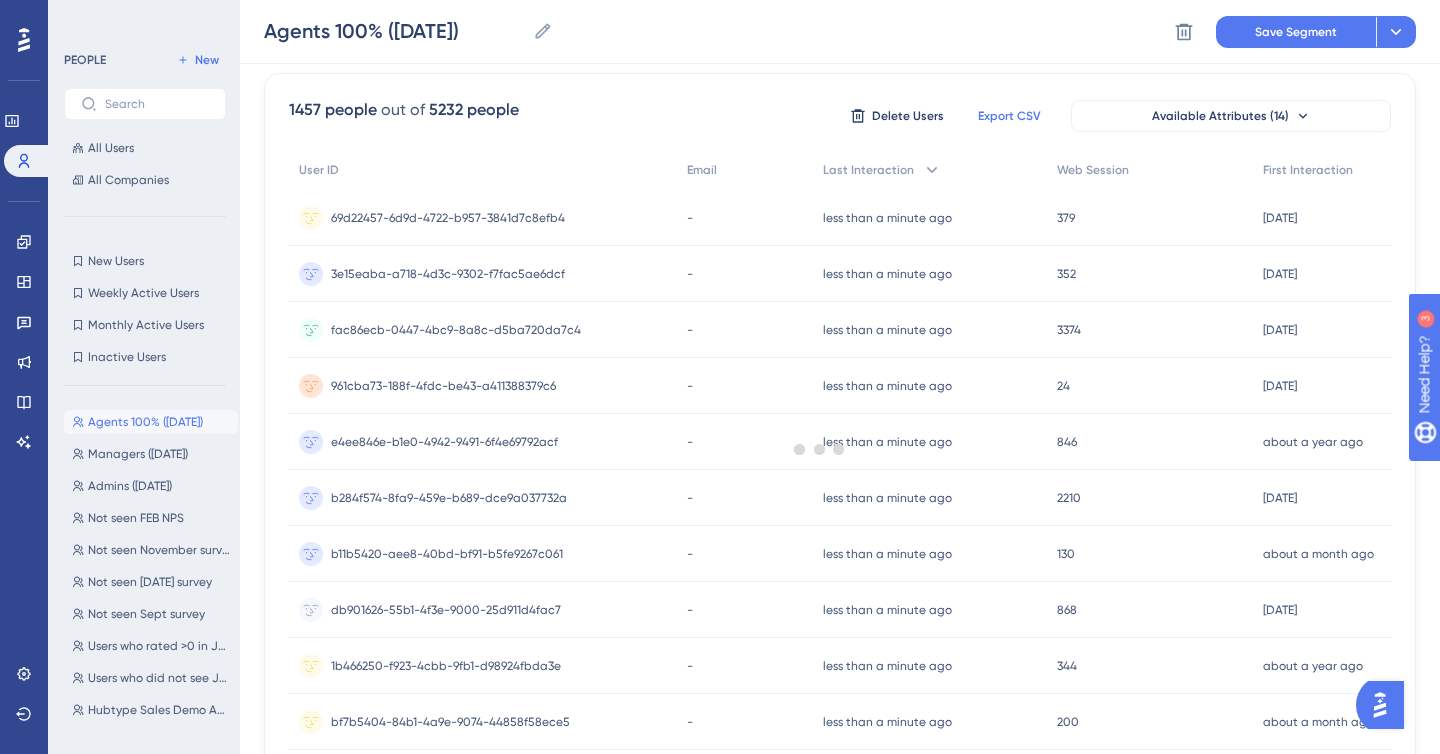scroll, scrollTop: 63, scrollLeft: 0, axis: vertical 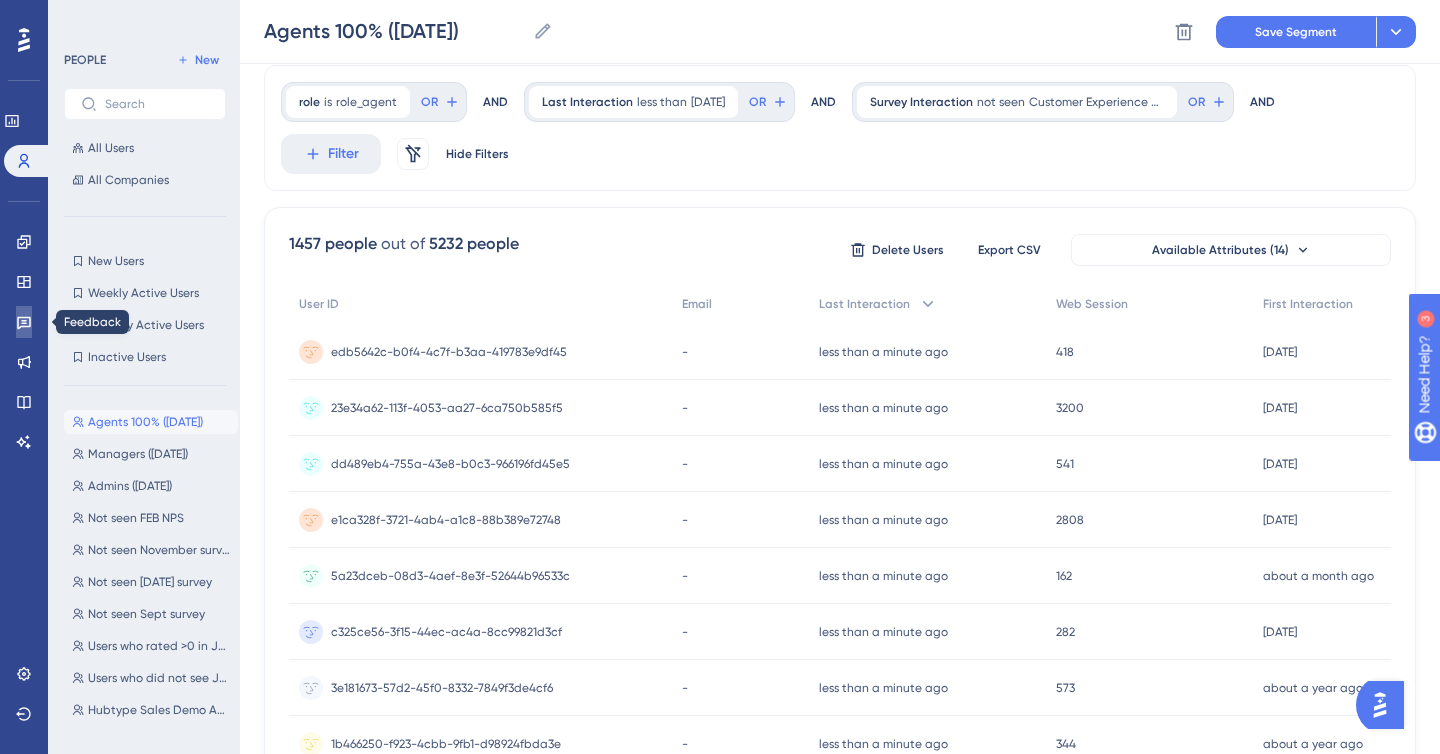 click at bounding box center [24, 322] 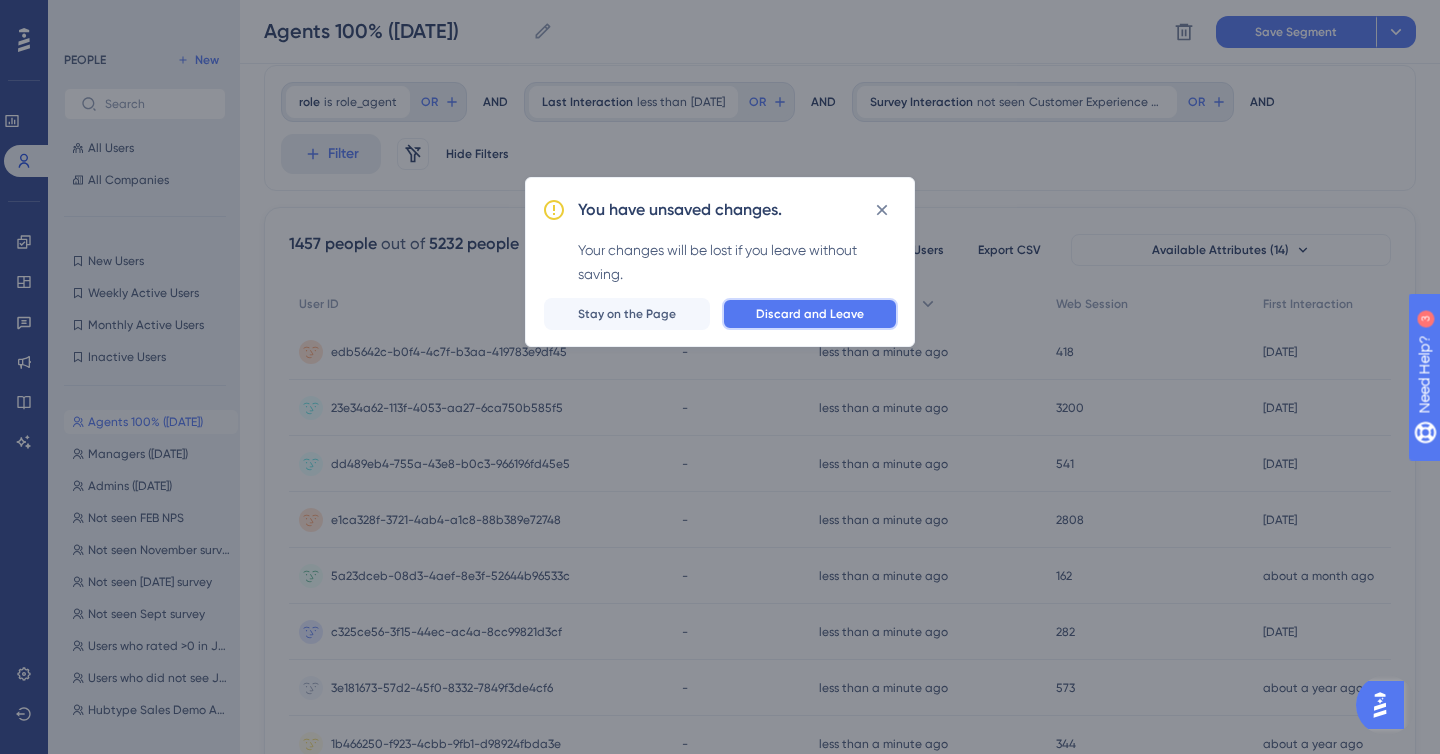 click on "Discard and Leave" at bounding box center (810, 314) 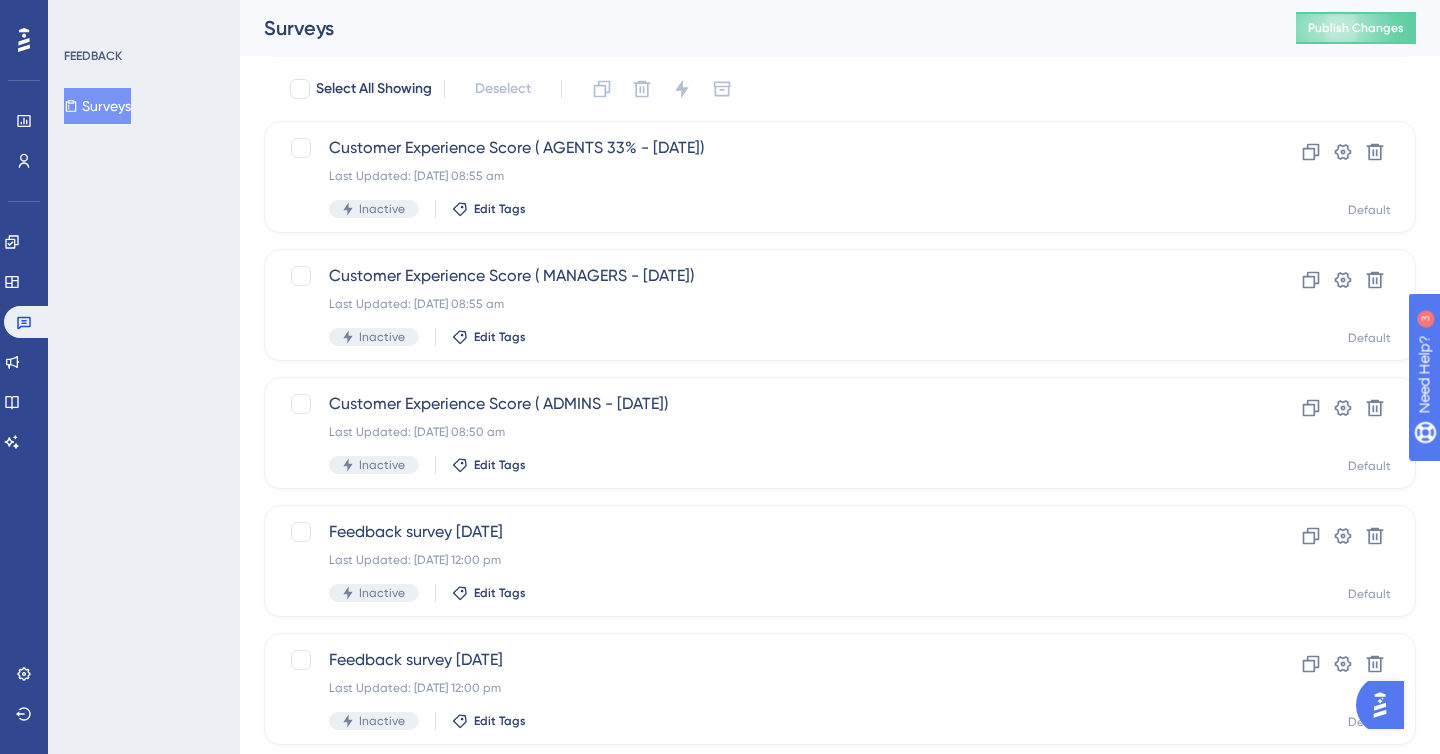 scroll, scrollTop: 0, scrollLeft: 0, axis: both 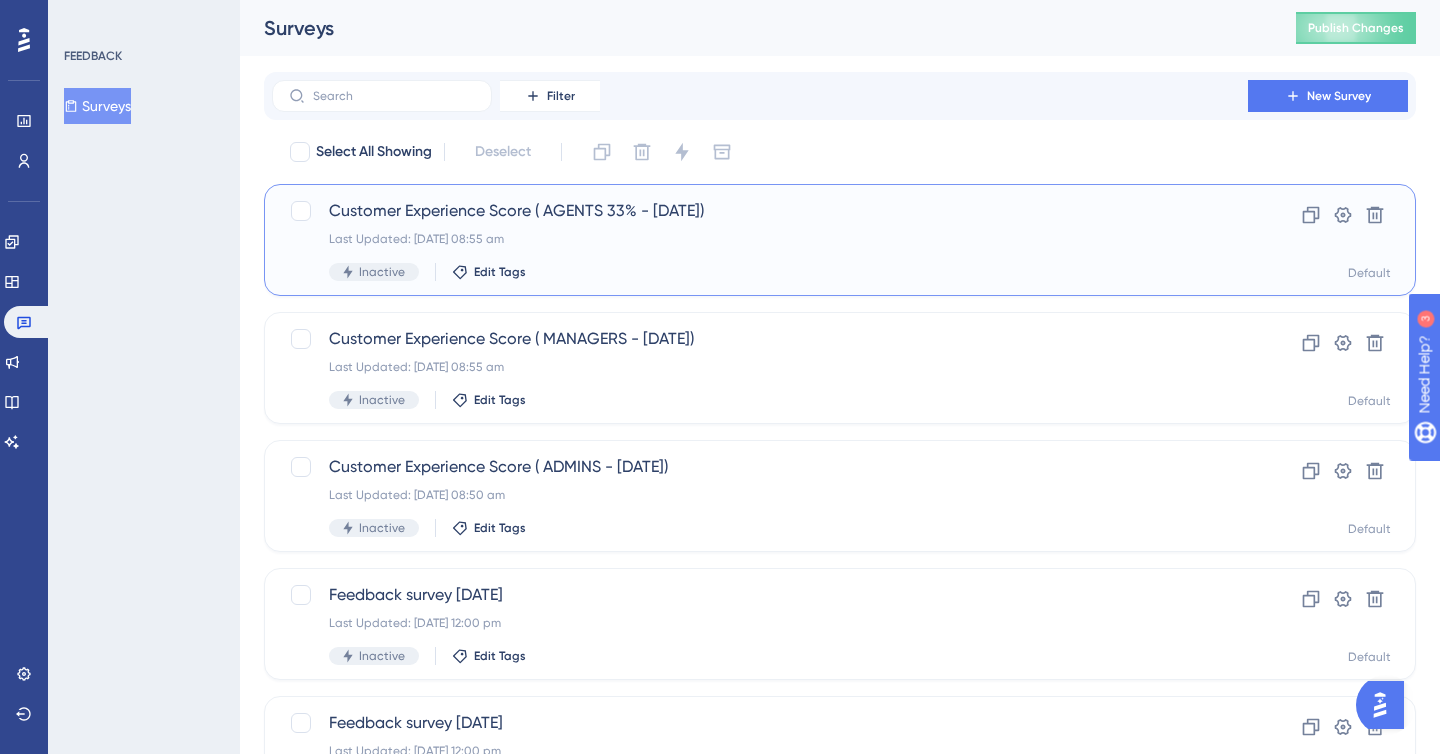 click on "Last Updated: [DATE] 08:55 am" at bounding box center [760, 239] 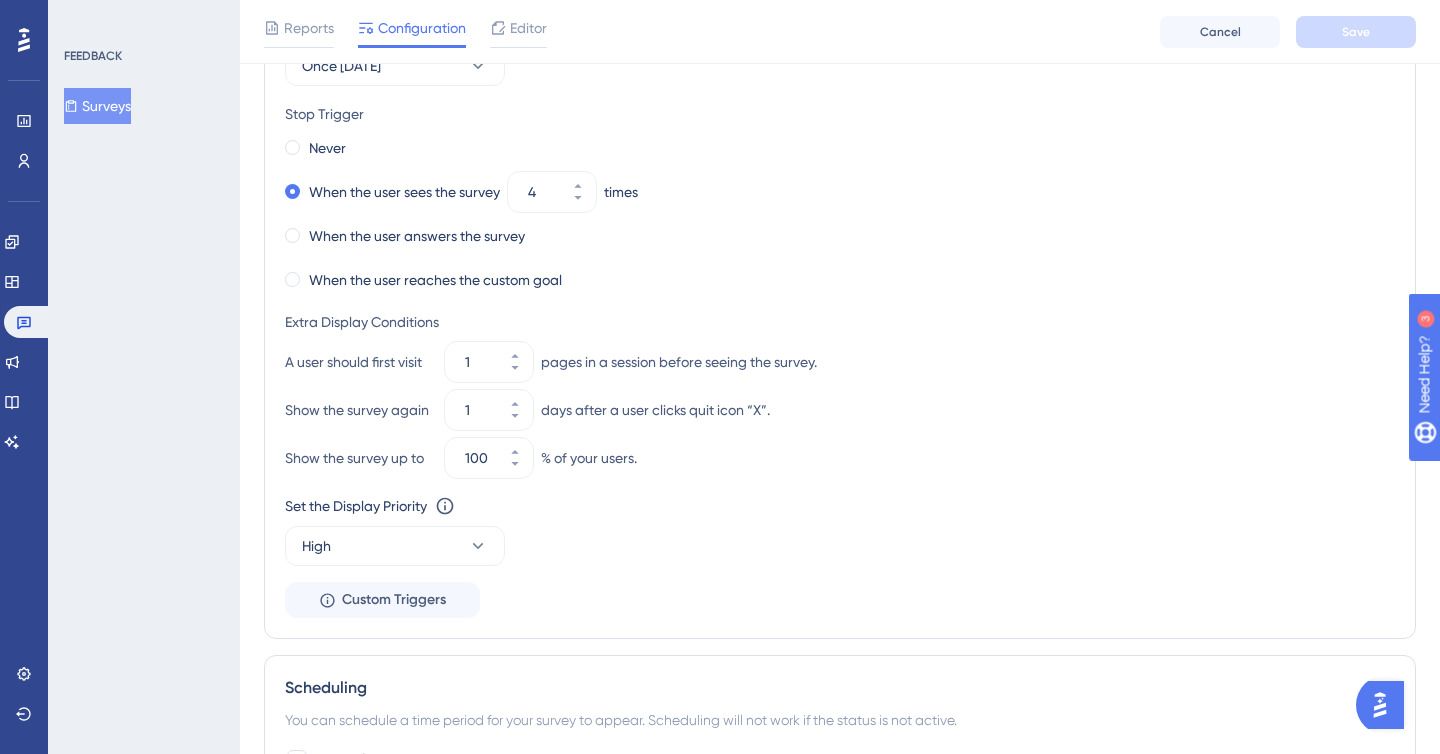 scroll, scrollTop: 1037, scrollLeft: 0, axis: vertical 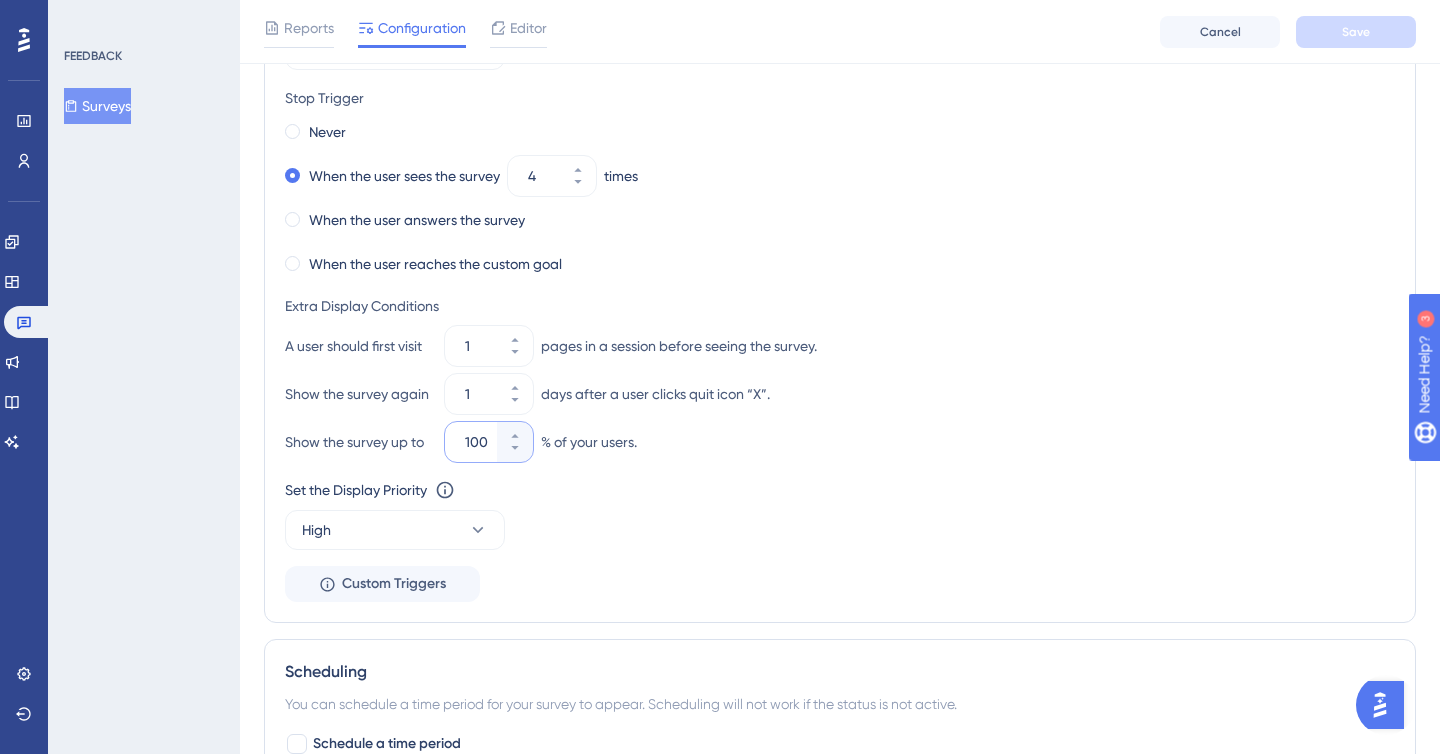 click on "100" at bounding box center (479, 442) 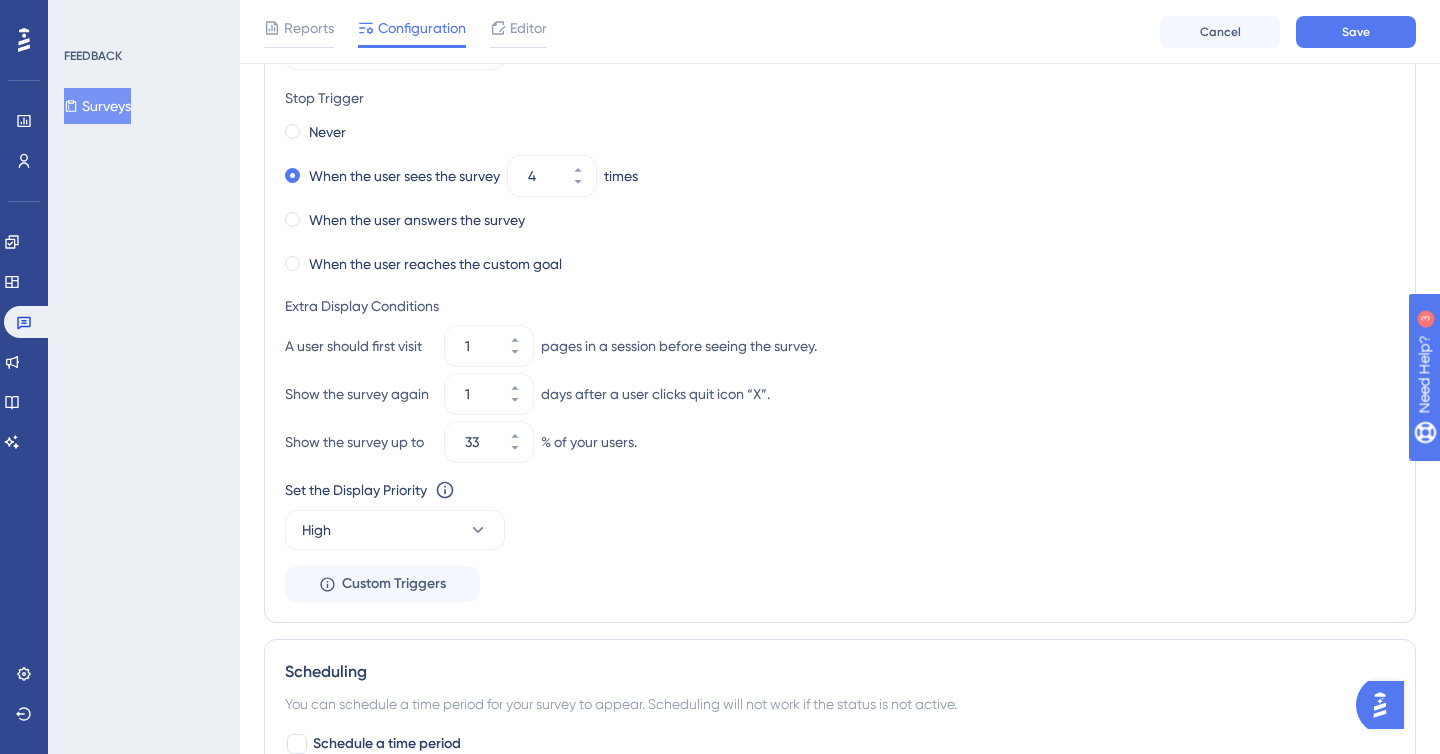 click on "Set the Display Priority This option will set the display priority between
auto-triggered materials in cases of conflicts between multiple materials" at bounding box center (840, 490) 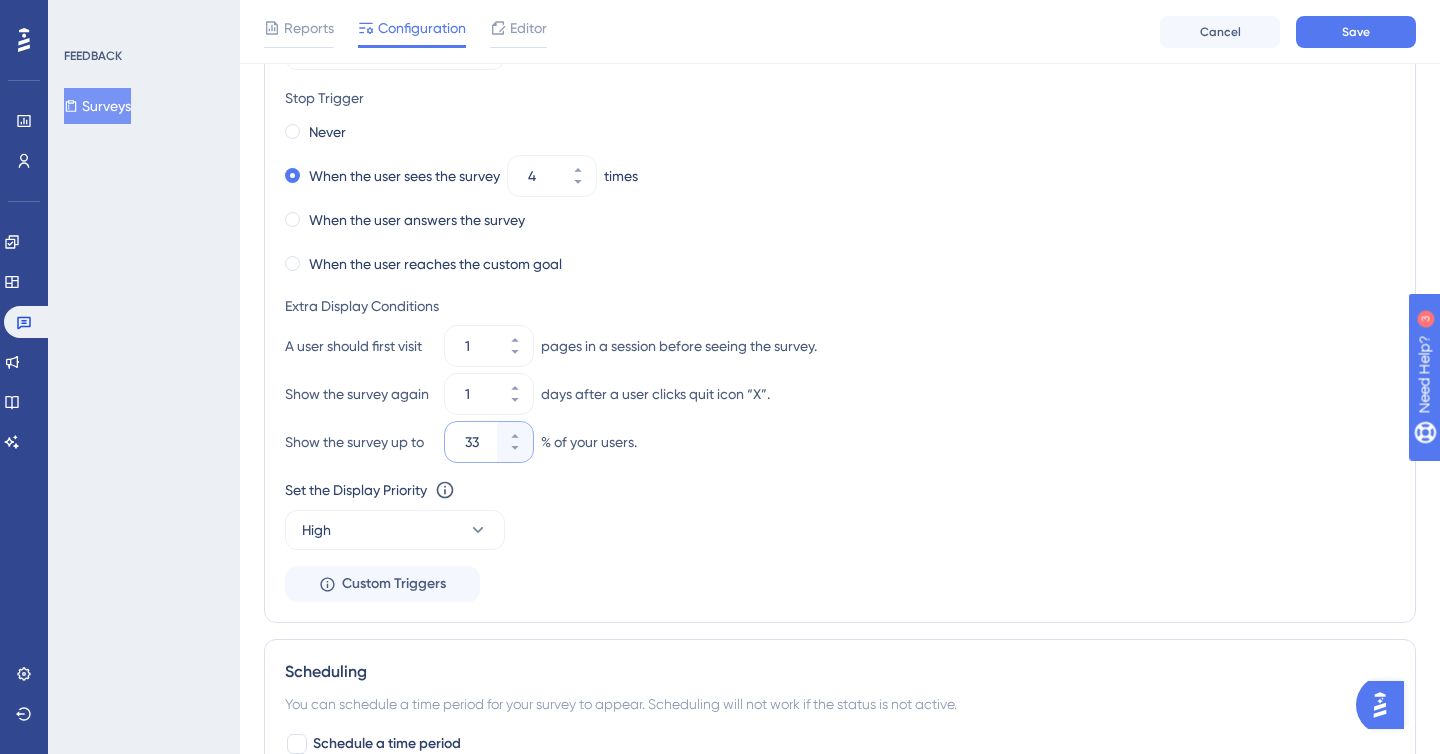 click on "33" at bounding box center (479, 442) 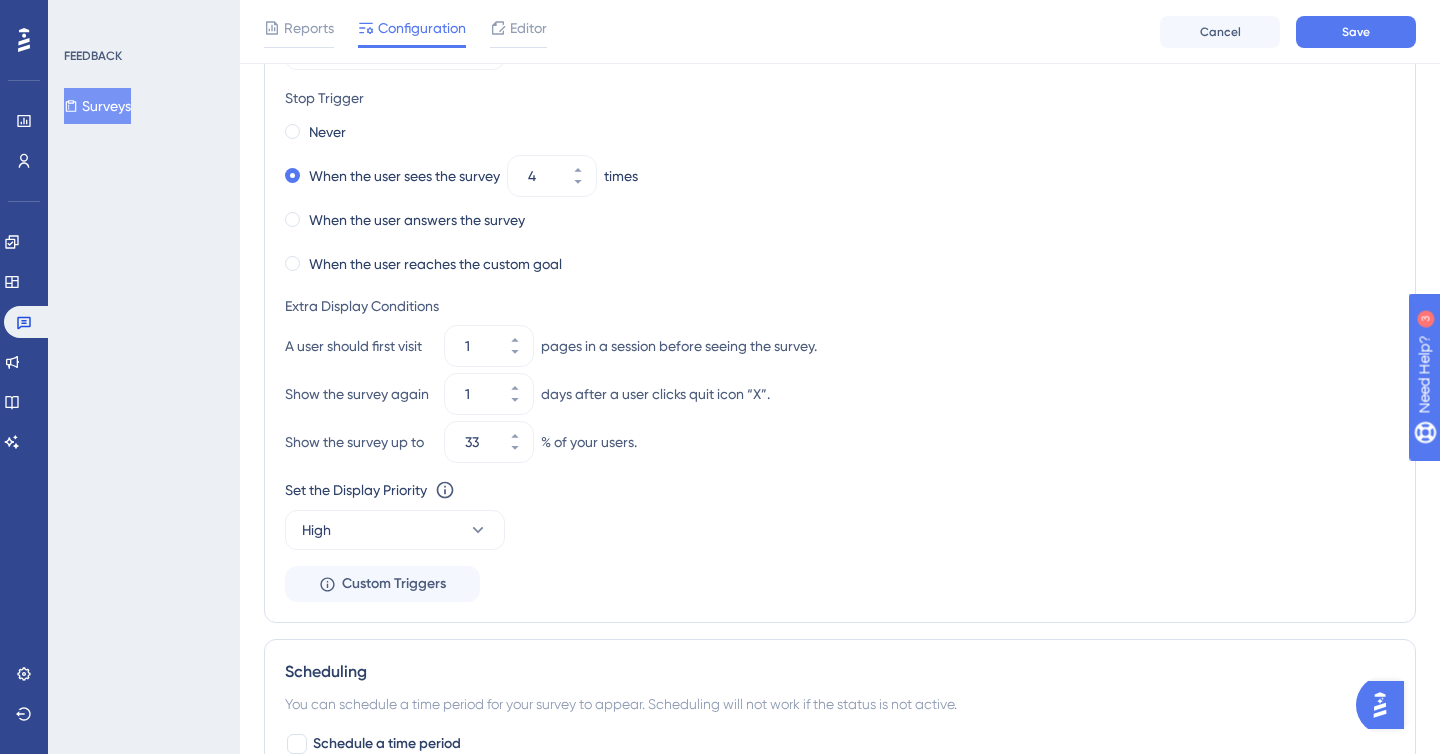click on "Set the Appear Frequency Once [DATE] Stop Trigger Never When the user sees the survey 4 times When the user answers the survey When the user reaches the custom goal Extra Display Conditions A user should first visit   1 pages in a session before seeing the survey. Show the survey again     1 days after a user clicks quit icon “X”. Show the survey up to   33 % of your users. Set the Display Priority This option will set the display priority between
auto-triggered materials in cases of conflicts between multiple materials High Custom Triggers" at bounding box center (840, 300) 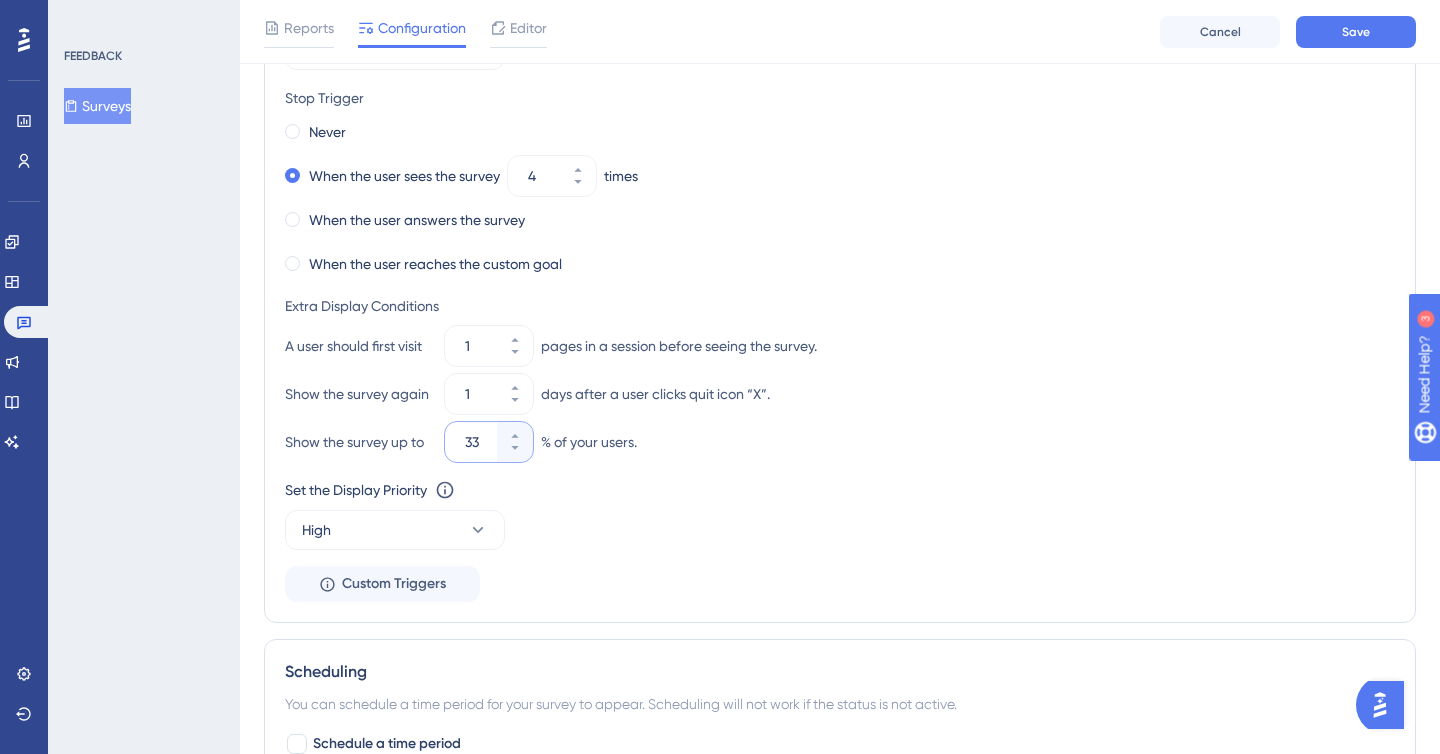 click on "33" at bounding box center (479, 442) 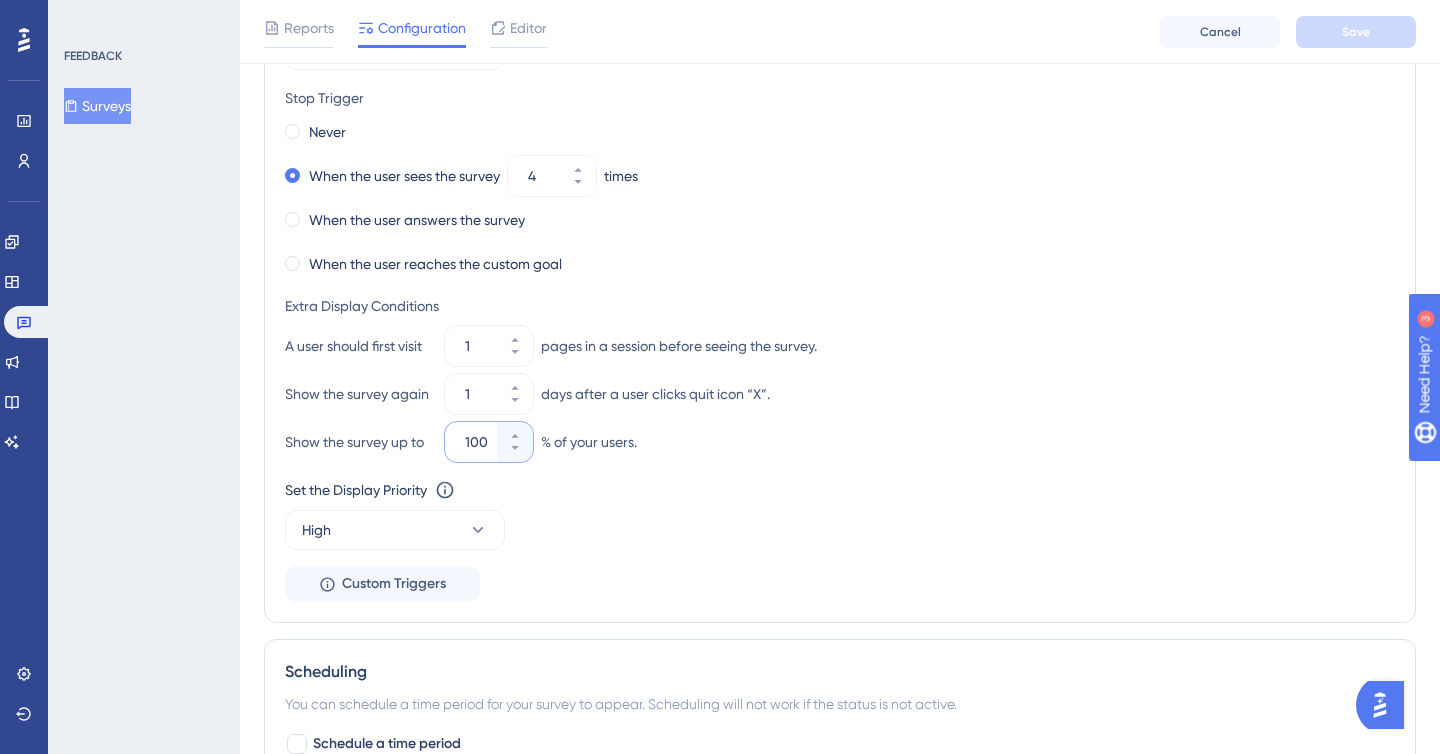 type on "100" 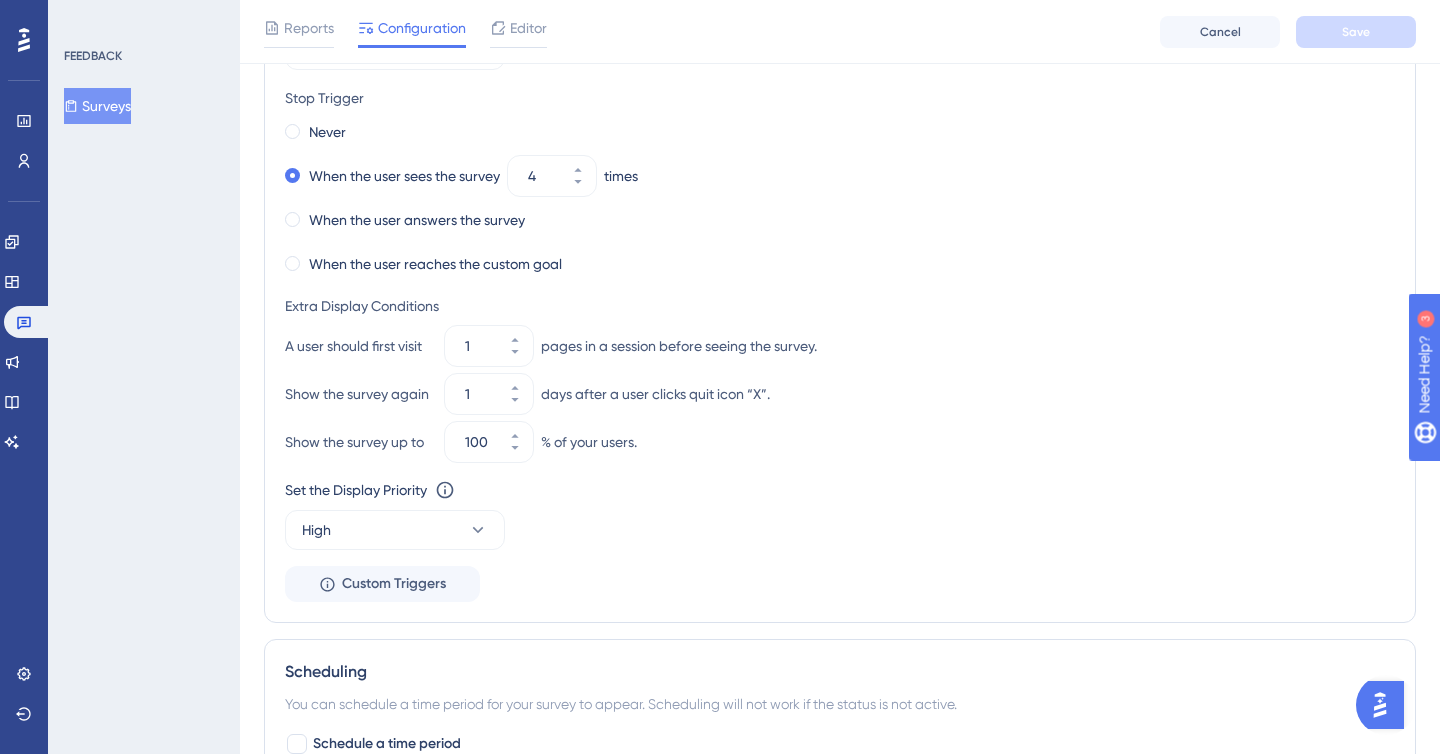 click on "Set the Display Priority This option will set the display priority between
auto-triggered materials in cases of conflicts between multiple materials" at bounding box center (840, 490) 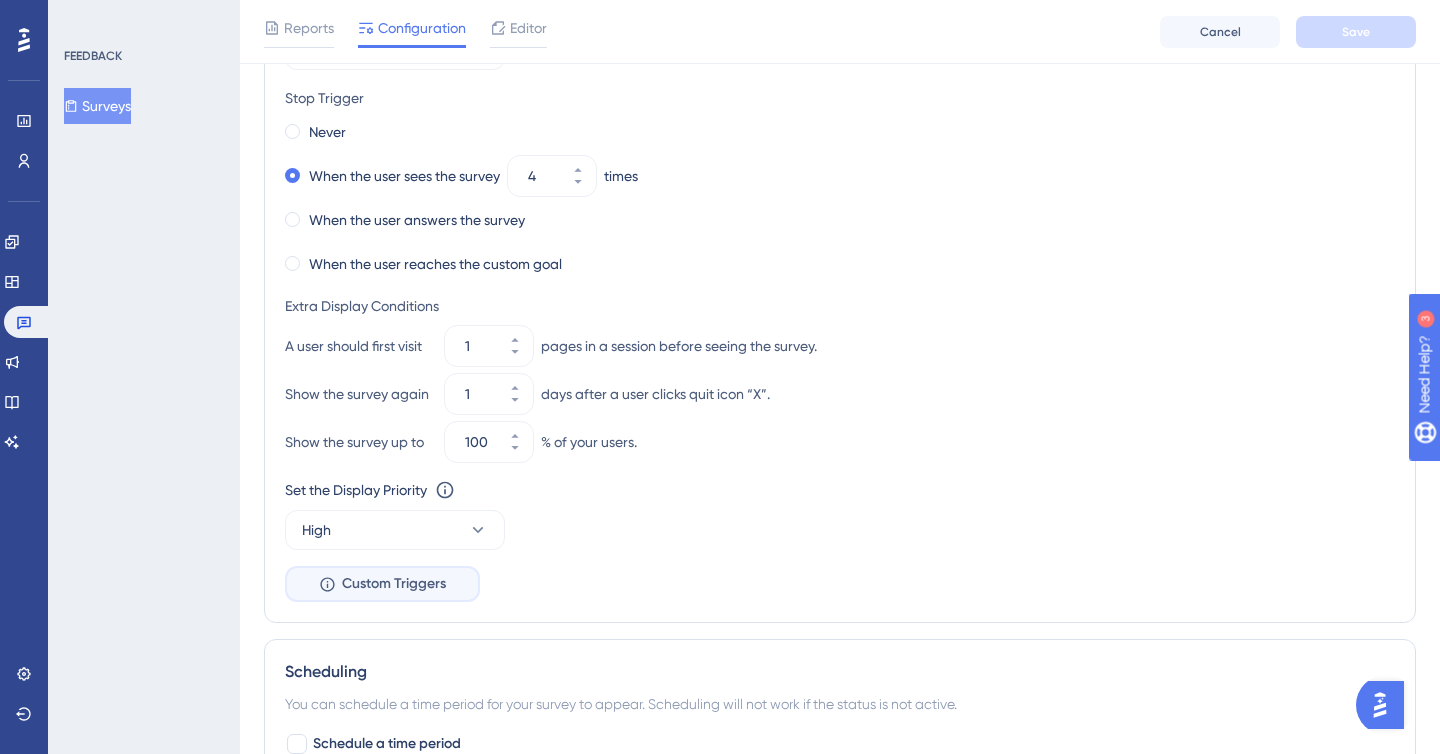 click on "Custom Triggers" at bounding box center (394, 584) 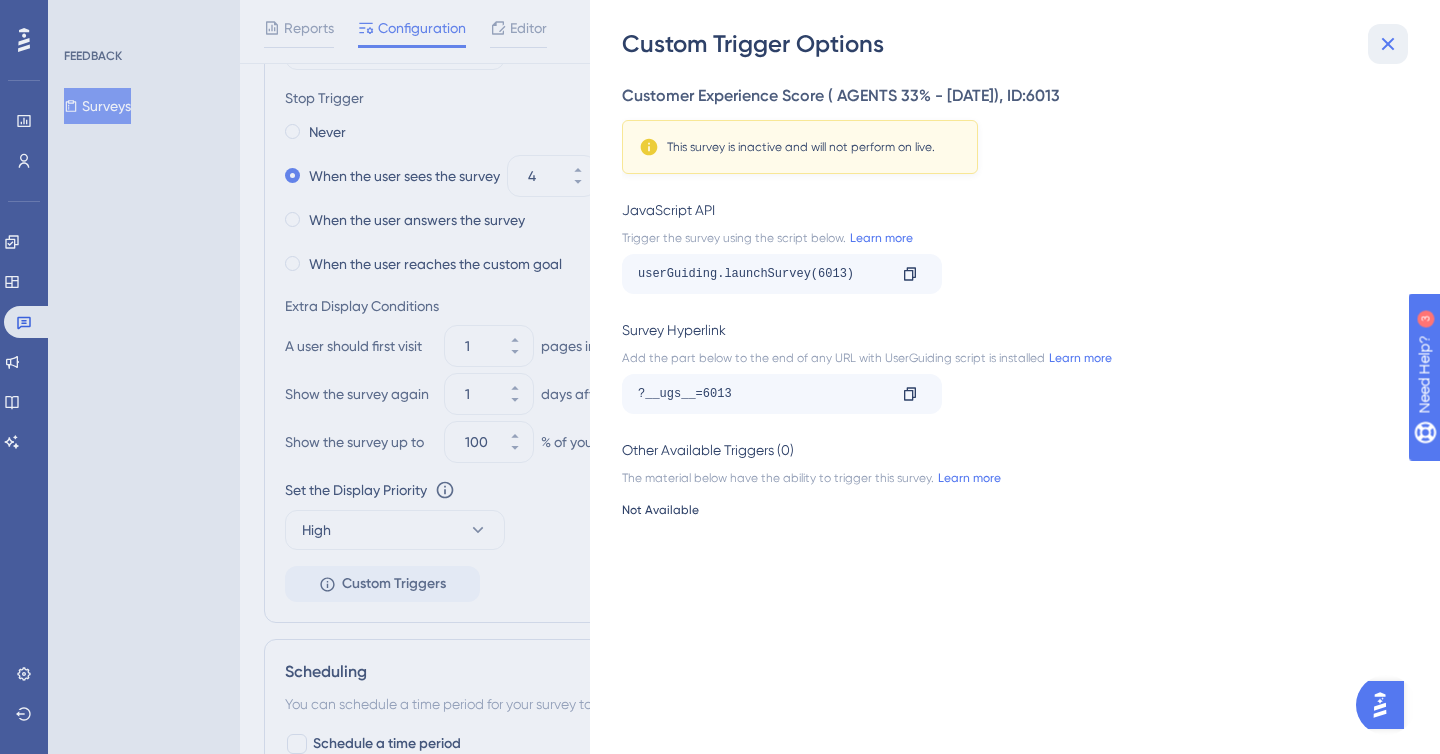 click 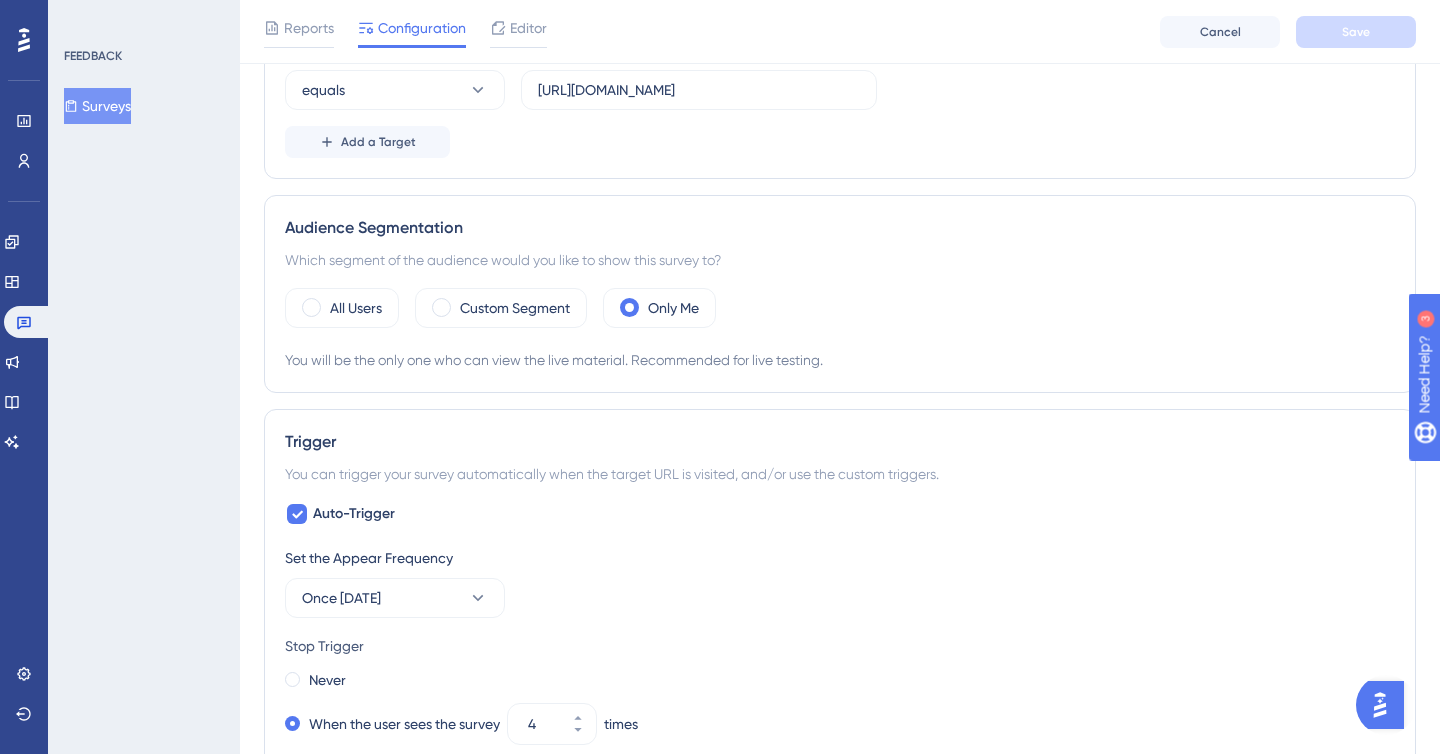 scroll, scrollTop: 482, scrollLeft: 0, axis: vertical 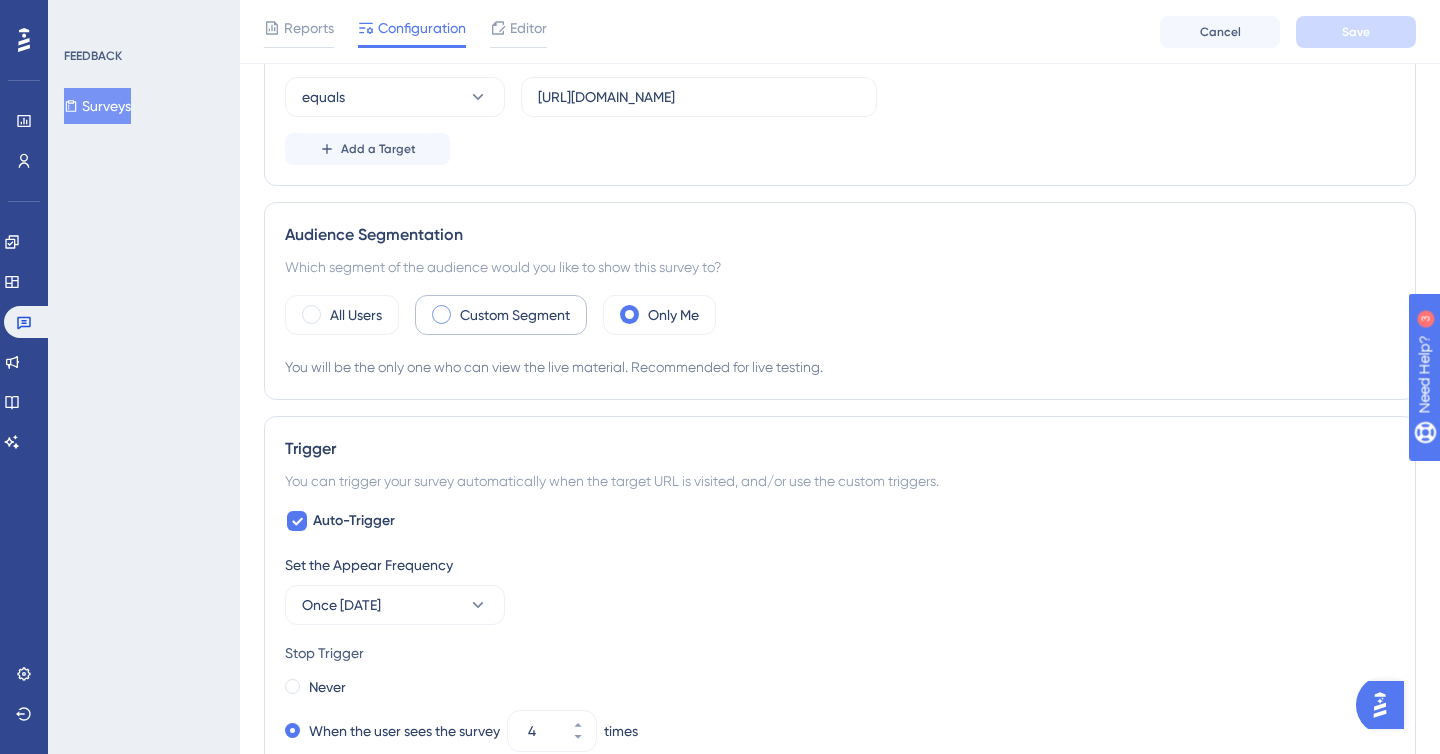 click on "Custom Segment" at bounding box center (515, 315) 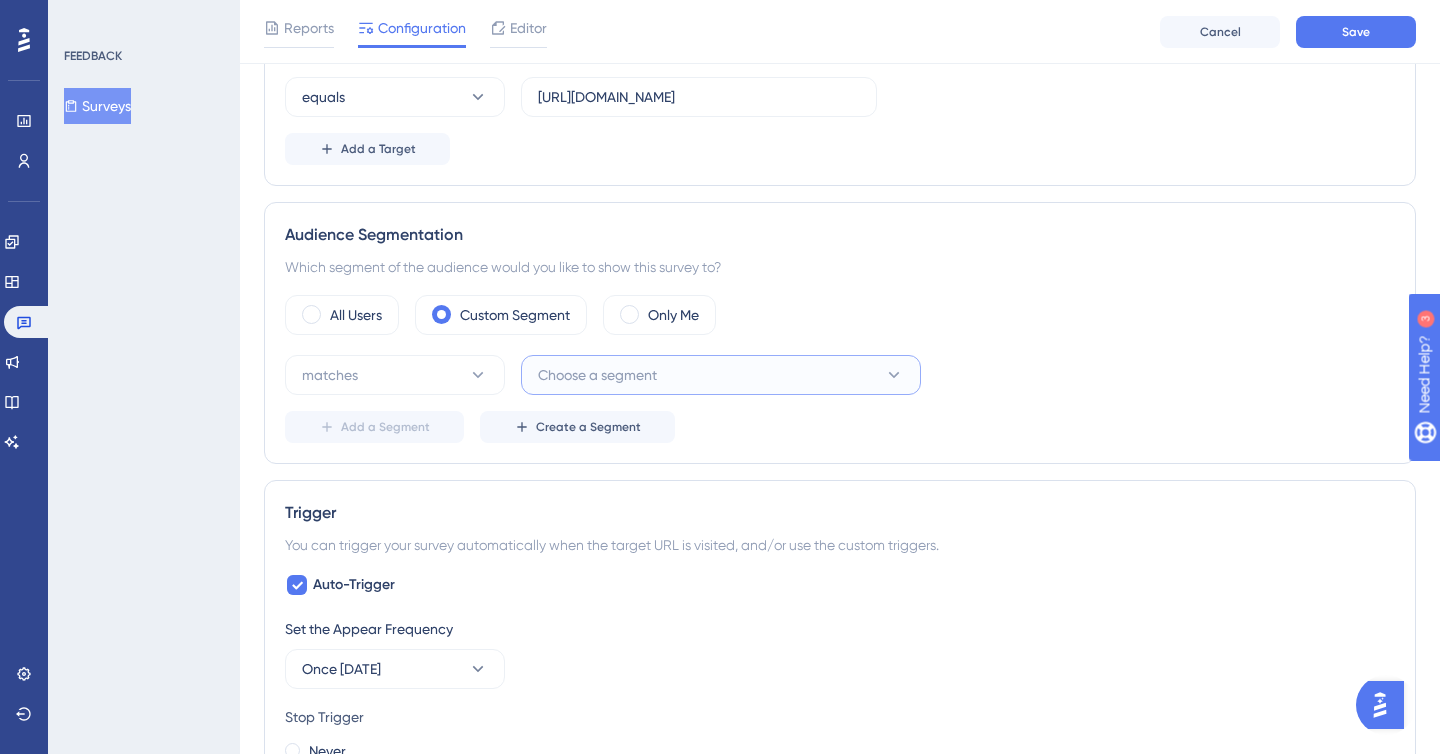 click on "Choose a segment" at bounding box center (597, 375) 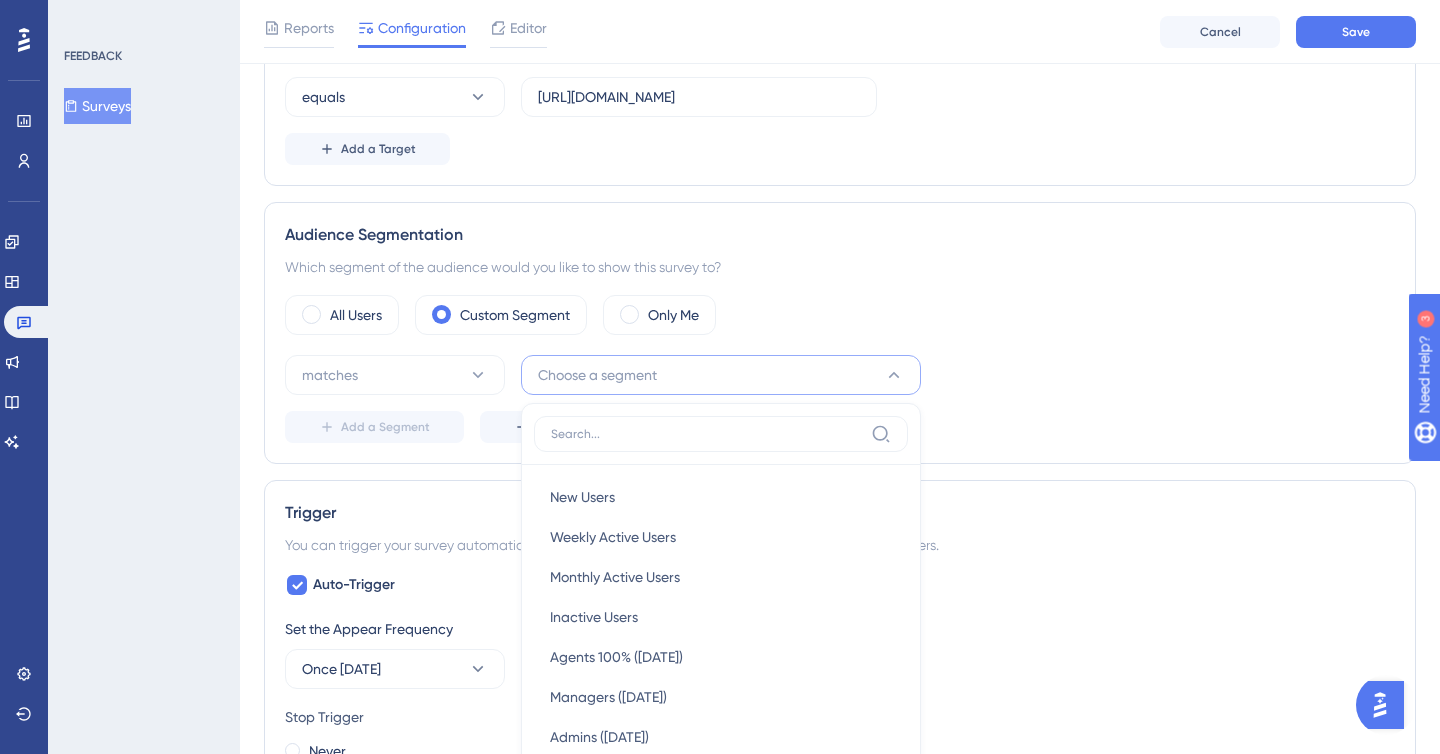 scroll, scrollTop: 705, scrollLeft: 0, axis: vertical 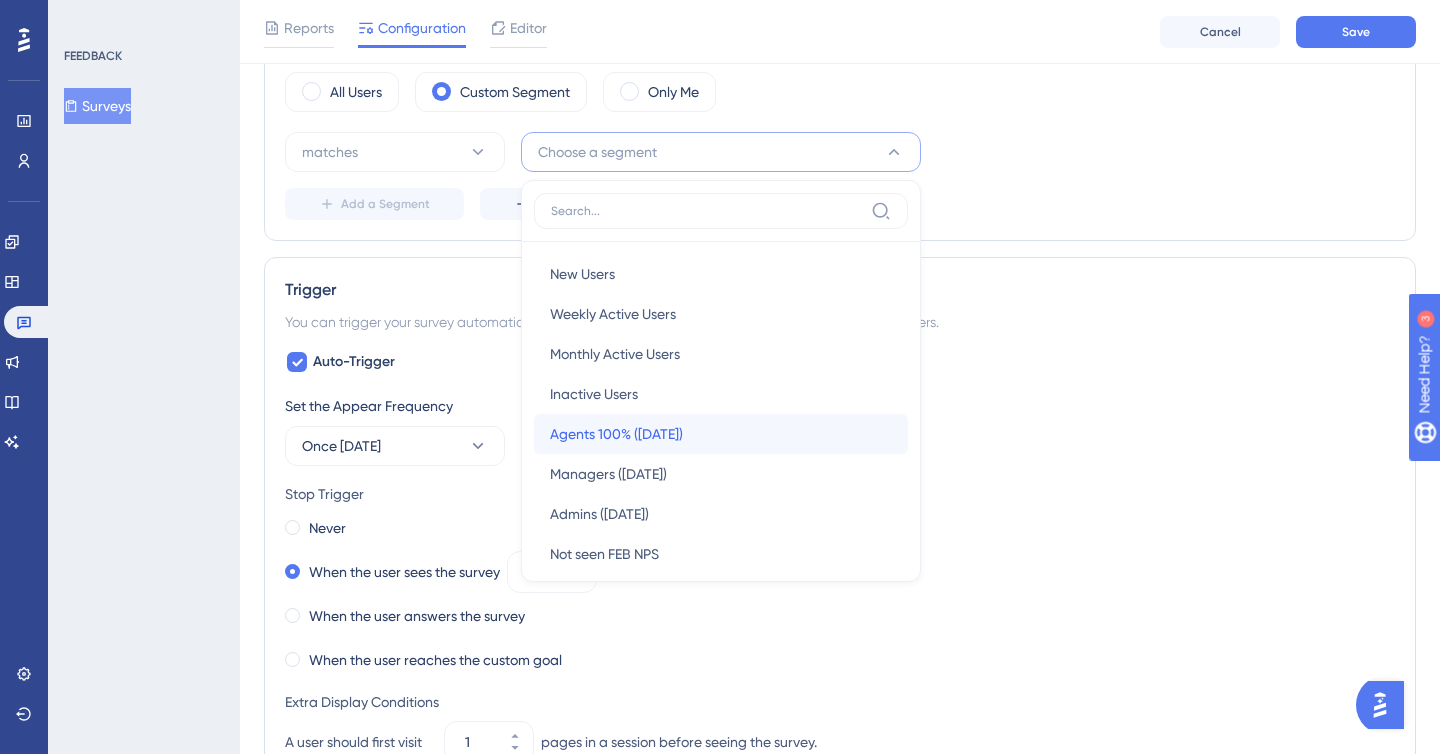 click on "Agents 100% ([DATE])" at bounding box center [616, 434] 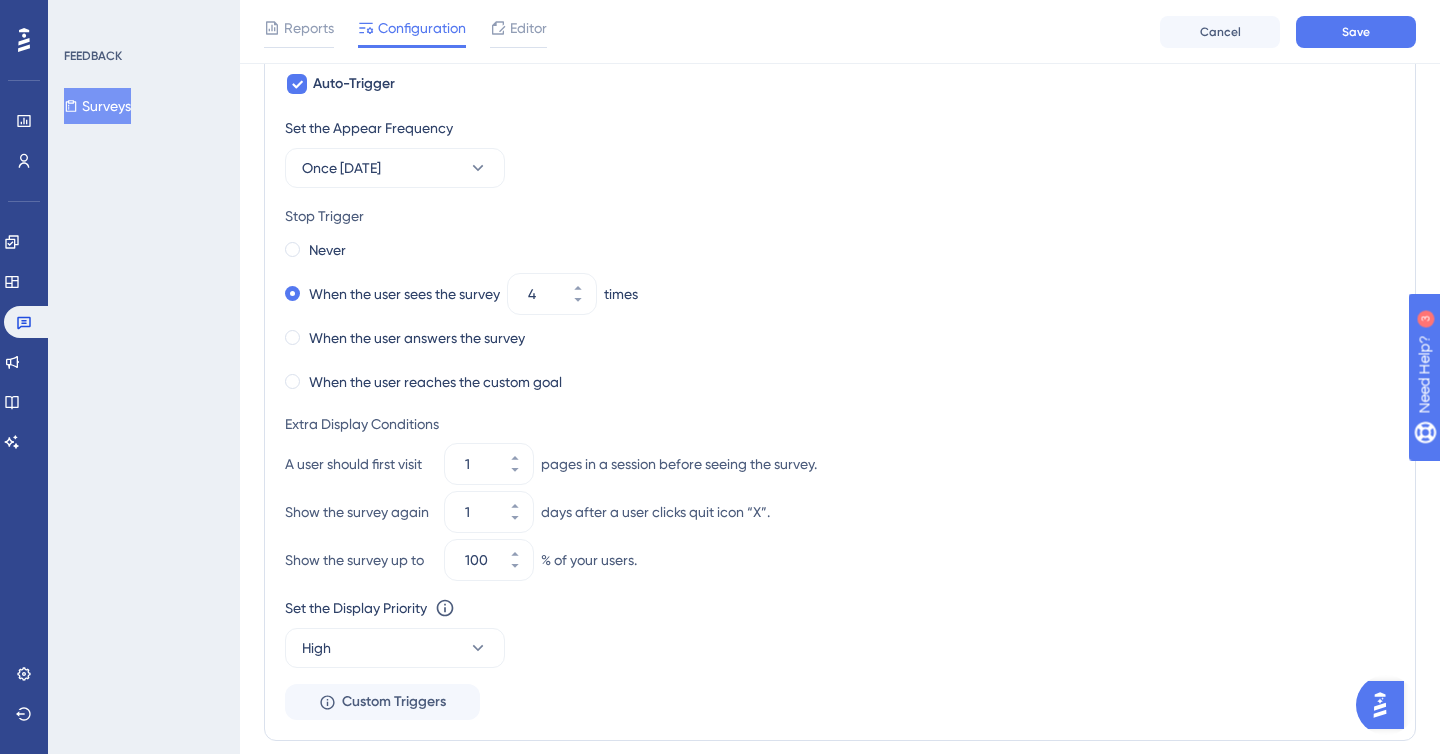 scroll, scrollTop: 978, scrollLeft: 0, axis: vertical 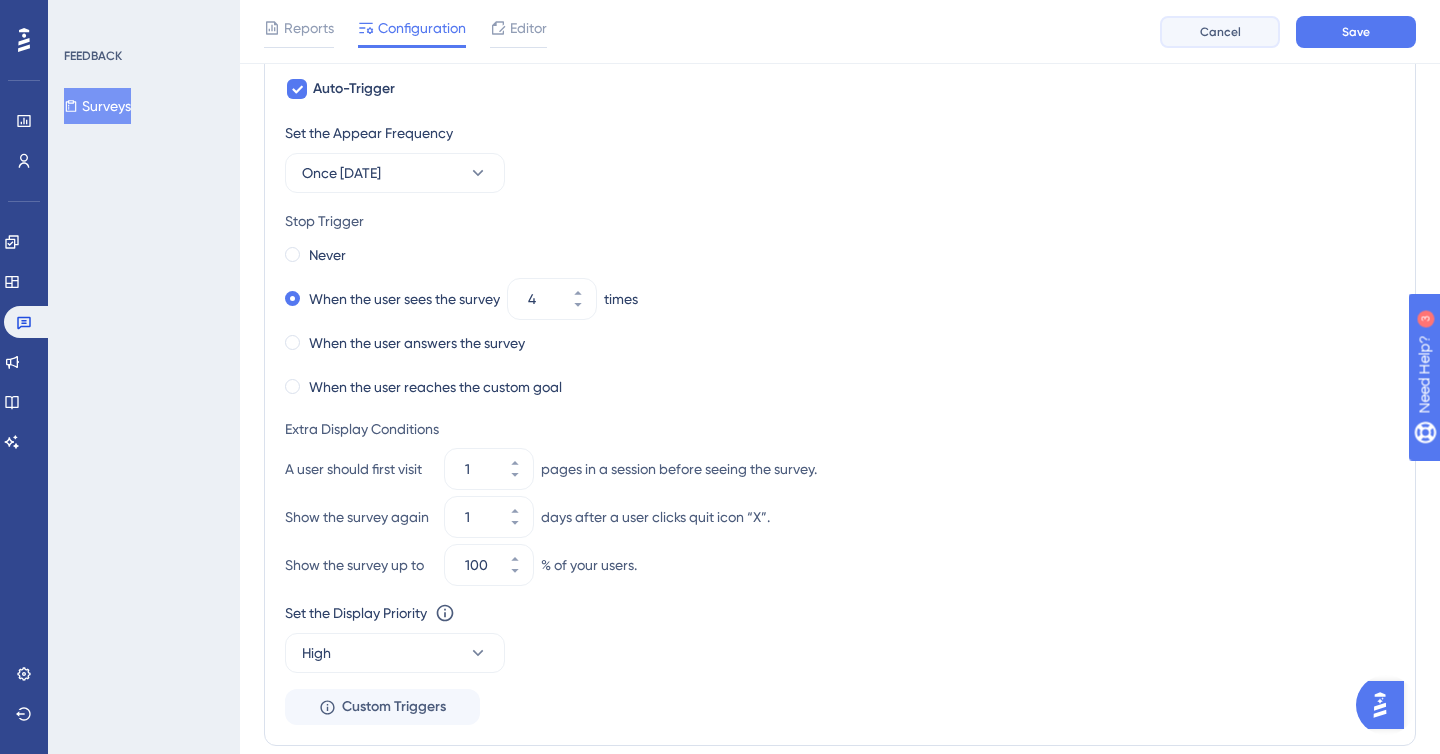 click on "Cancel" at bounding box center (1220, 32) 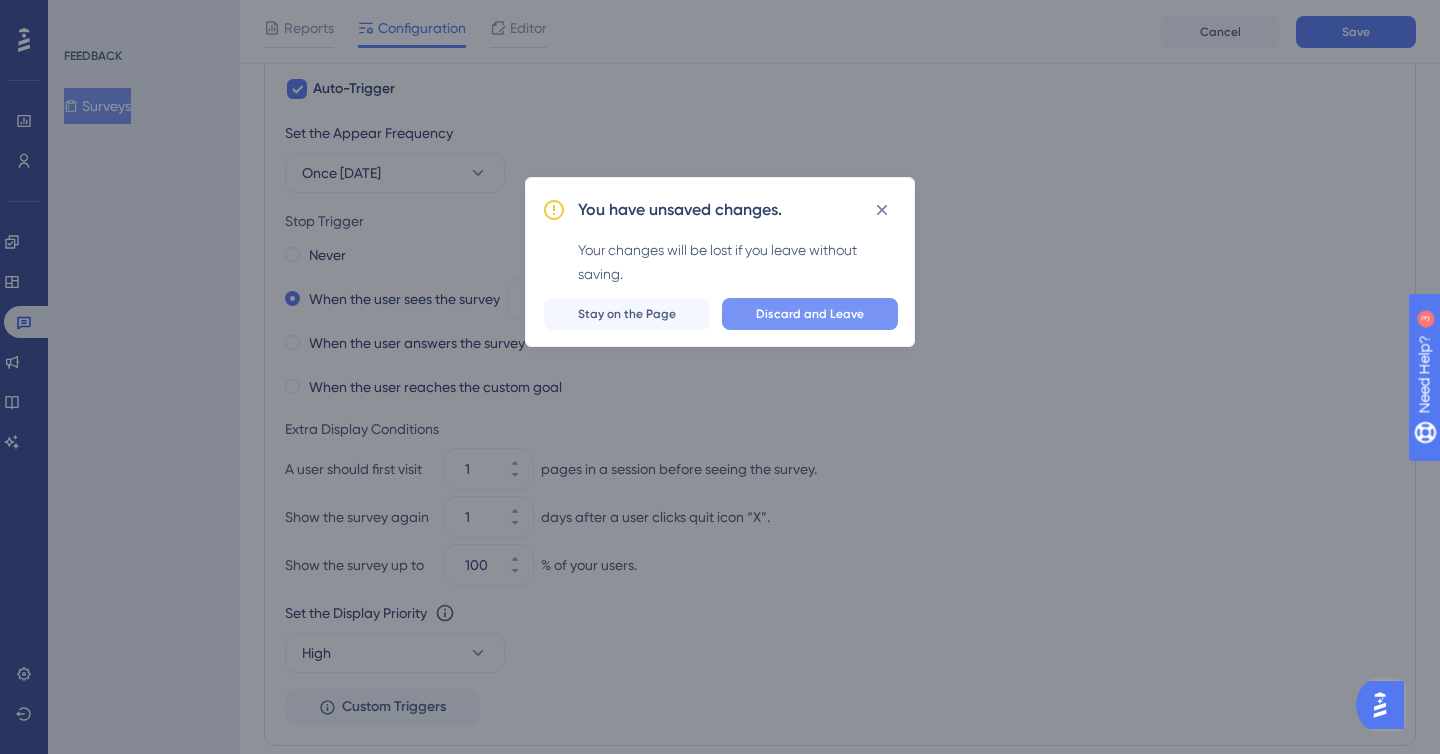 click on "Discard and Leave" at bounding box center (810, 314) 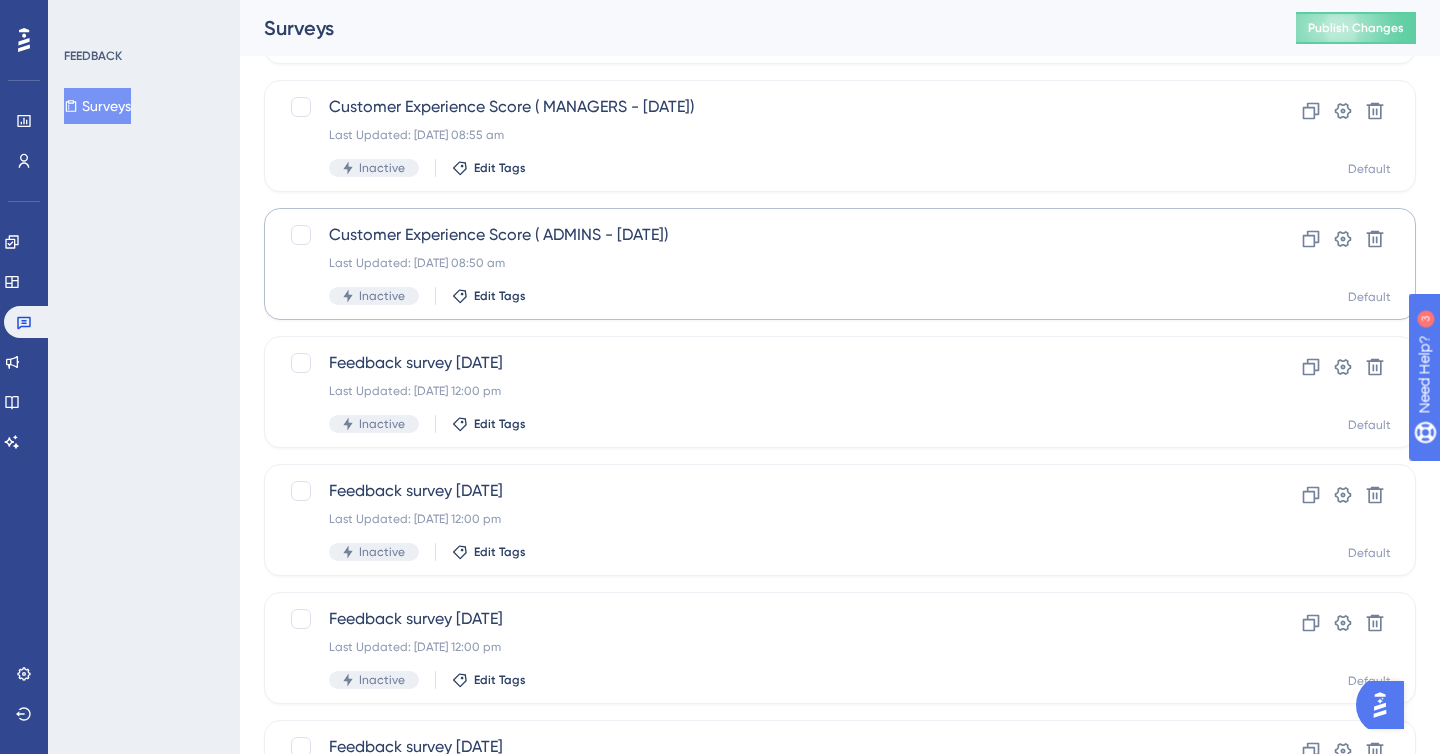scroll, scrollTop: 245, scrollLeft: 0, axis: vertical 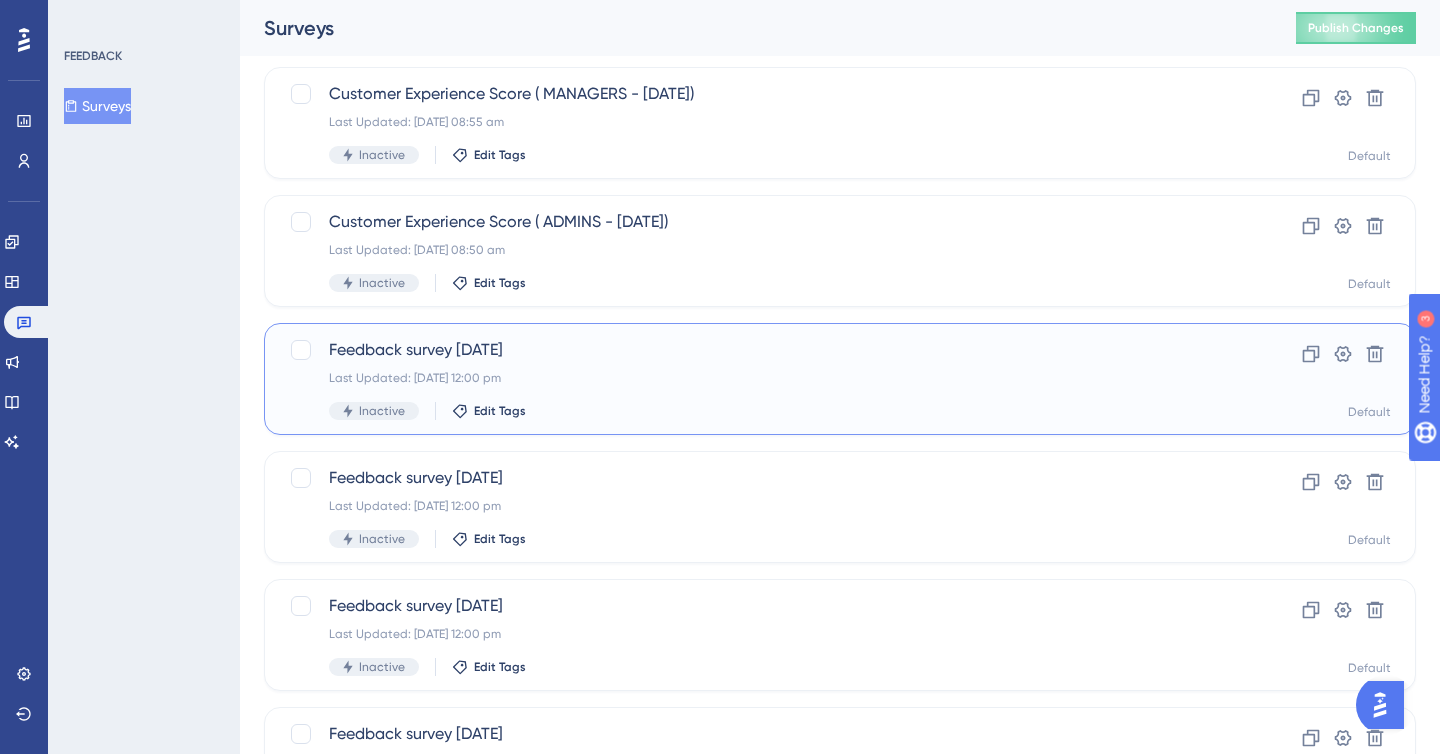 click on "Last Updated: [DATE] 12:00 pm" at bounding box center (760, 378) 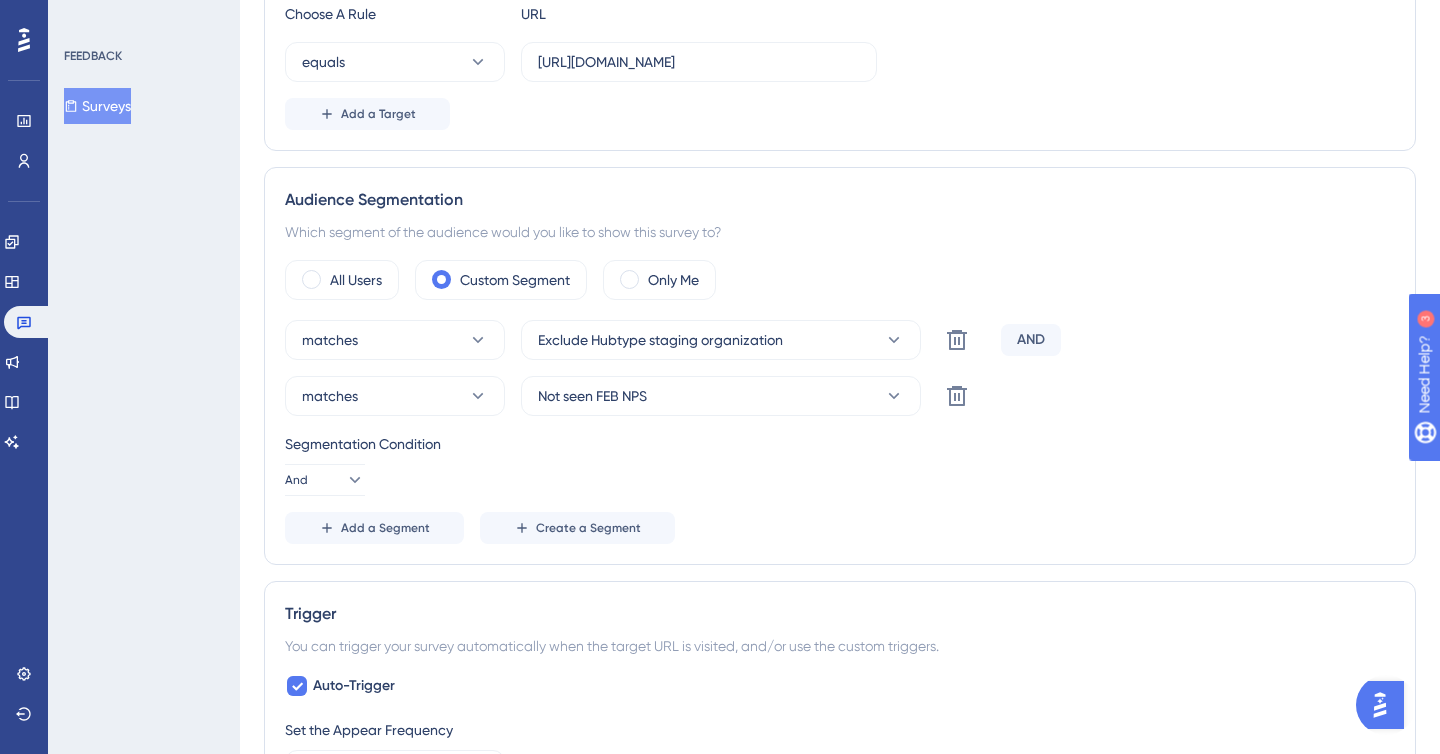 scroll, scrollTop: 0, scrollLeft: 0, axis: both 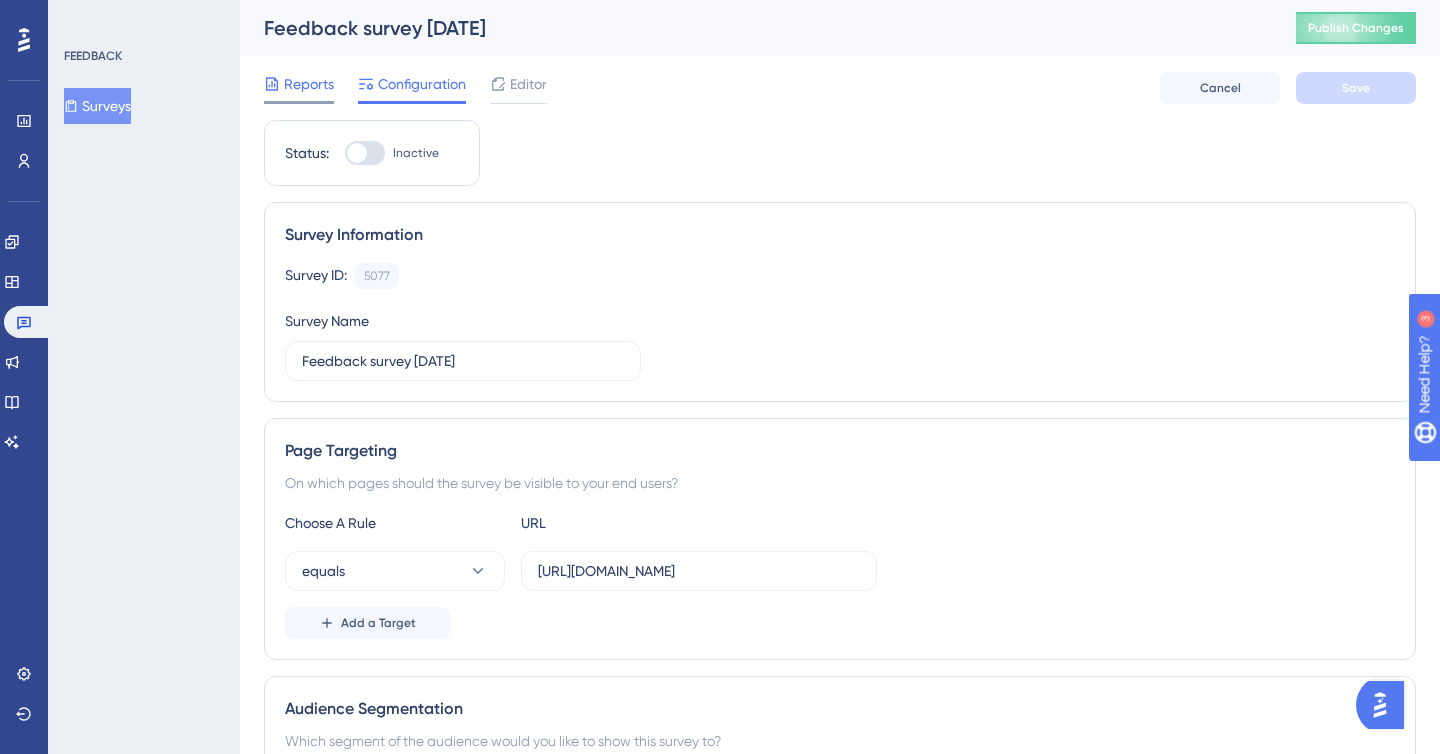 click on "Reports" at bounding box center [309, 84] 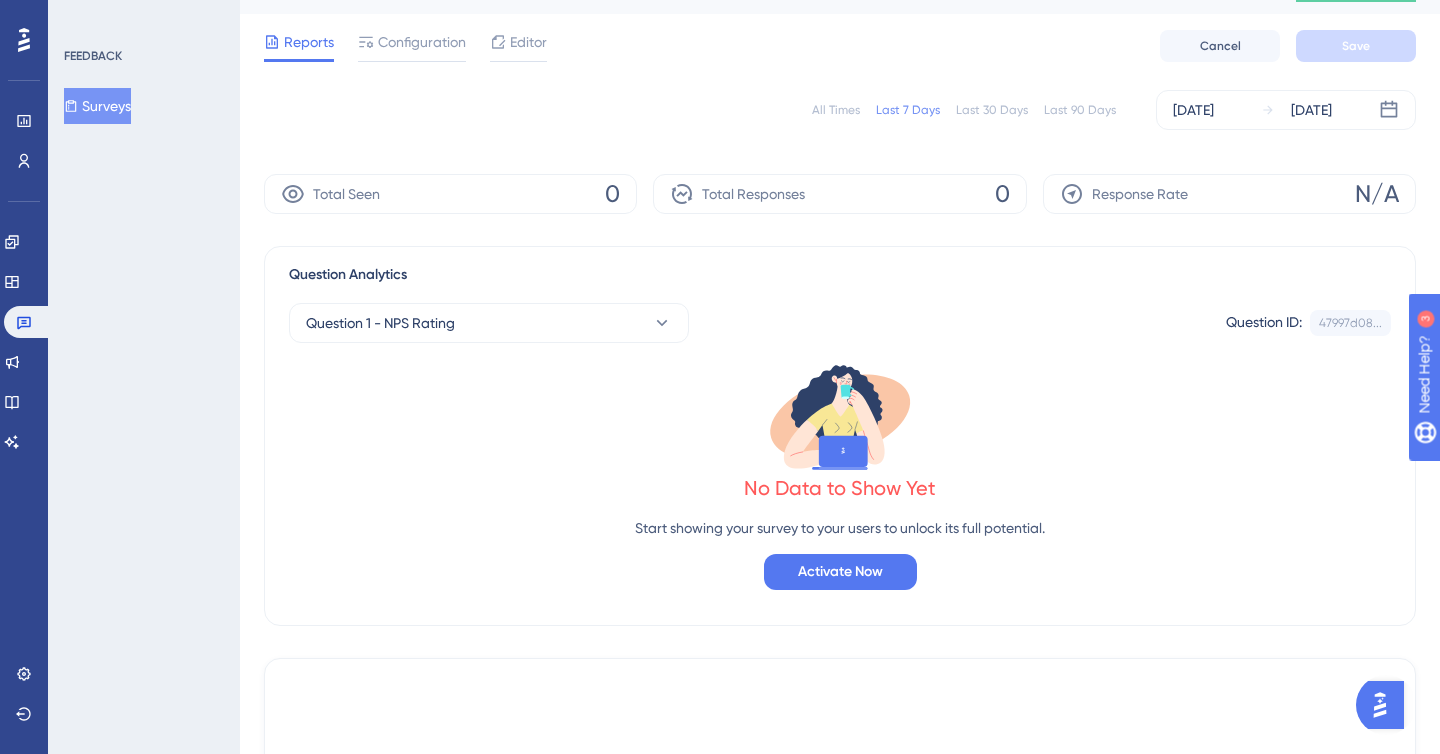 scroll, scrollTop: 45, scrollLeft: 0, axis: vertical 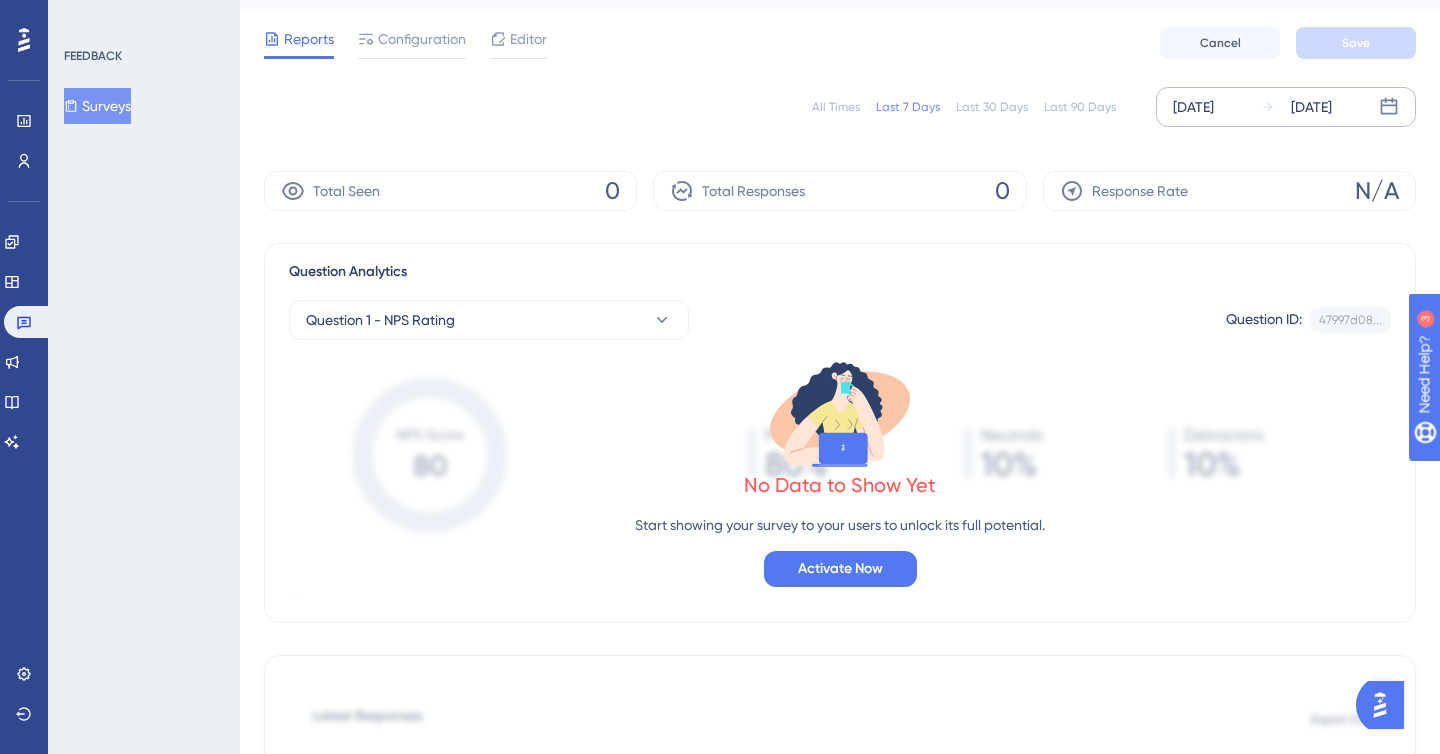 click on "[DATE]" at bounding box center [1193, 107] 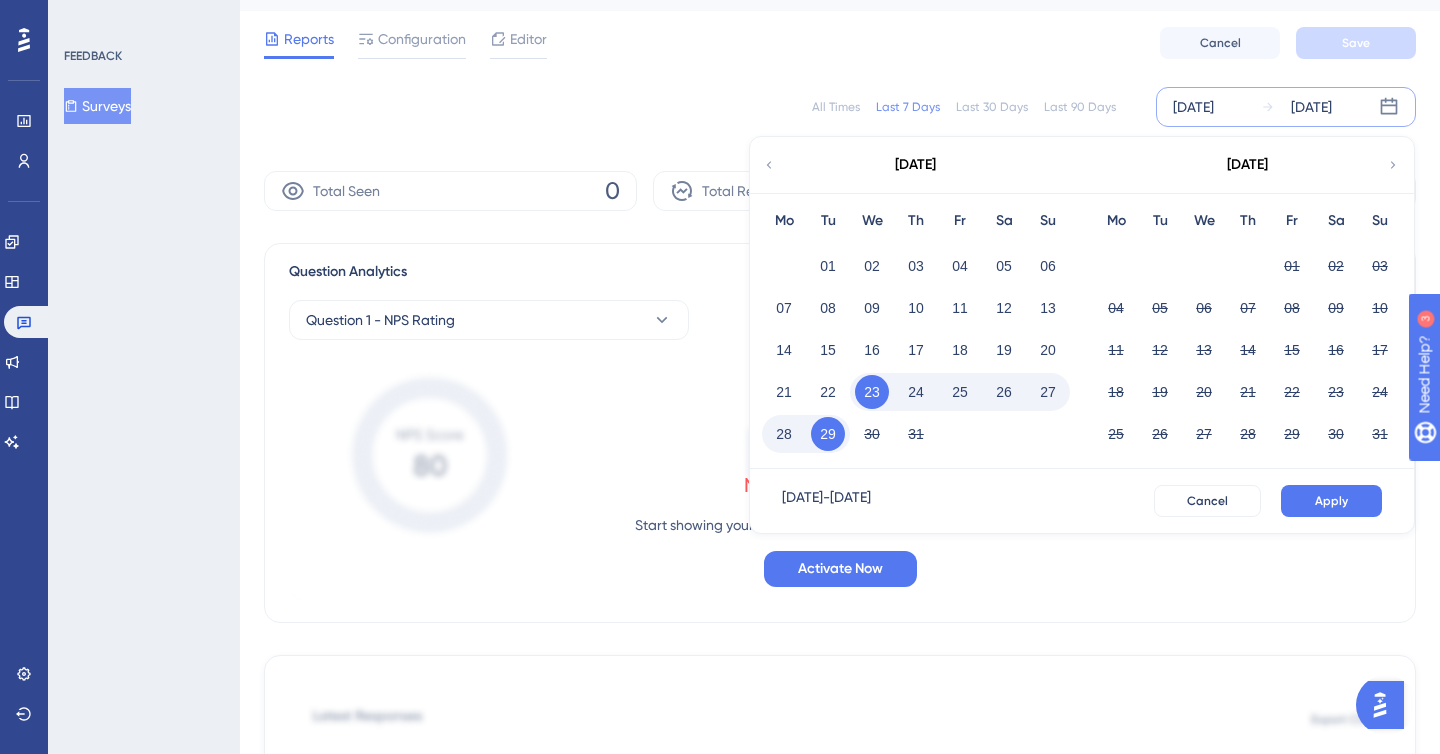 click on "All Times Last 7 Days Last 30 Days Last 90 Days [DATE] [DATE] [DATE] Mo Tu We Th Fr Sa Su 01 02 03 04 05 06 07 08 09 10 11 12 13 14 15 16 17 18 19 20 21 22 23 24 25 26 27 28 29 30 [DATE] Tu We Th Fr Sa Su 01 02 03 04 05 06 07 08 09 10 11 12 13 14 15 16 17 18 19 20 21 22 23 24 25 26 27 28 29 30 31 [DATE]  -  [DATE] Cancel Apply" at bounding box center (840, 107) 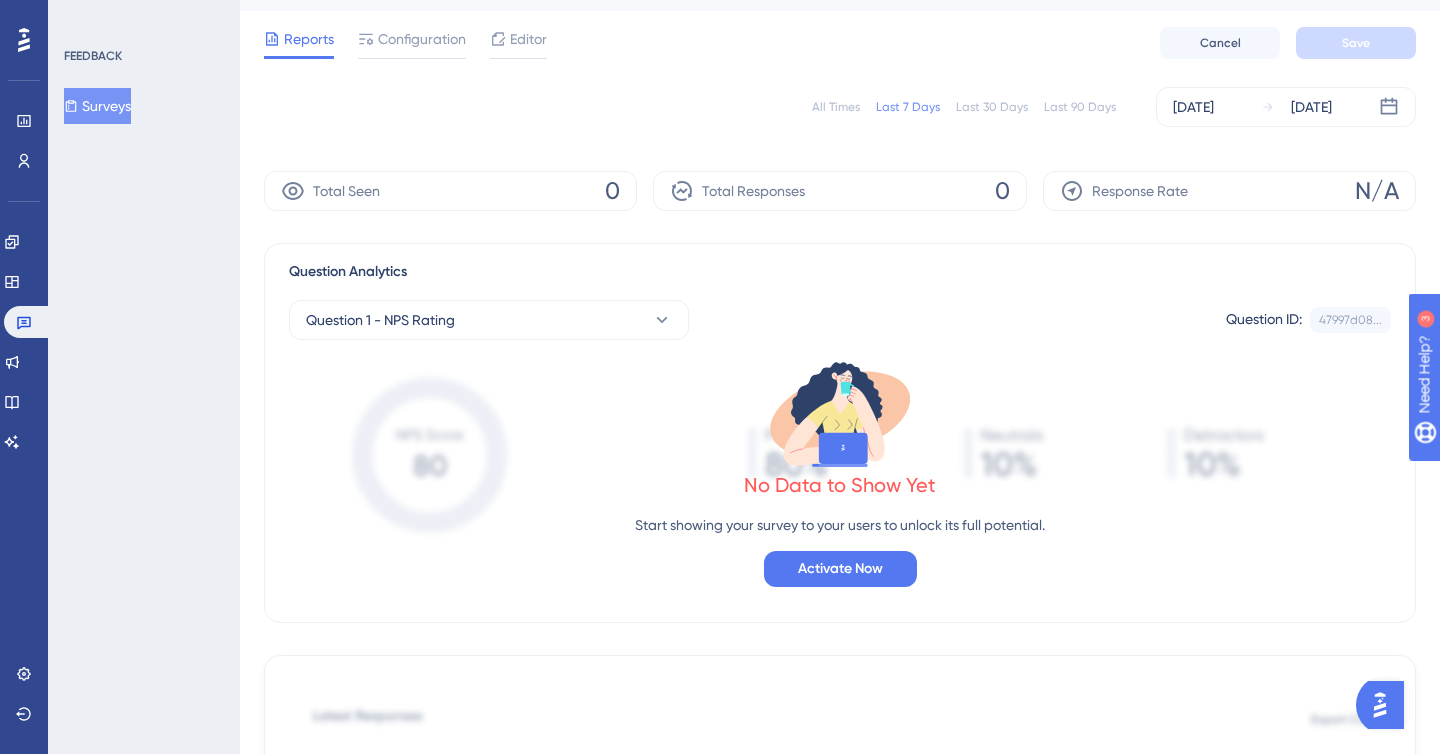 scroll, scrollTop: 0, scrollLeft: 0, axis: both 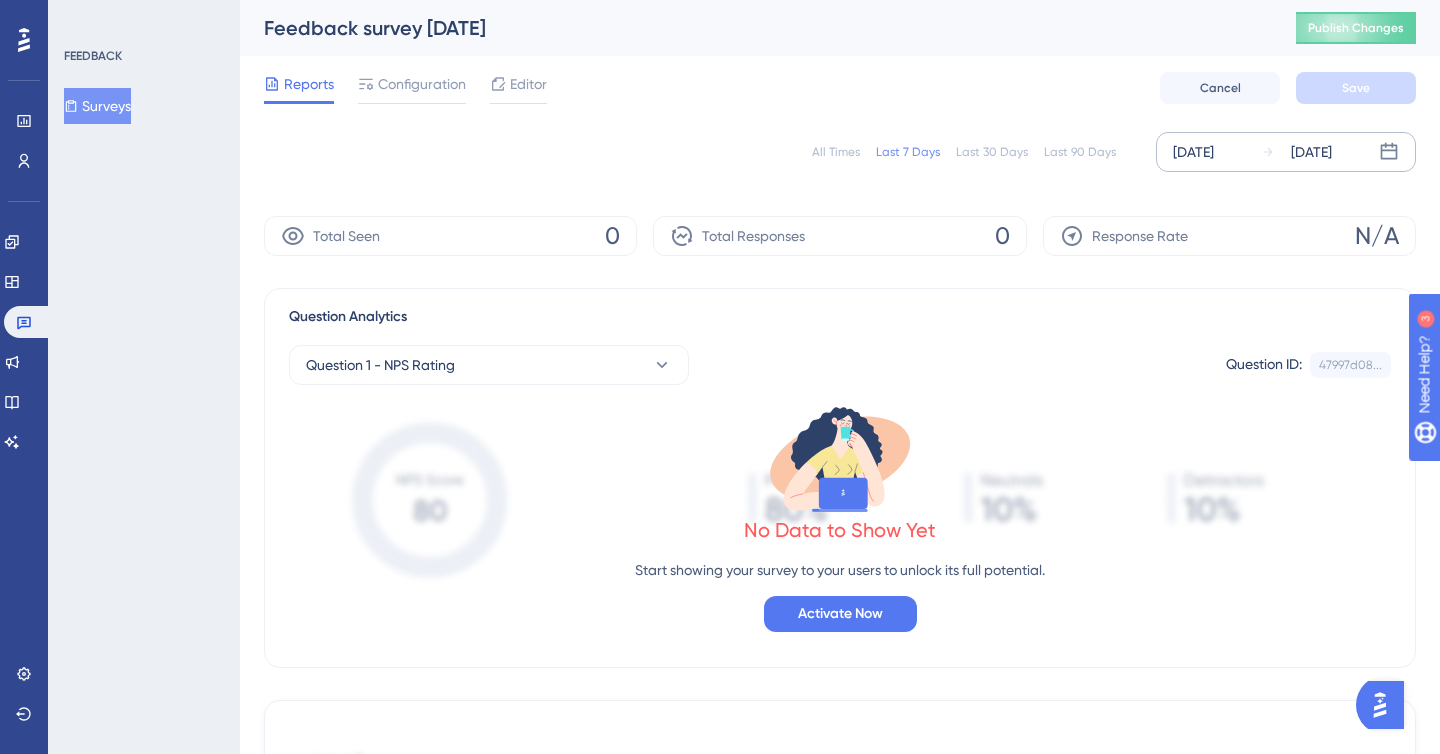 click on "[DATE]" at bounding box center (1193, 152) 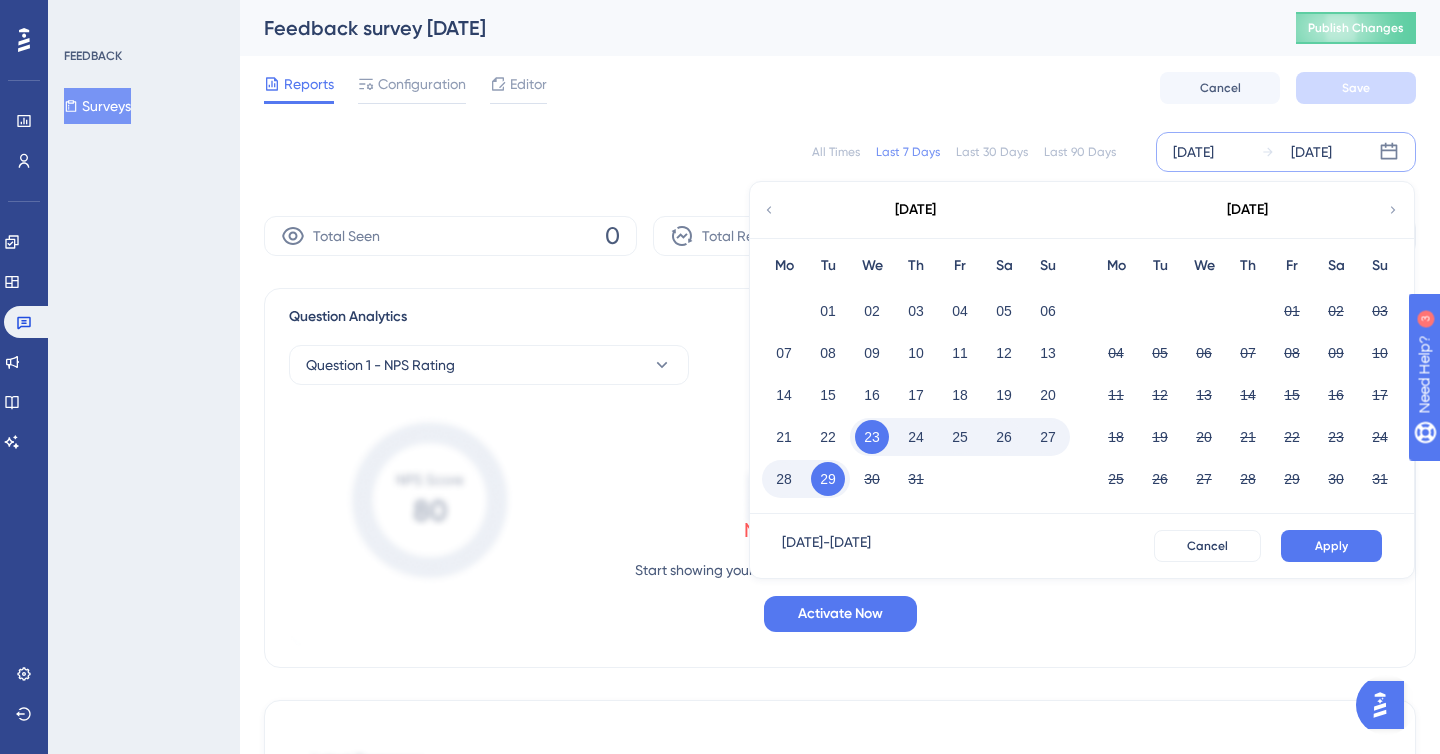 click 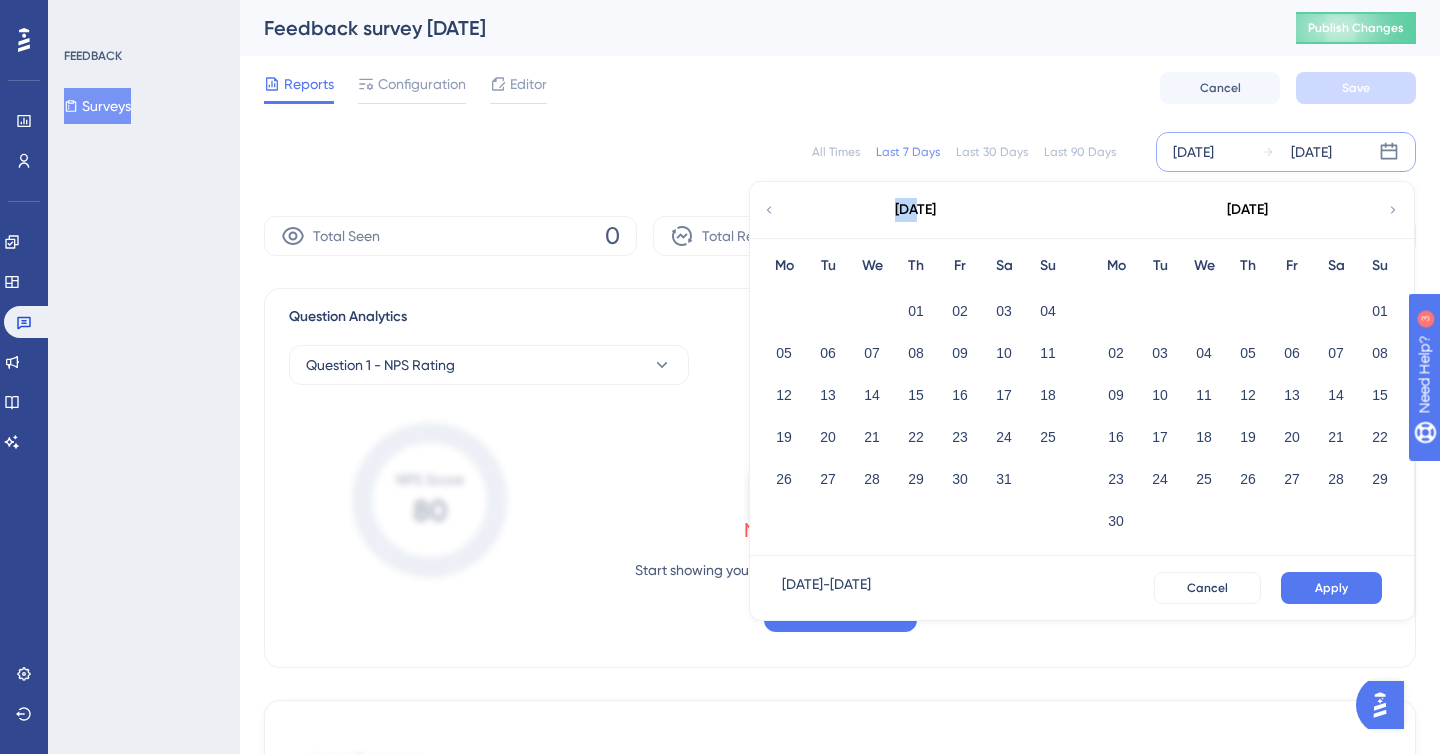 click 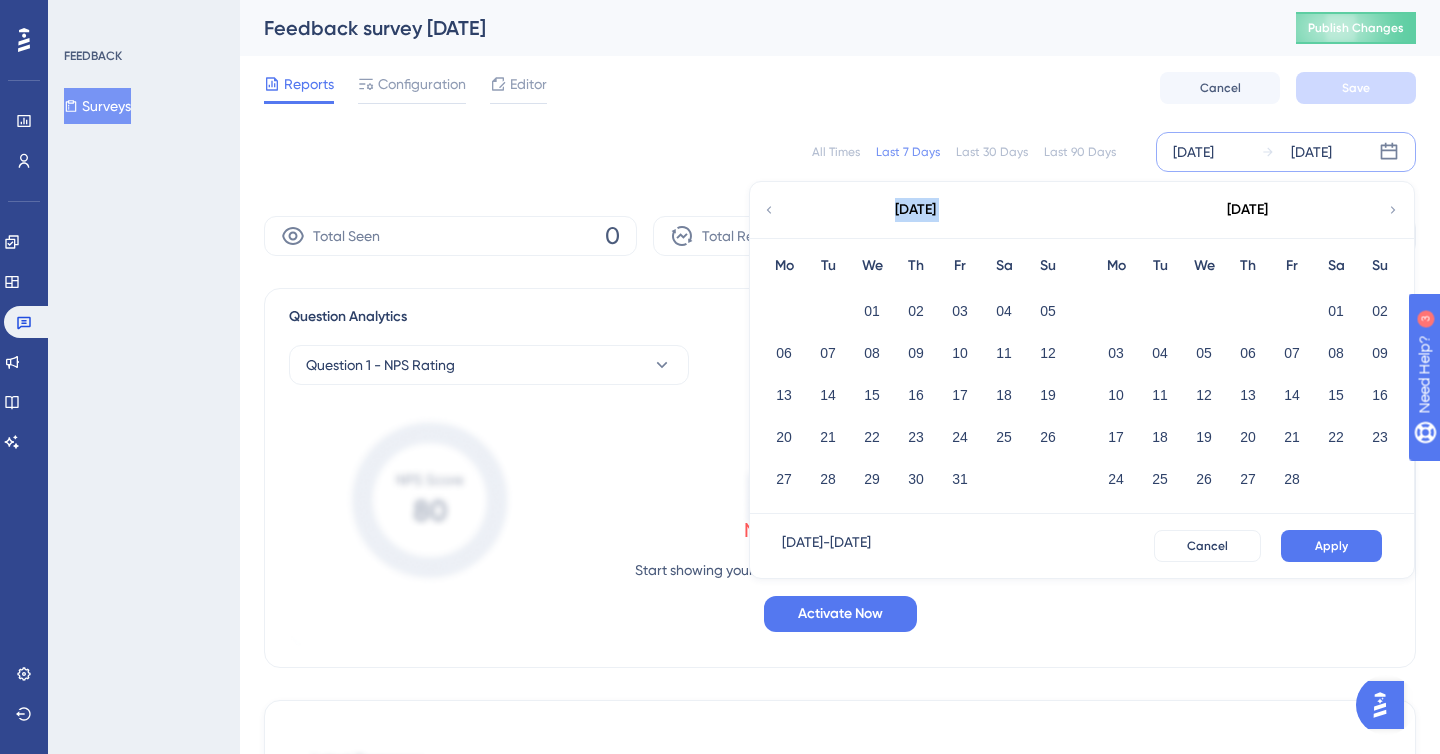 click 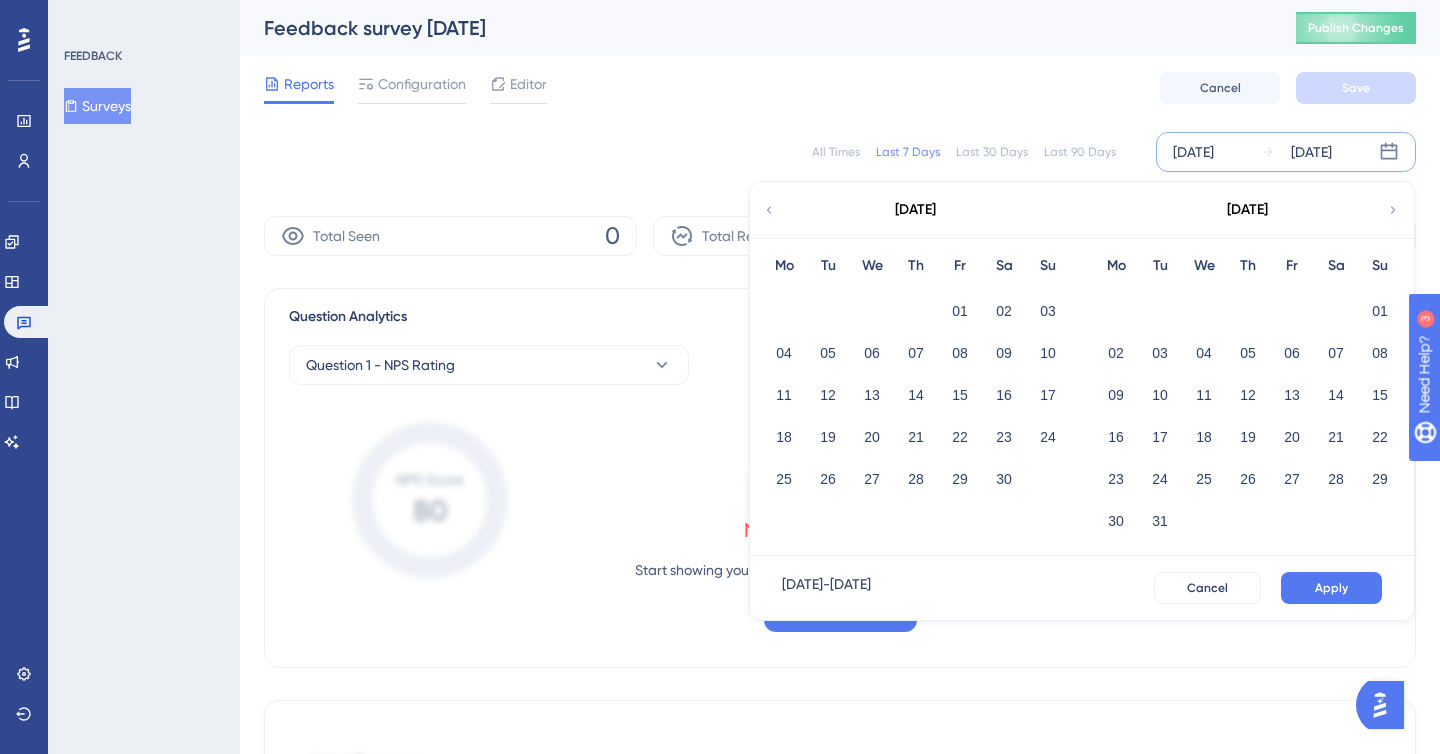 click 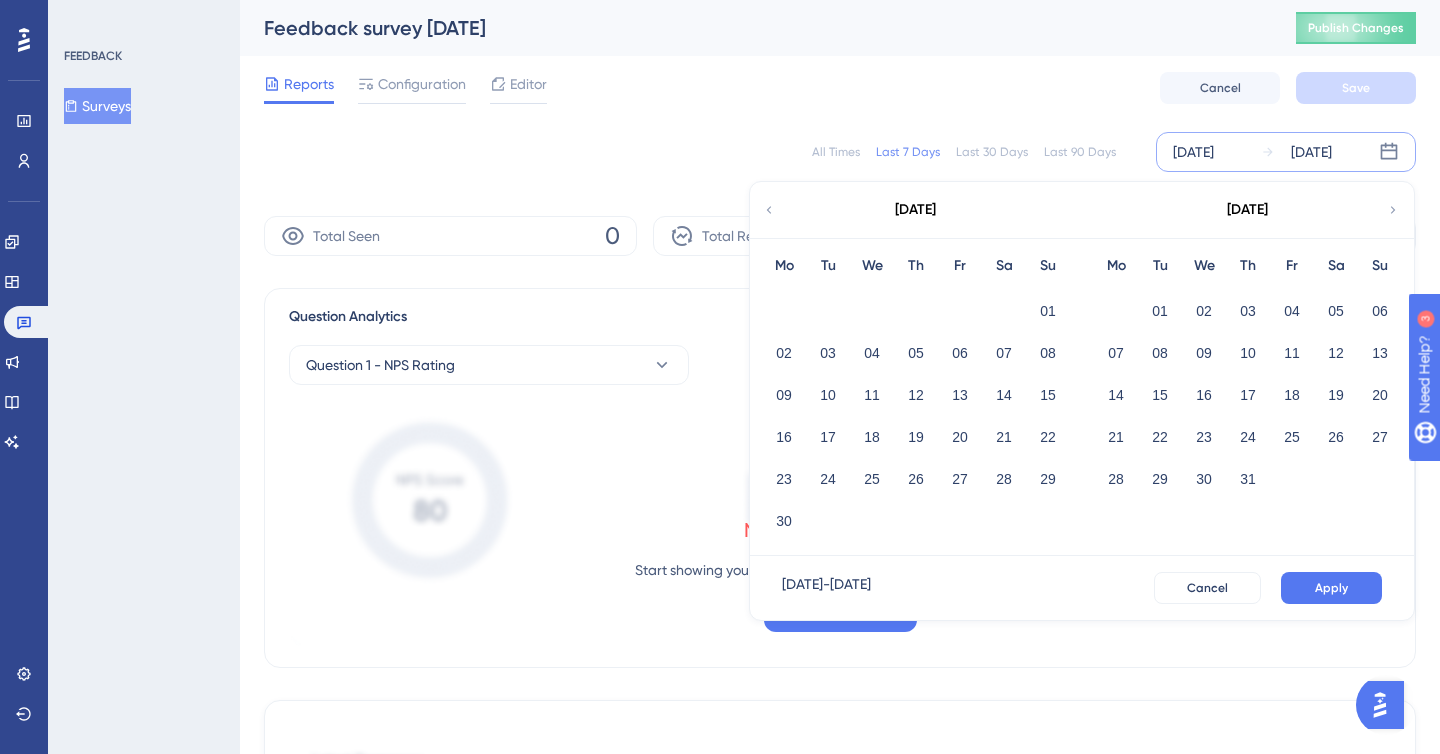 click 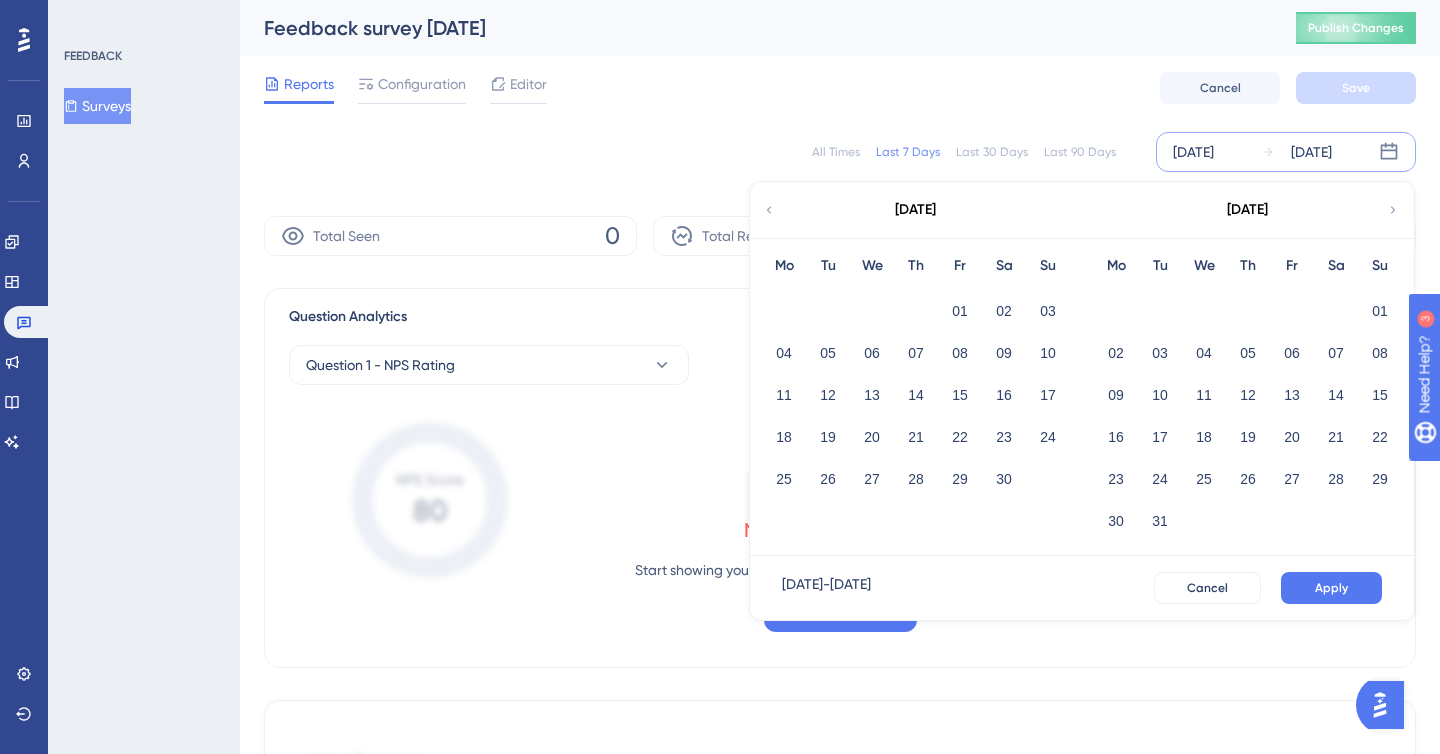 click on "01 02 03" at bounding box center [916, 309] 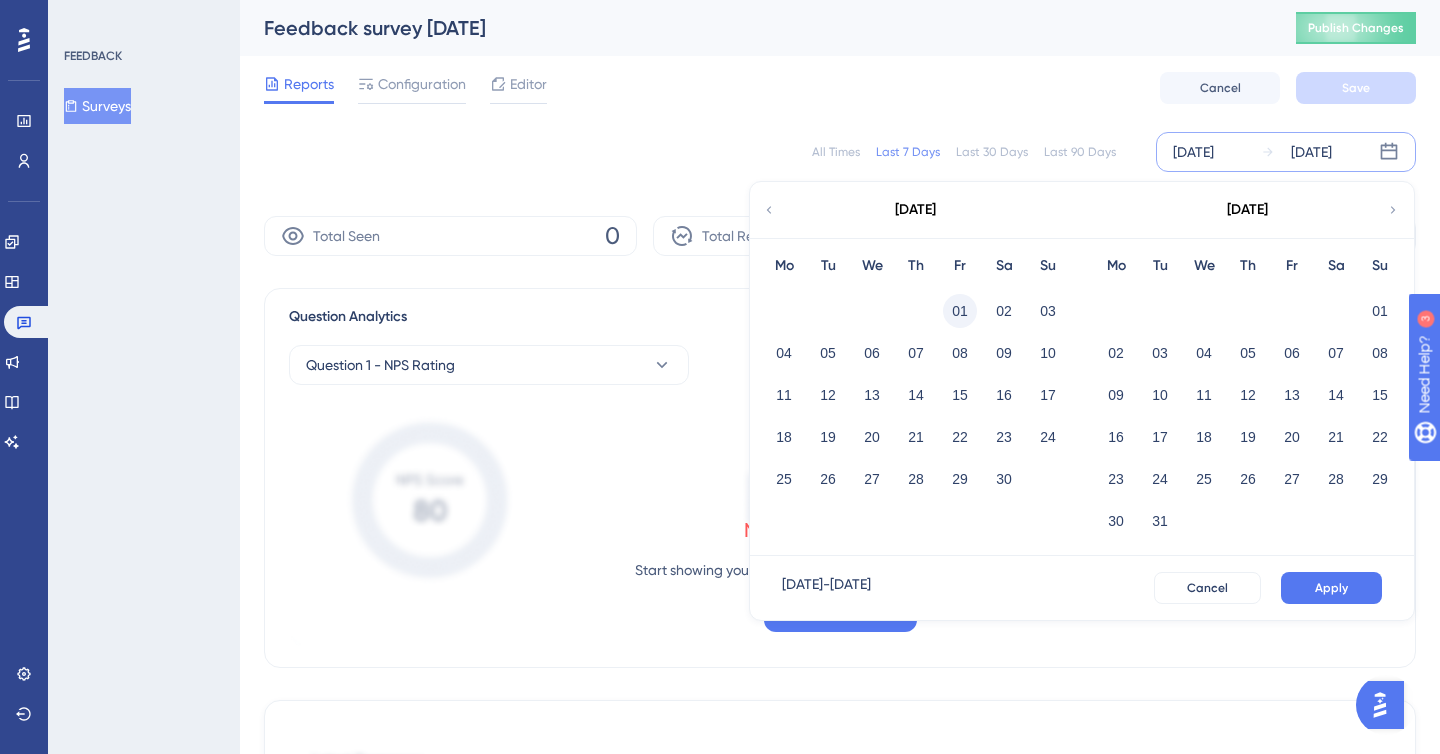 click on "01" at bounding box center (960, 311) 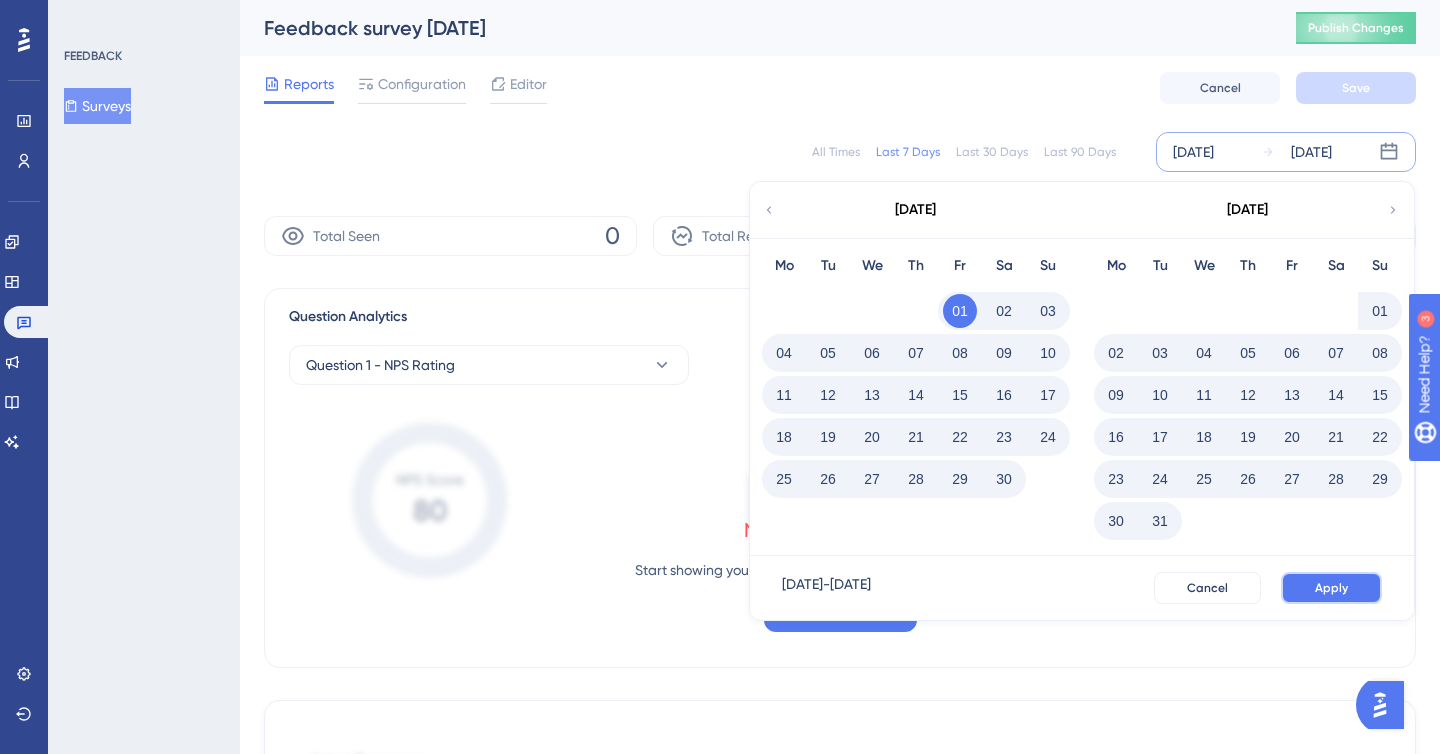 click on "Apply" at bounding box center (1331, 588) 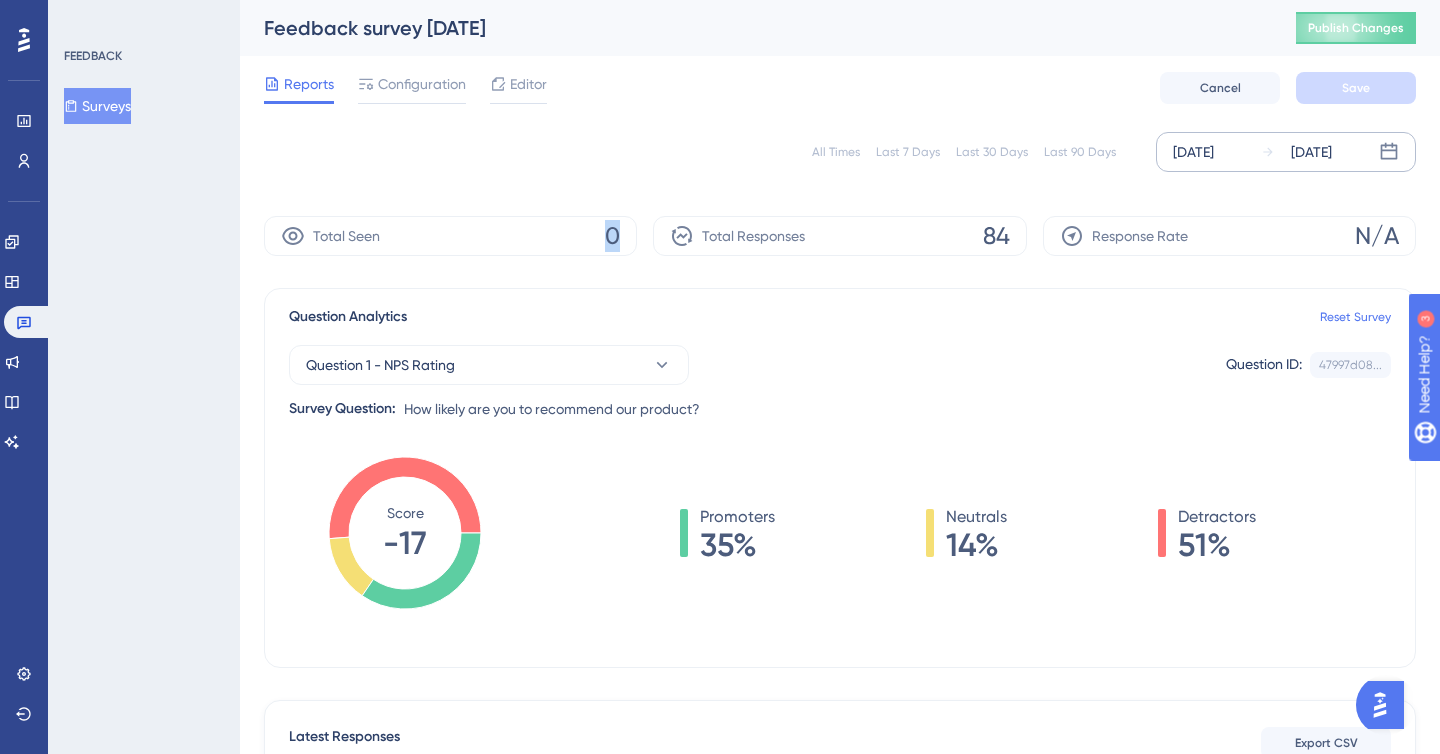 drag, startPoint x: 599, startPoint y: 234, endPoint x: 637, endPoint y: 234, distance: 38 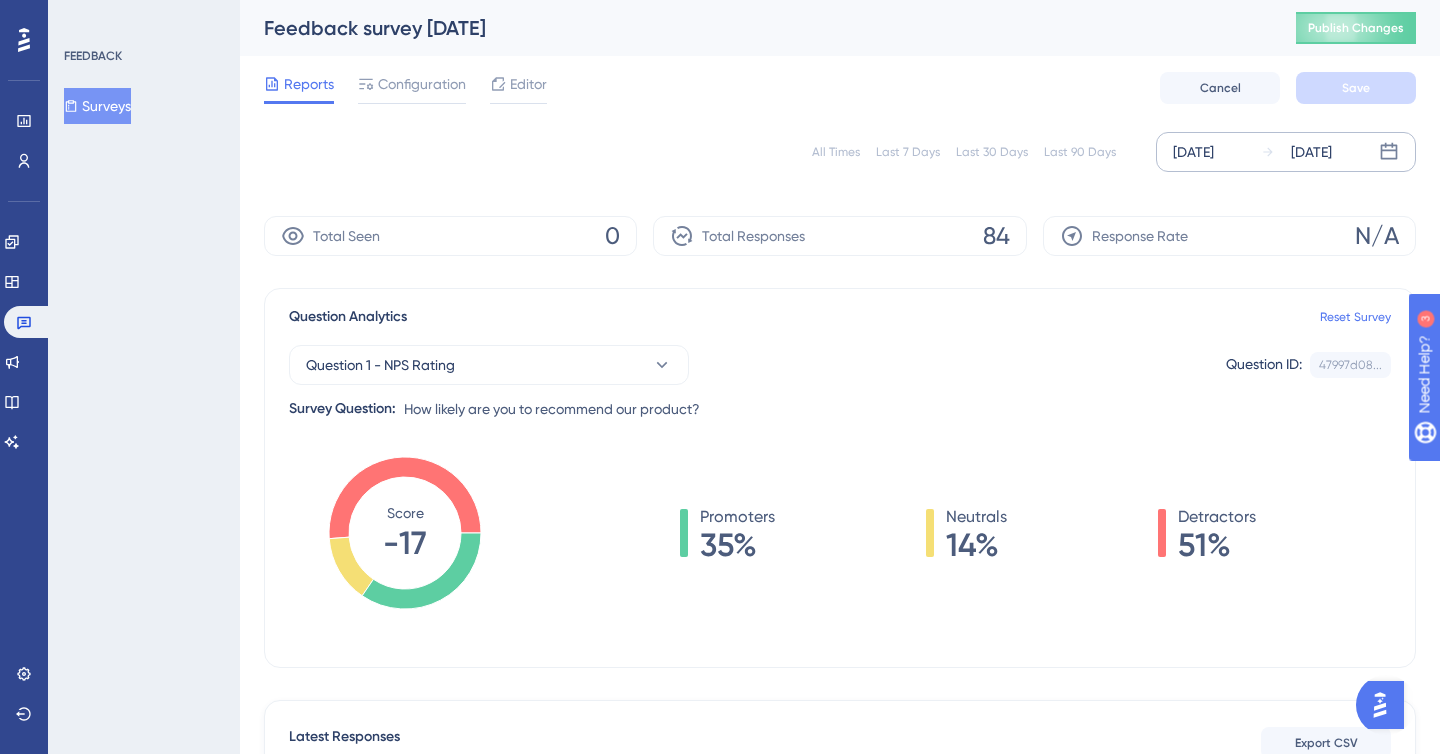 click on "Total Responses 84" at bounding box center [839, 236] 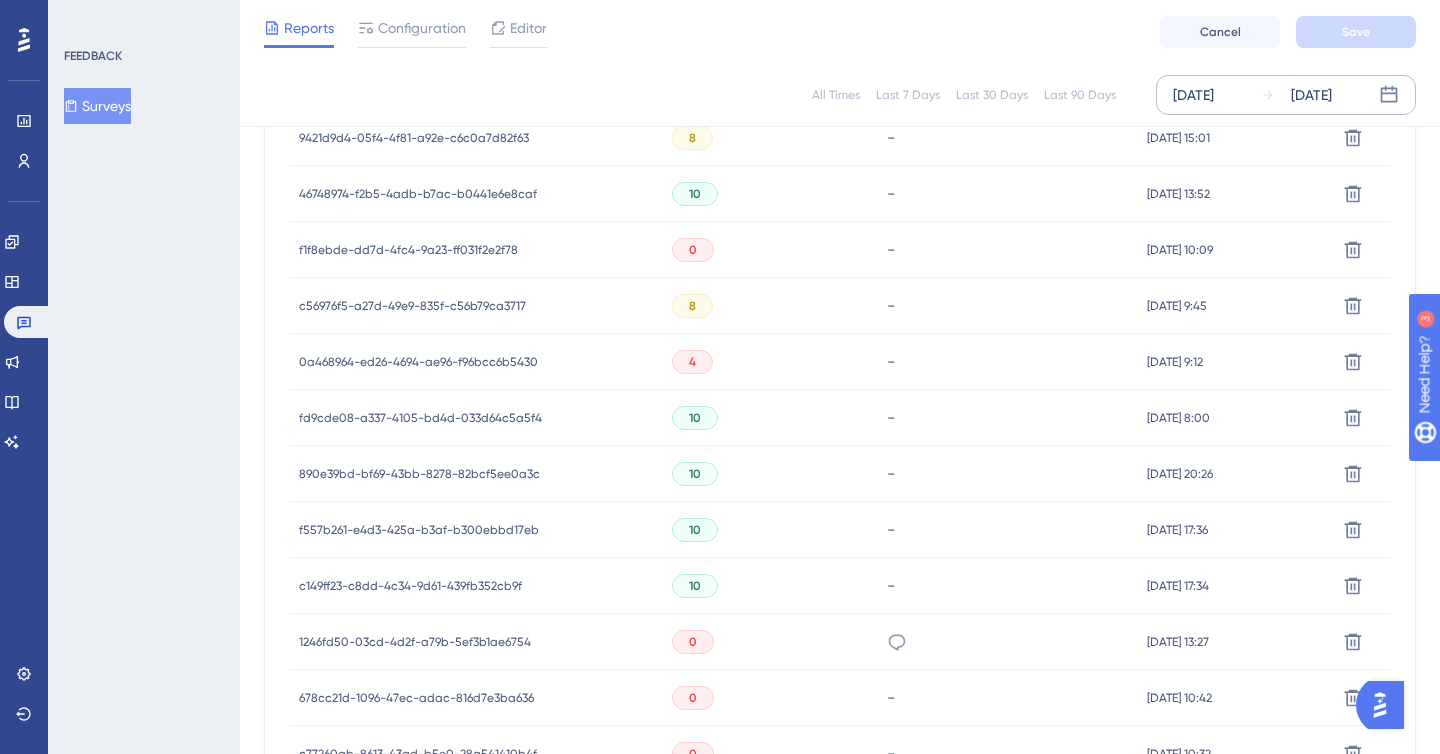 scroll, scrollTop: 0, scrollLeft: 0, axis: both 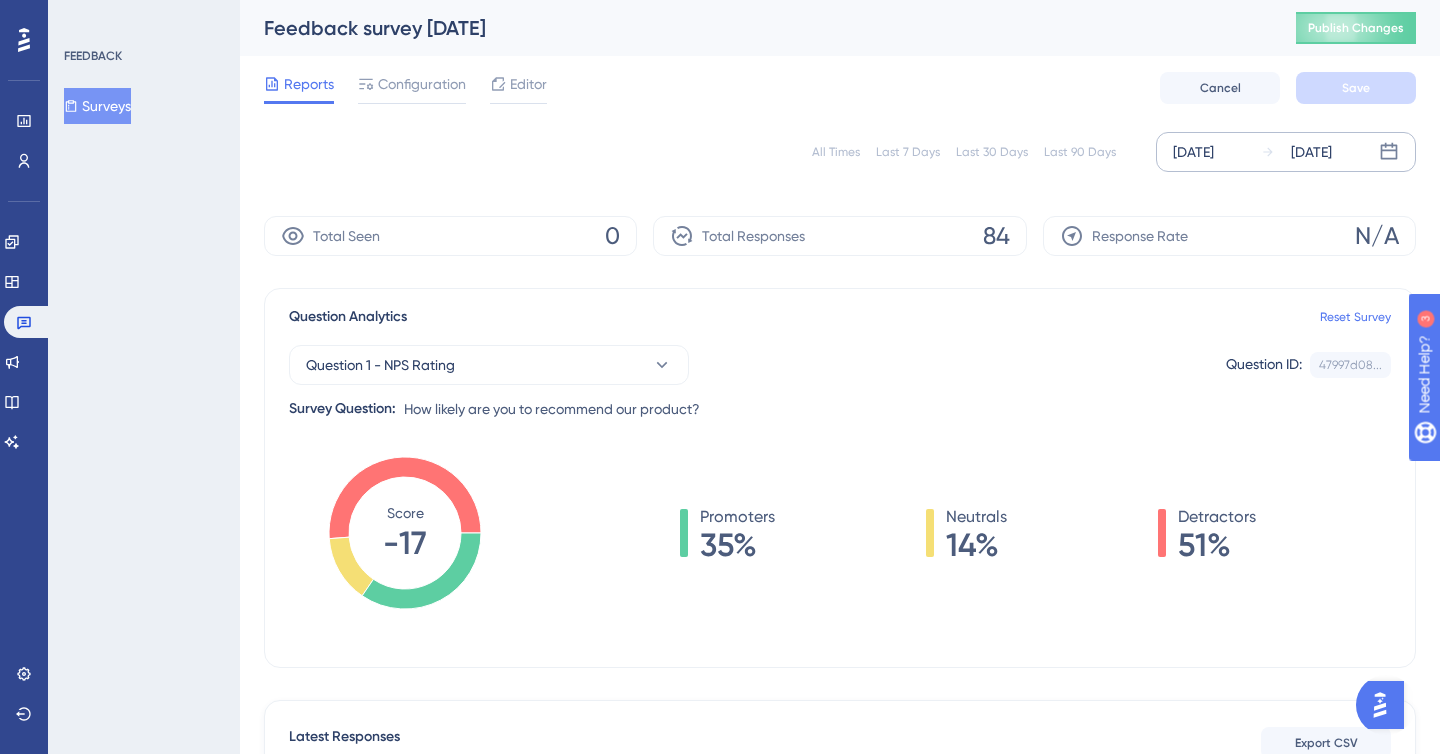 click on "[DATE]" at bounding box center (1193, 152) 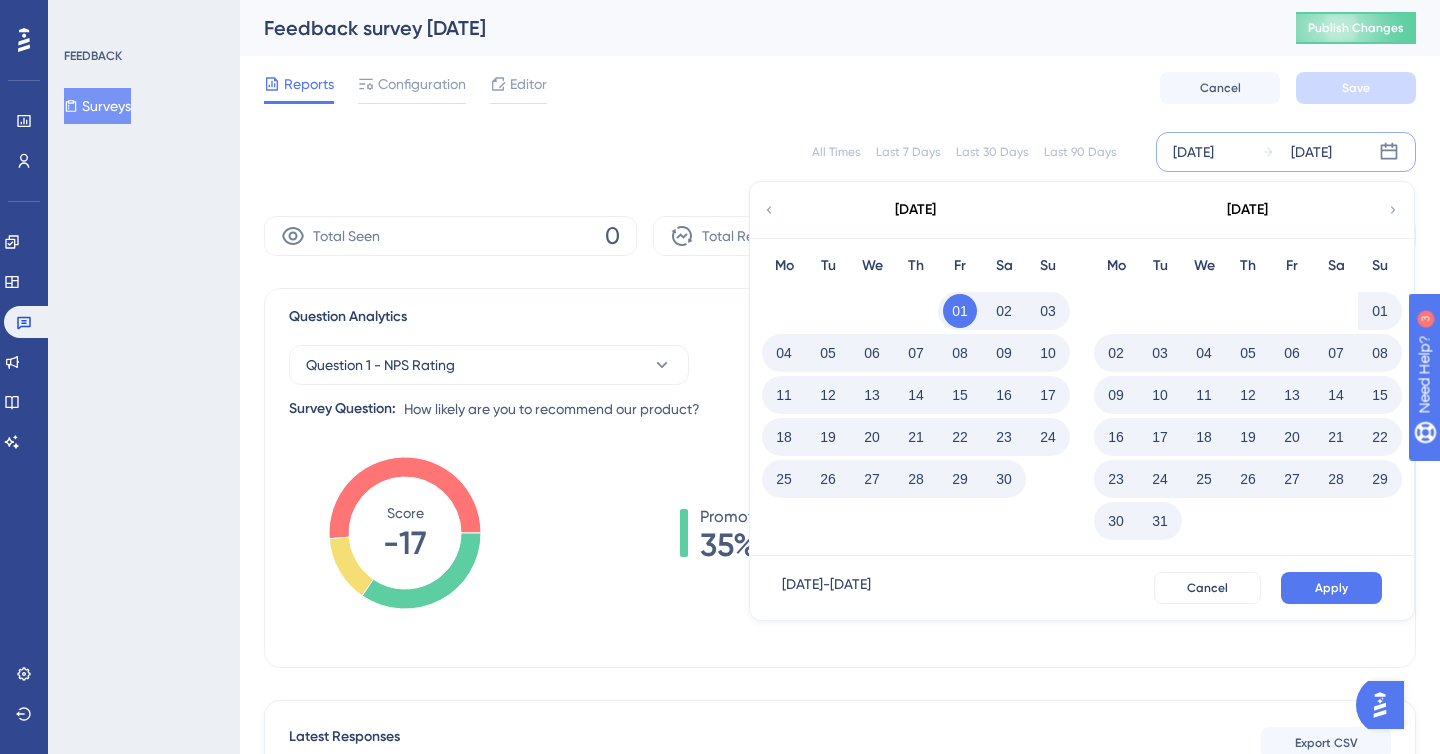click 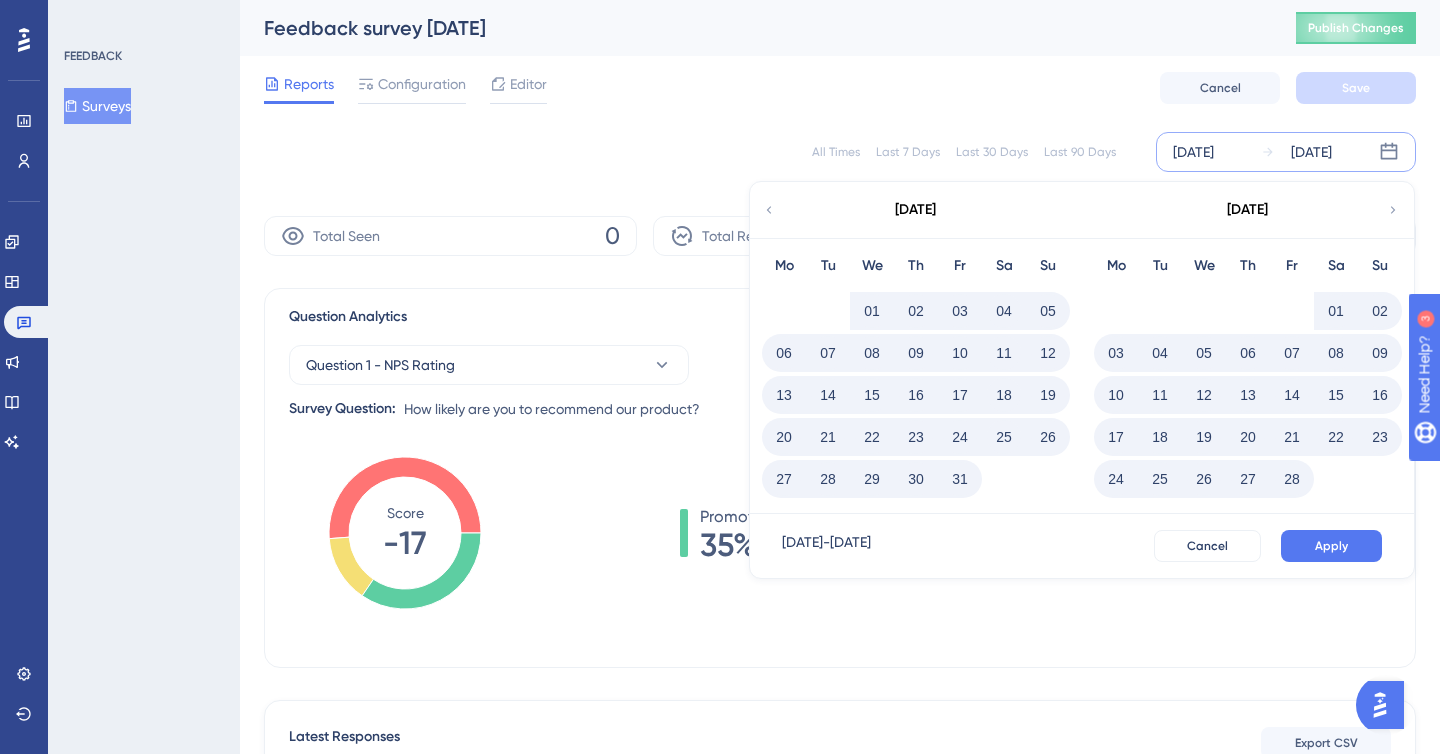 click 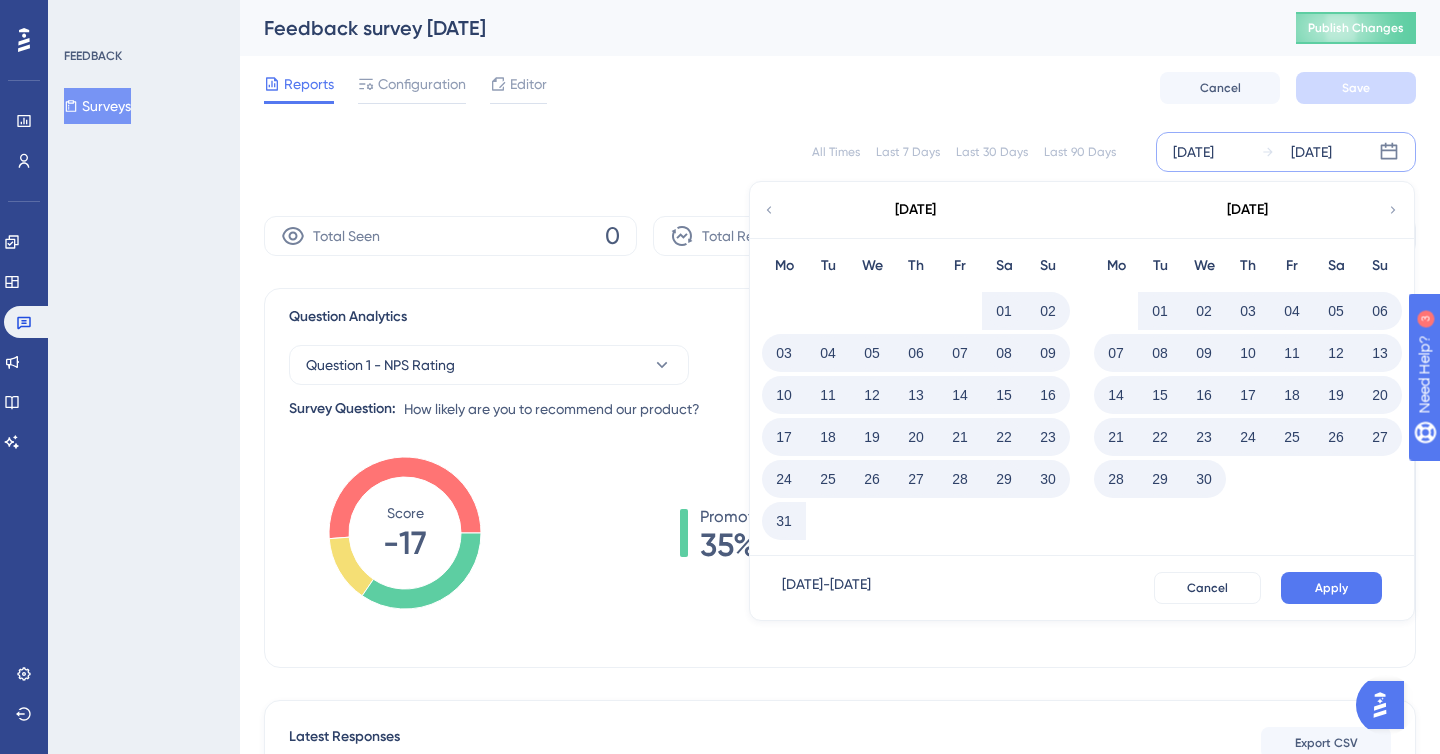 click on "01" at bounding box center (1004, 311) 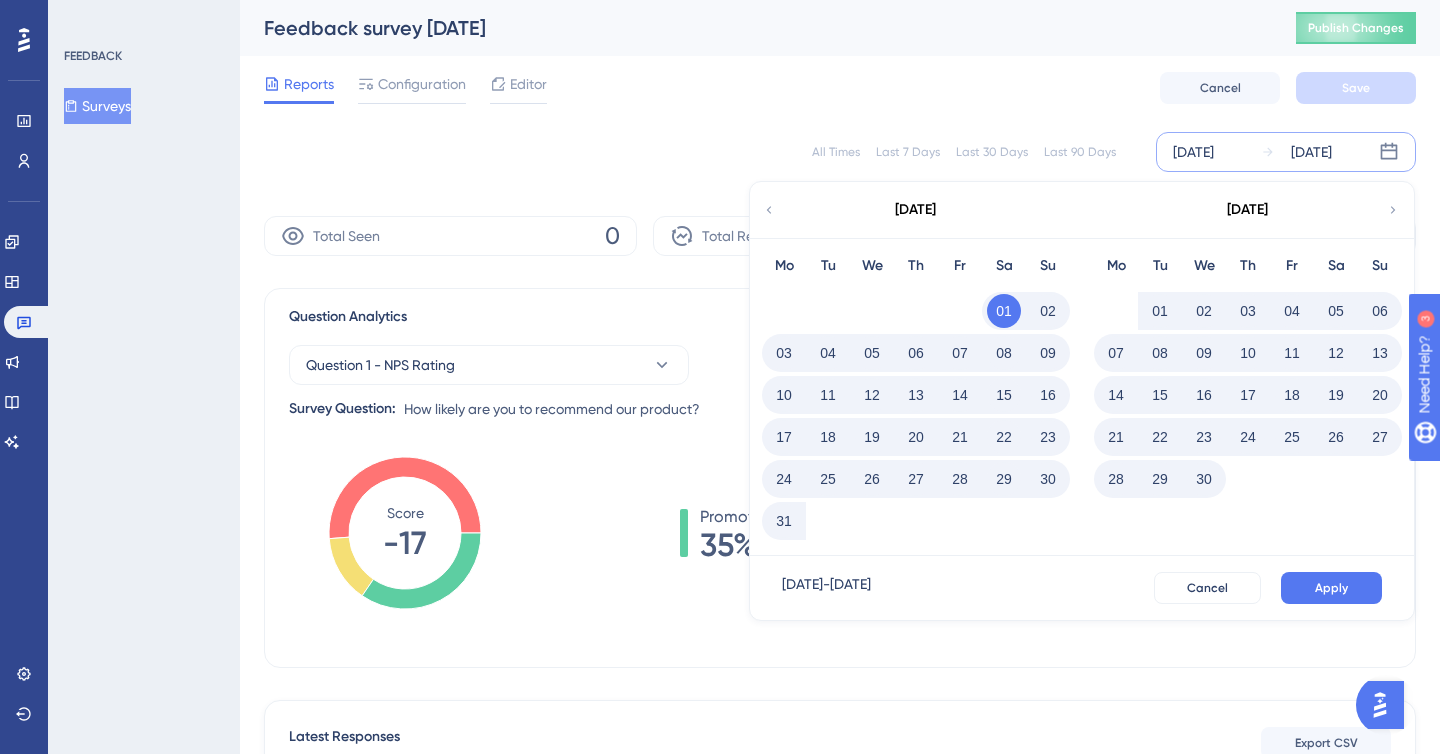 click 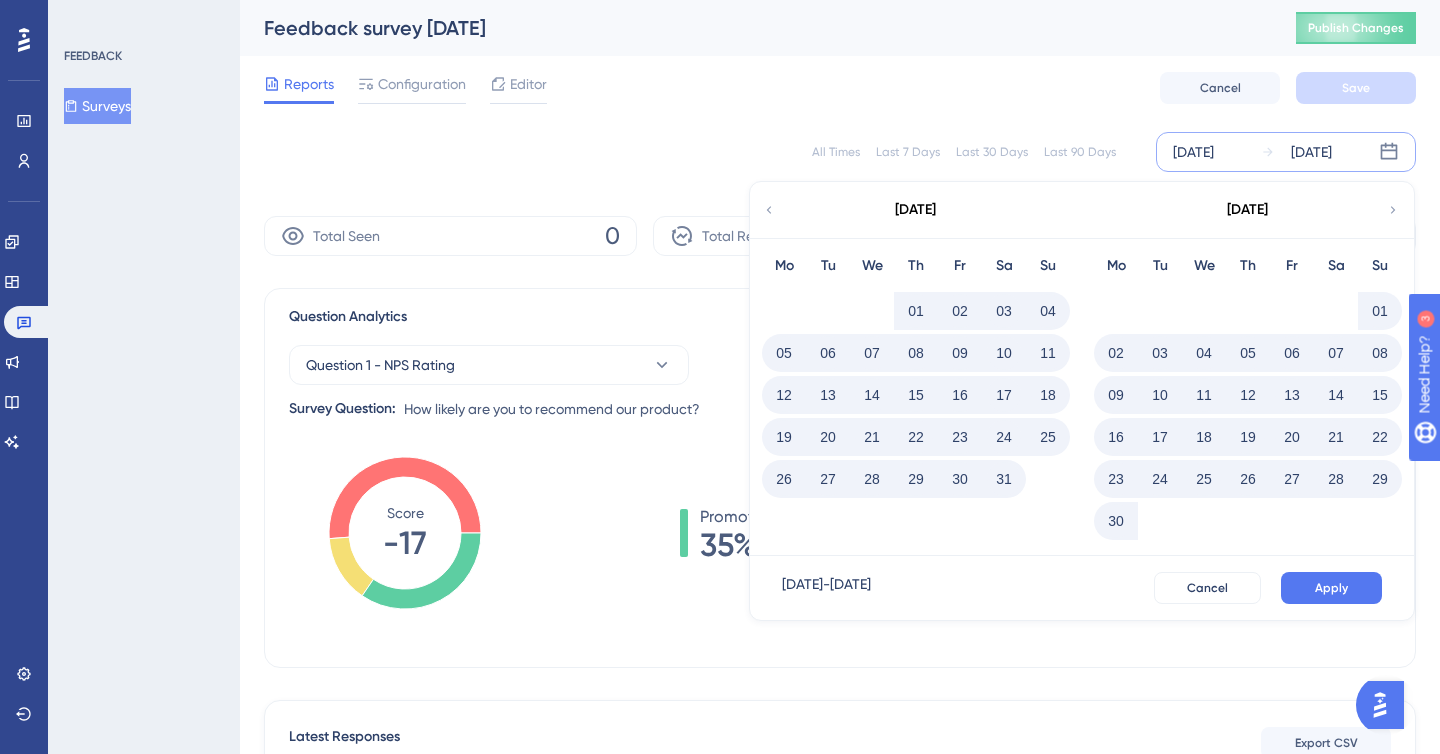 click on "31" at bounding box center [1004, 479] 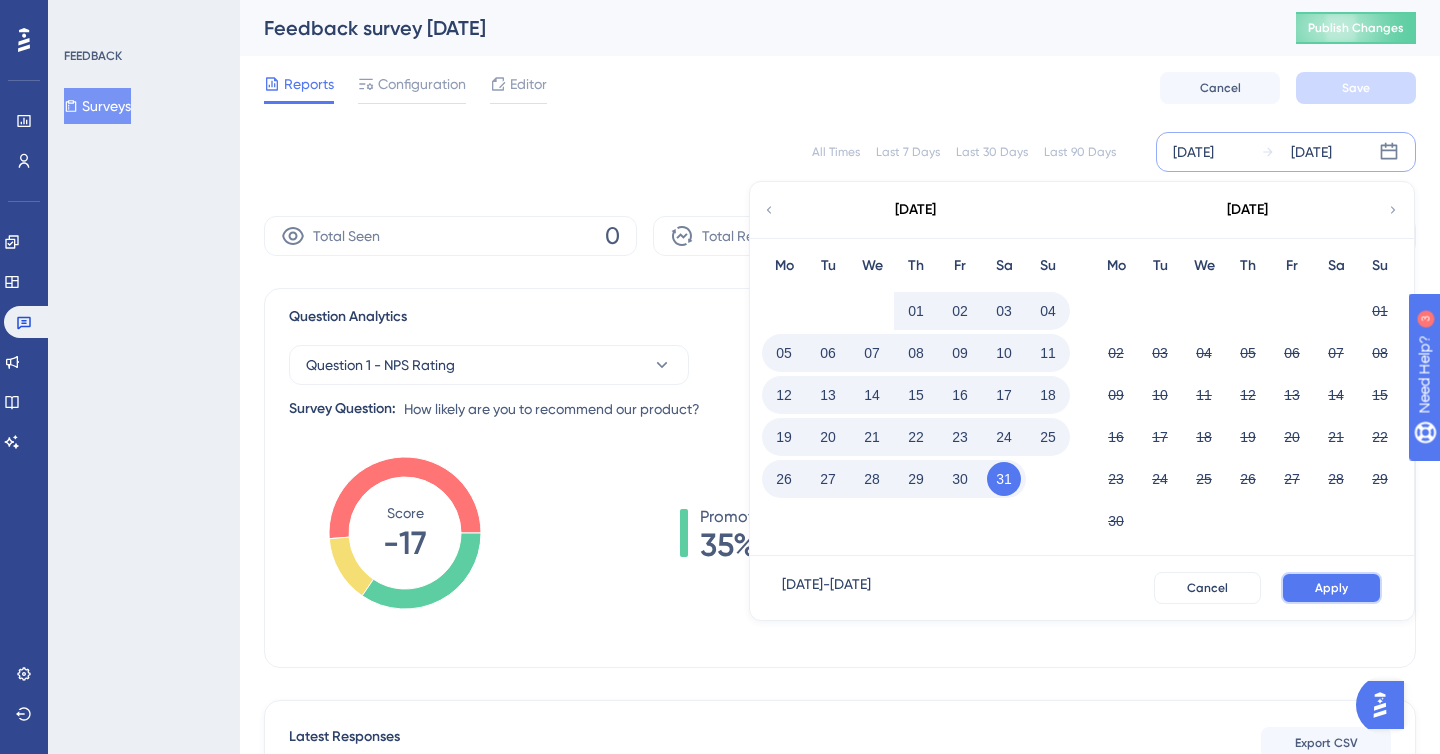 click on "Apply" at bounding box center [1331, 588] 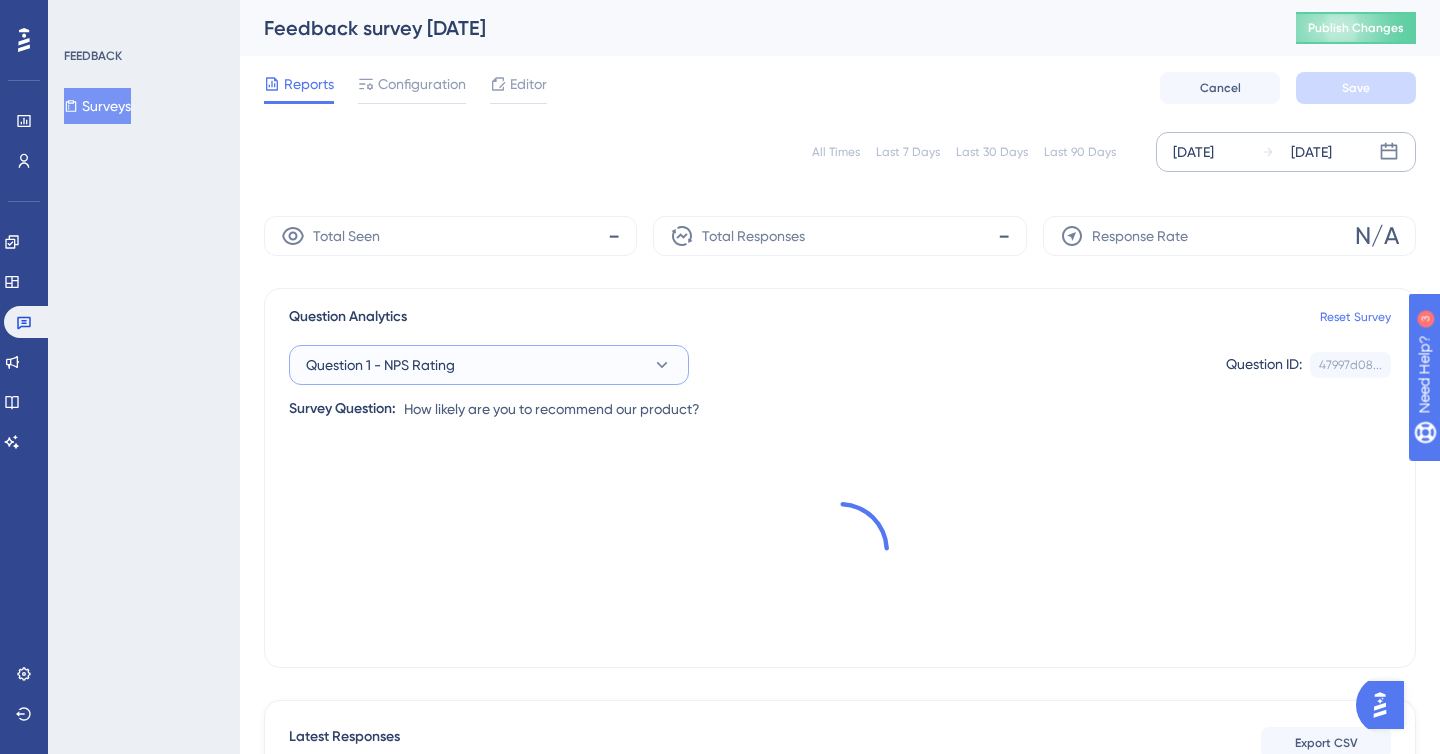 click on "Question 1 - NPS Rating" at bounding box center [489, 365] 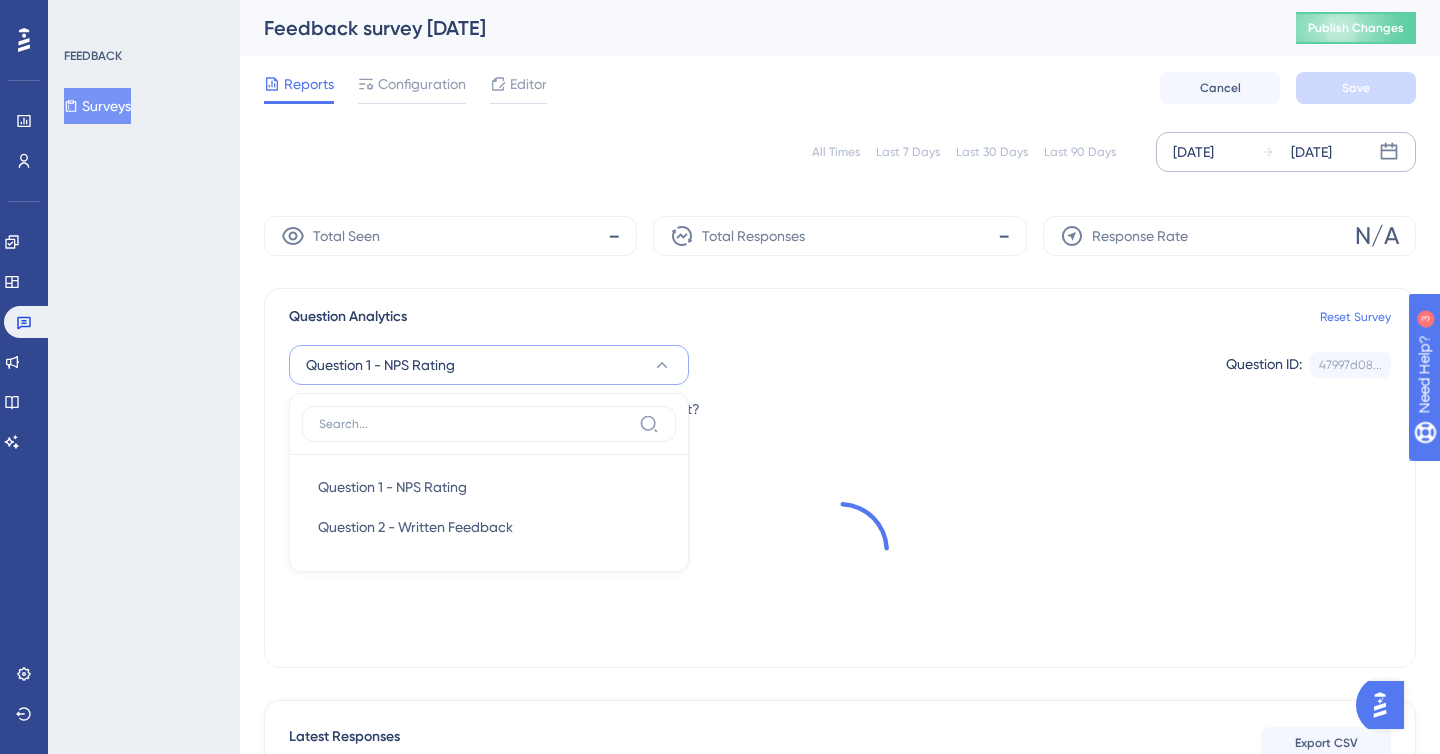 click on "Question Analytics Reset Survey" at bounding box center [840, 317] 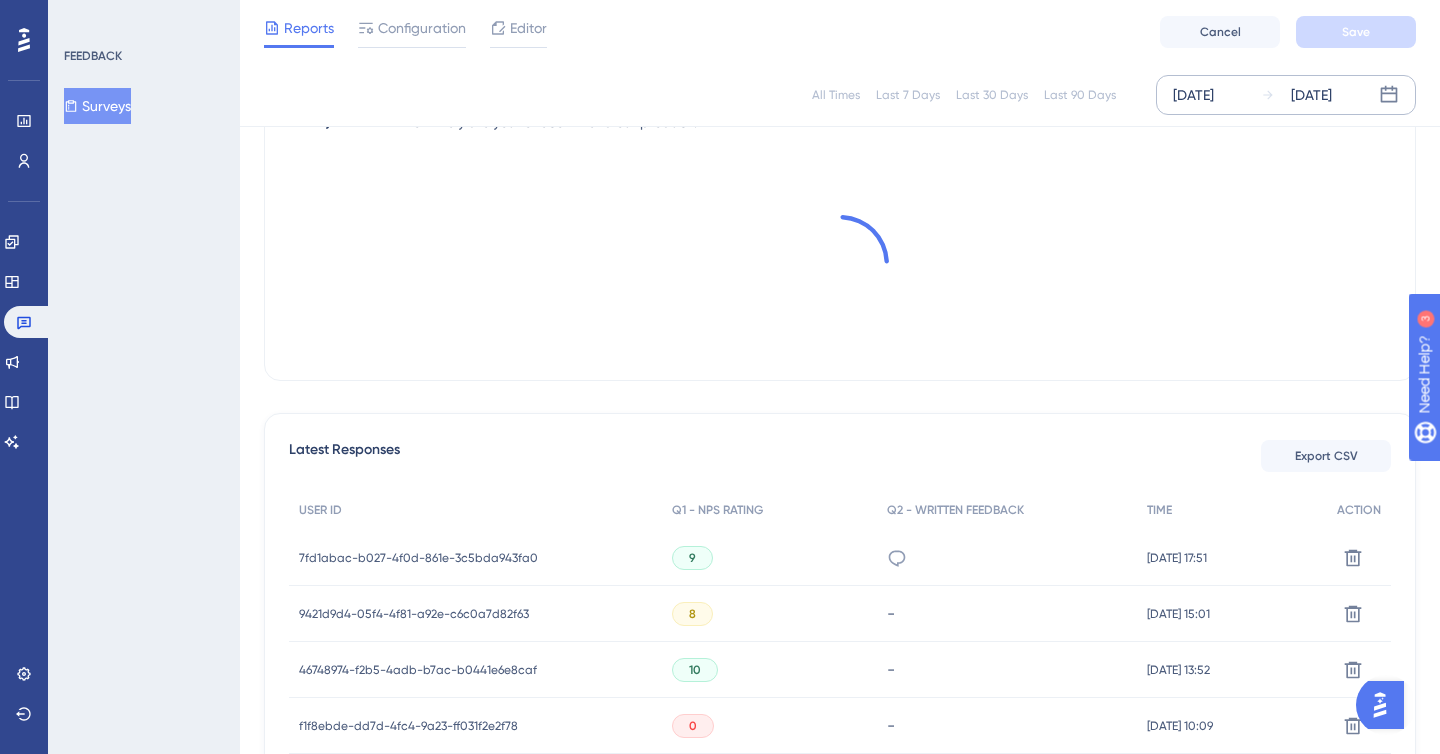 scroll, scrollTop: 0, scrollLeft: 0, axis: both 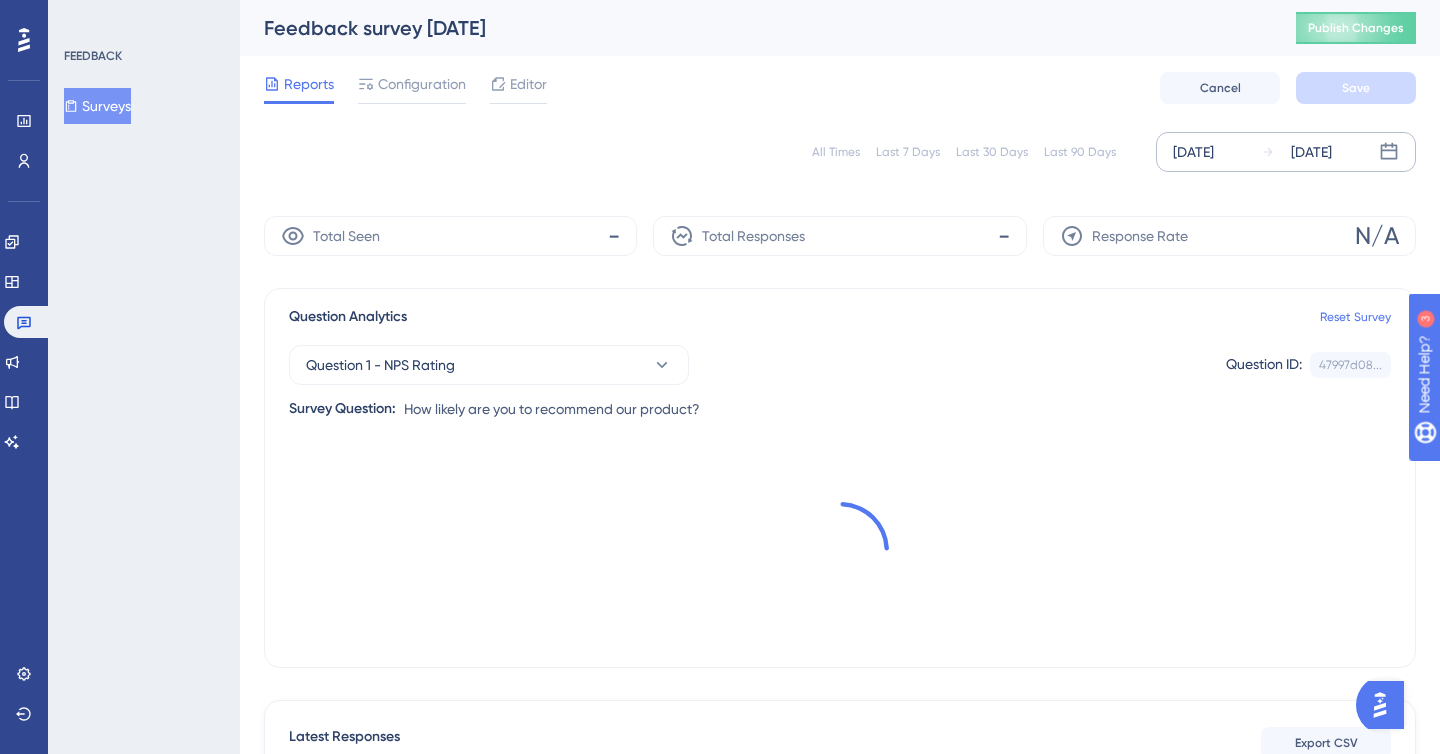 click on "Total Responses -" at bounding box center (839, 236) 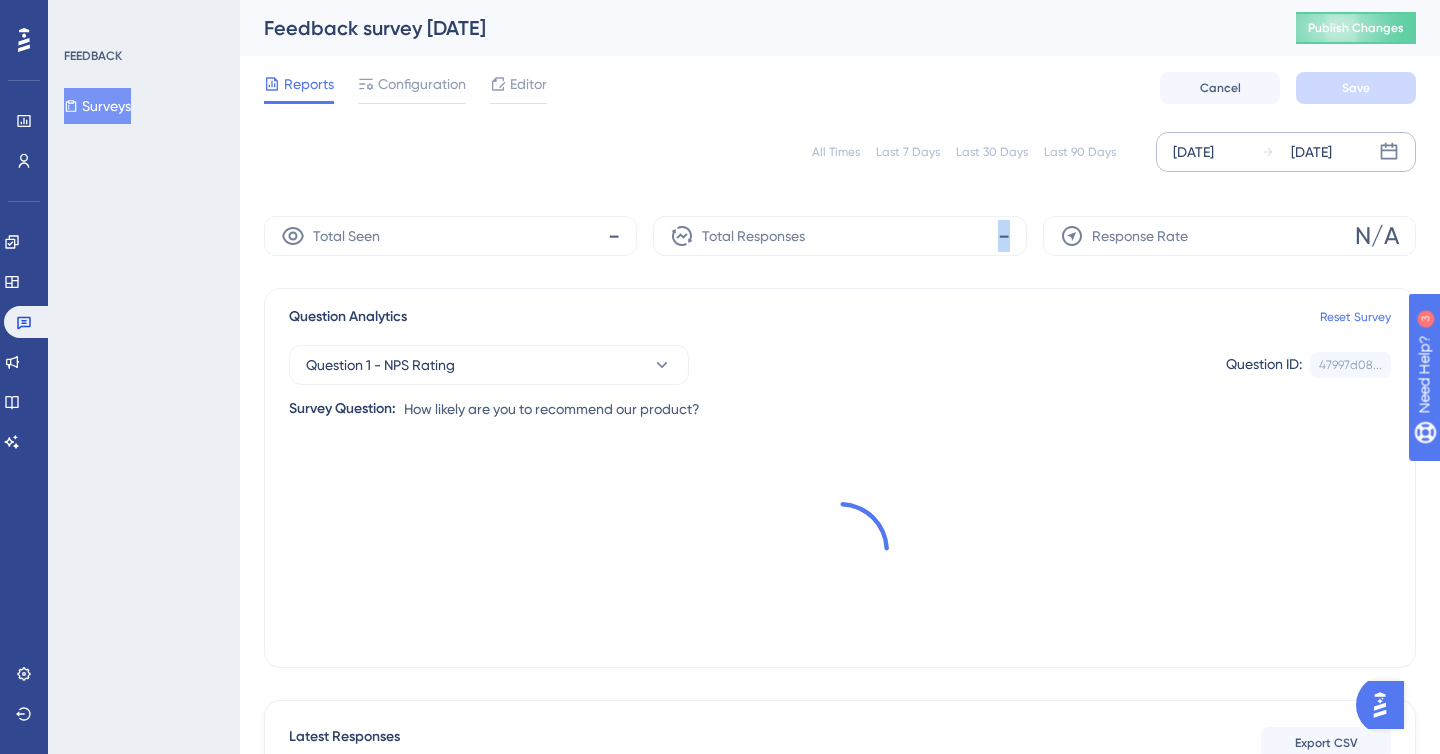 click on "Total Responses -" at bounding box center [839, 236] 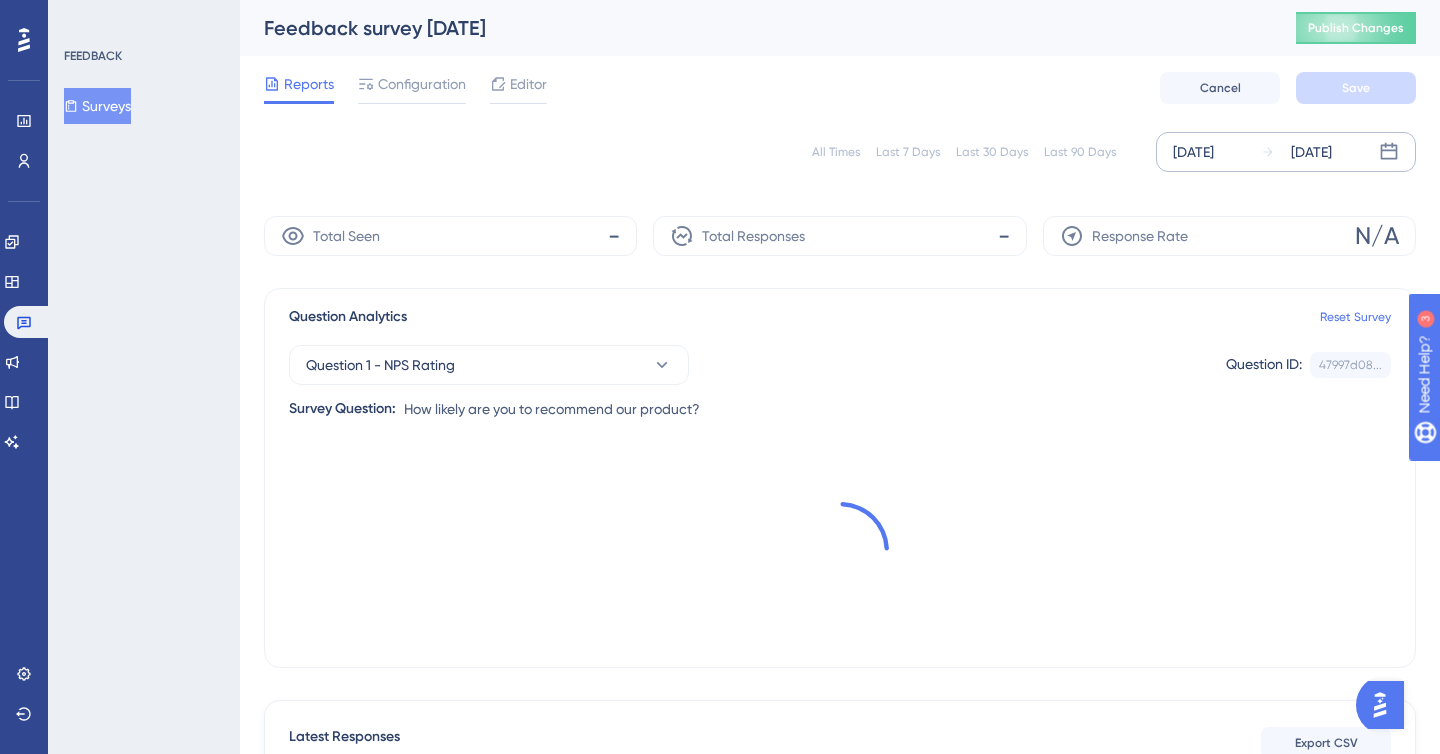 click on "[DATE]" at bounding box center (1193, 152) 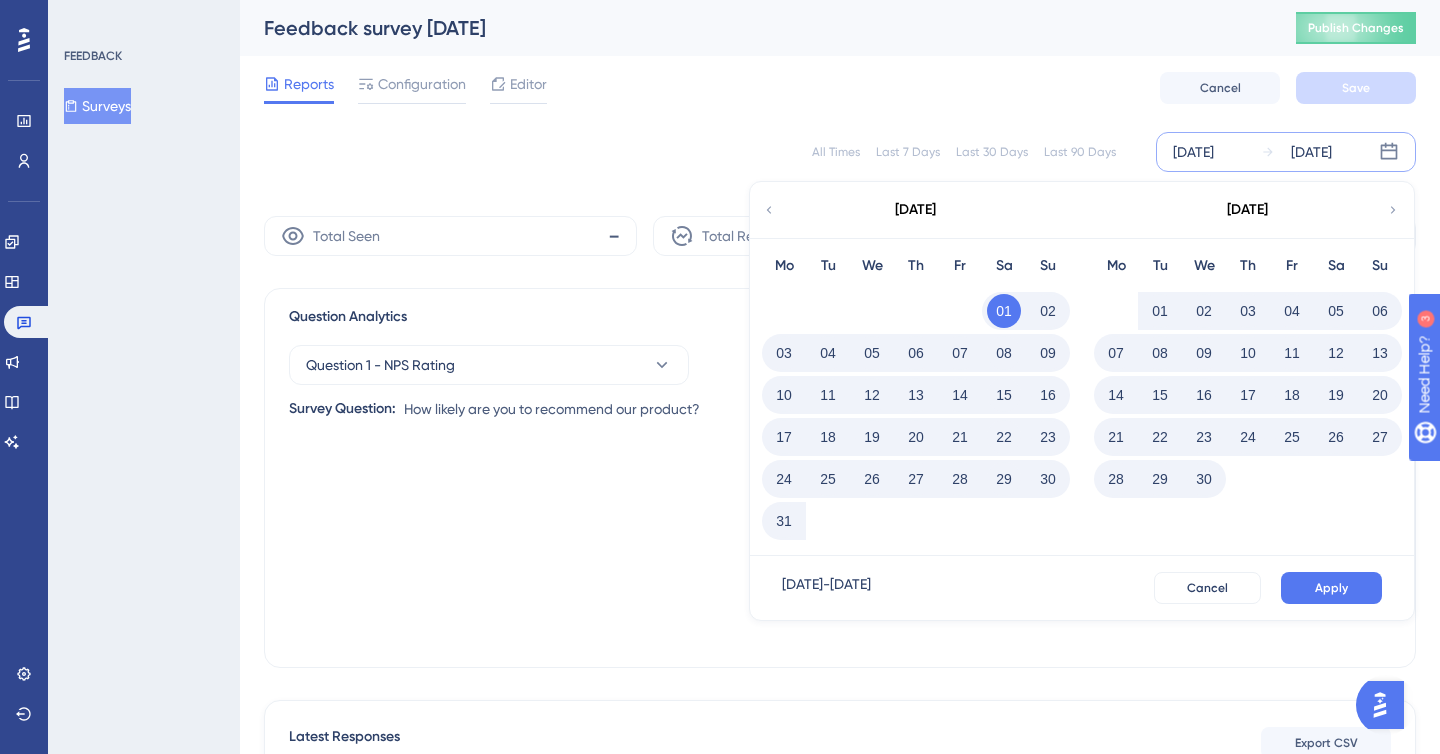 click 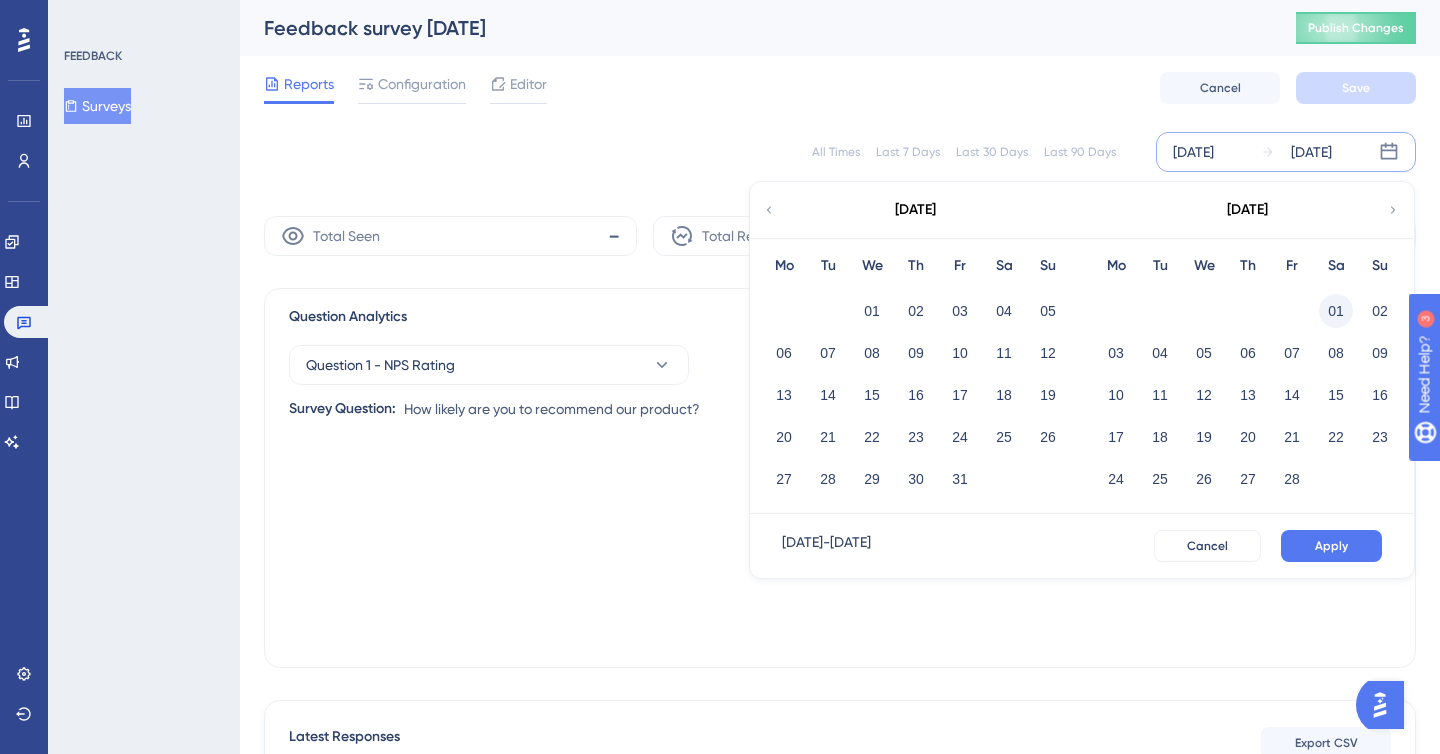 click on "01" at bounding box center [1336, 311] 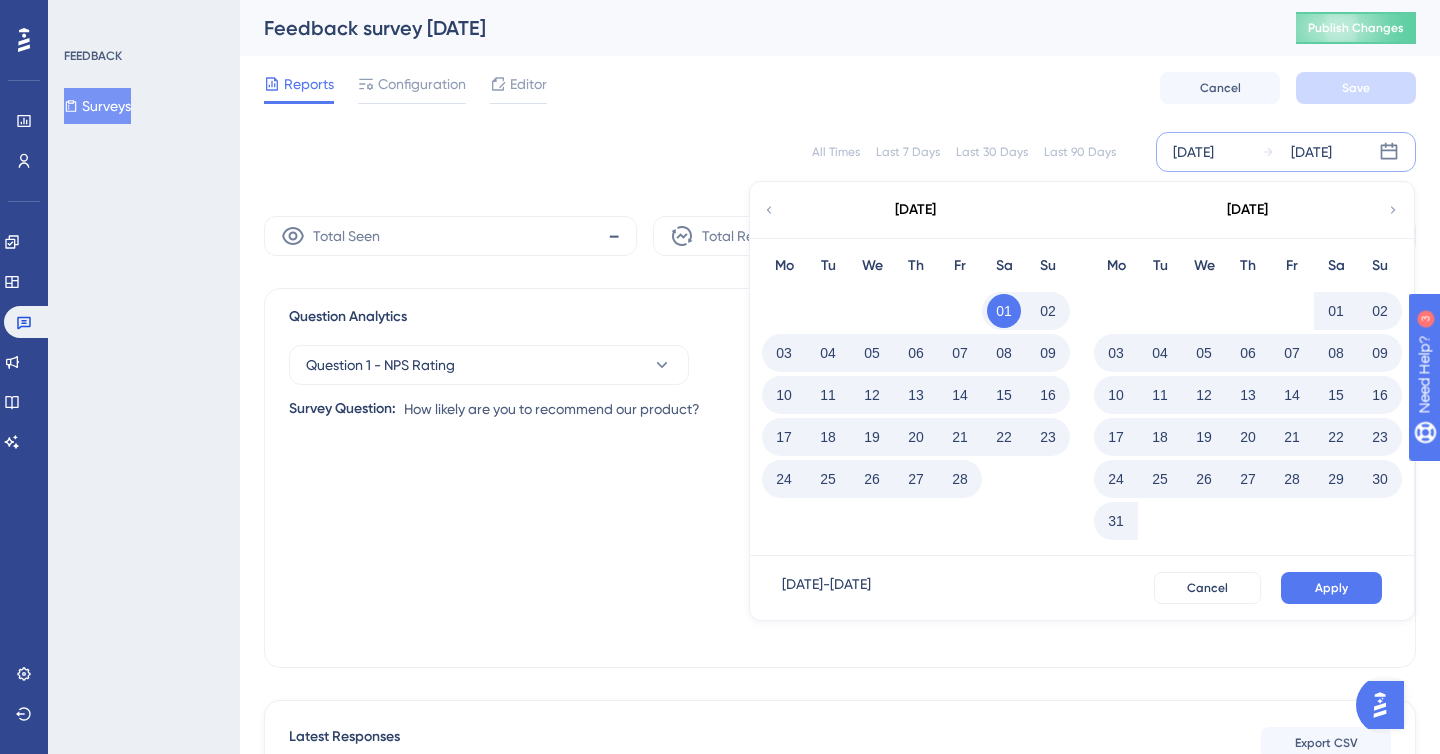 click on "[DATE]" at bounding box center (1193, 152) 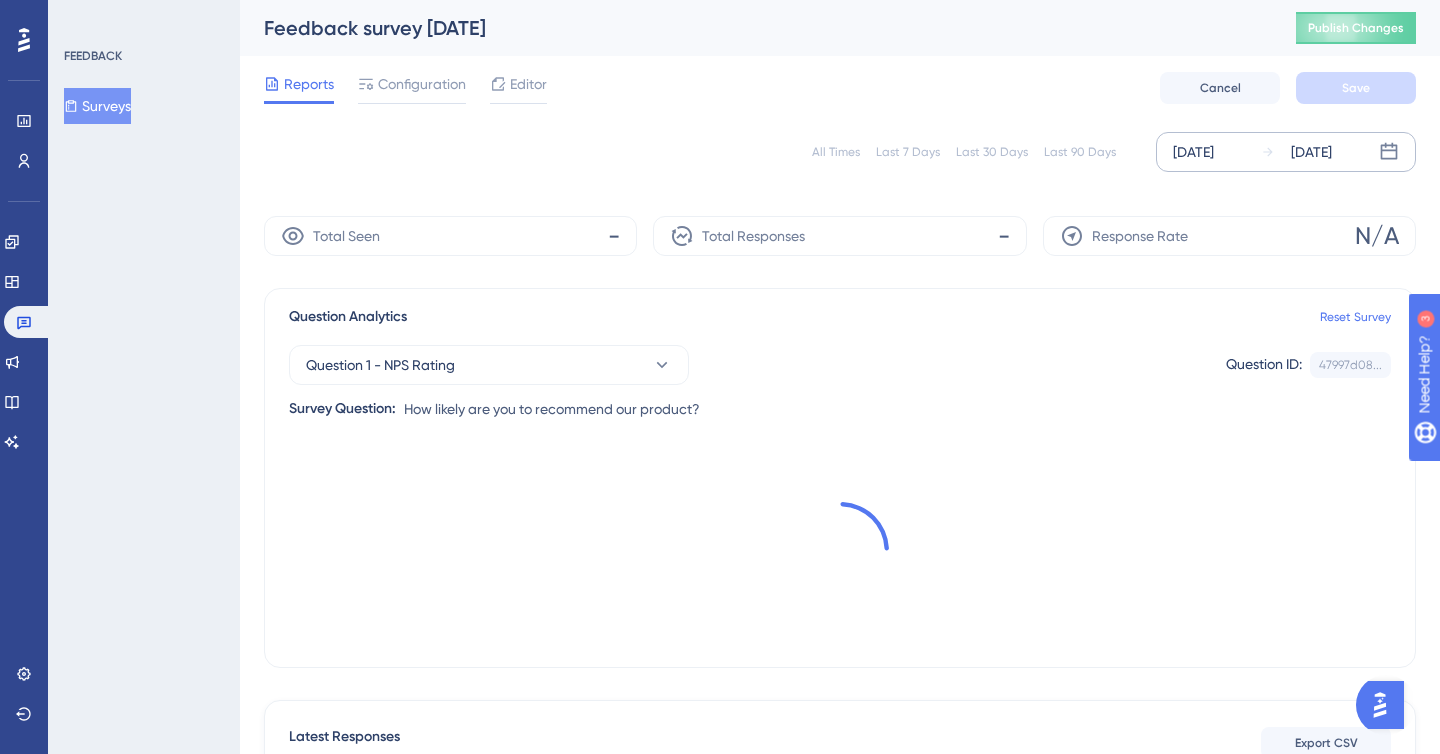 click on "[DATE]" at bounding box center [1193, 152] 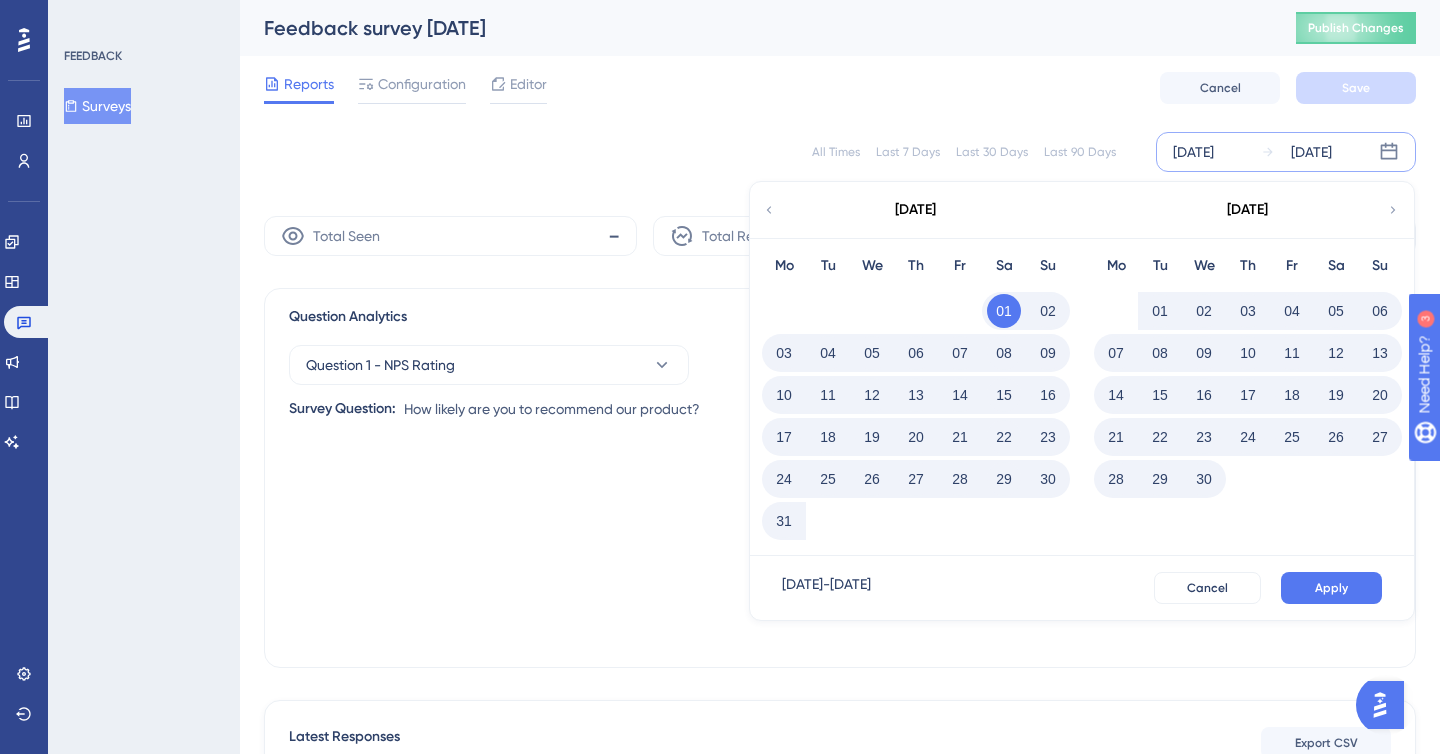click on "01" at bounding box center [1004, 311] 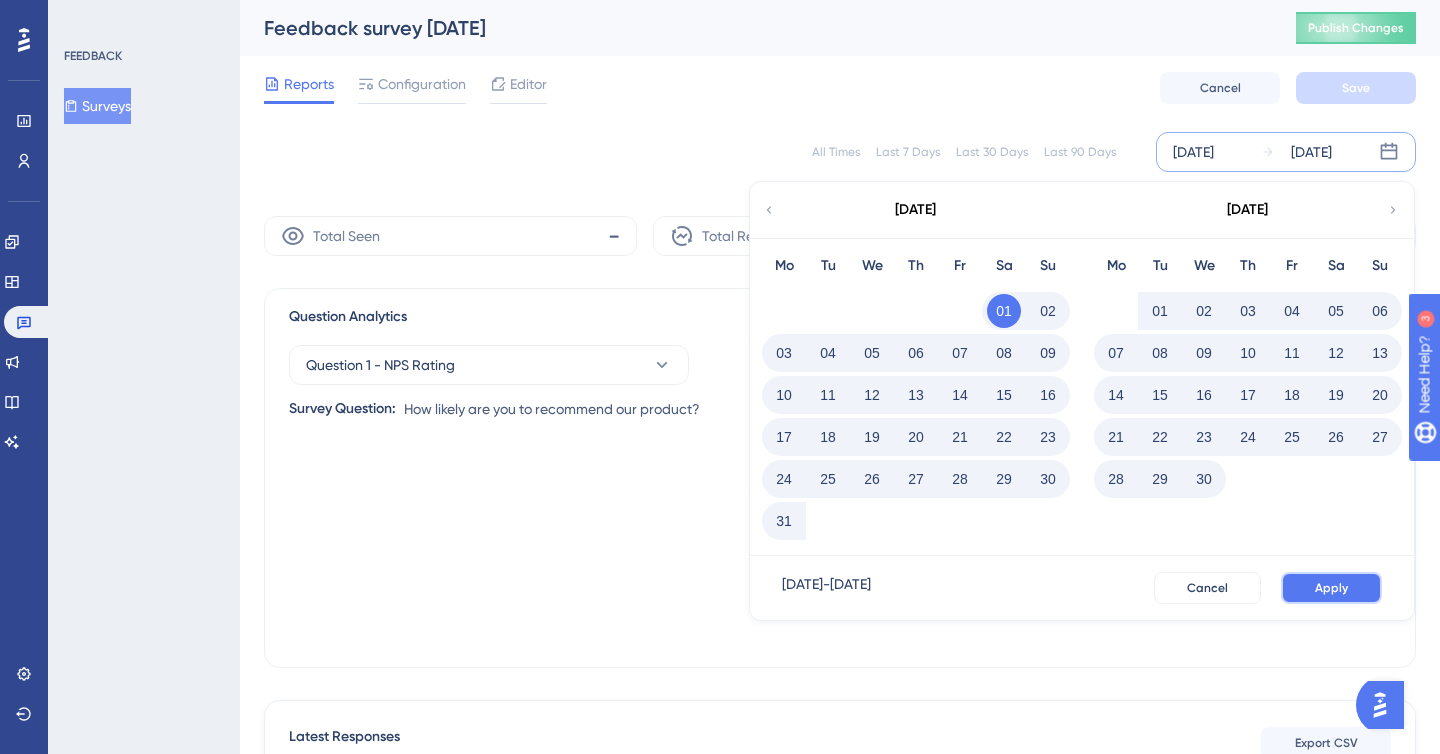 click on "Apply" at bounding box center [1331, 588] 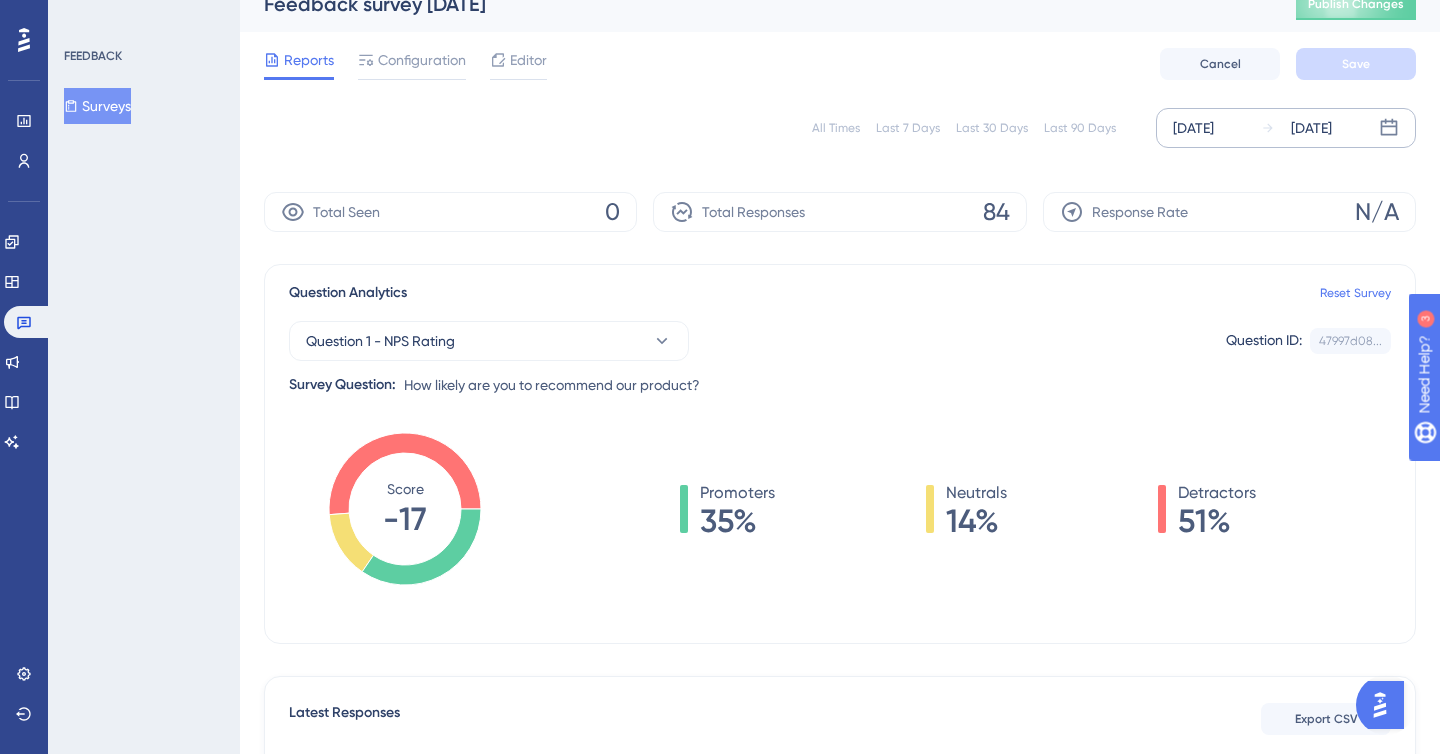 scroll, scrollTop: 28, scrollLeft: 0, axis: vertical 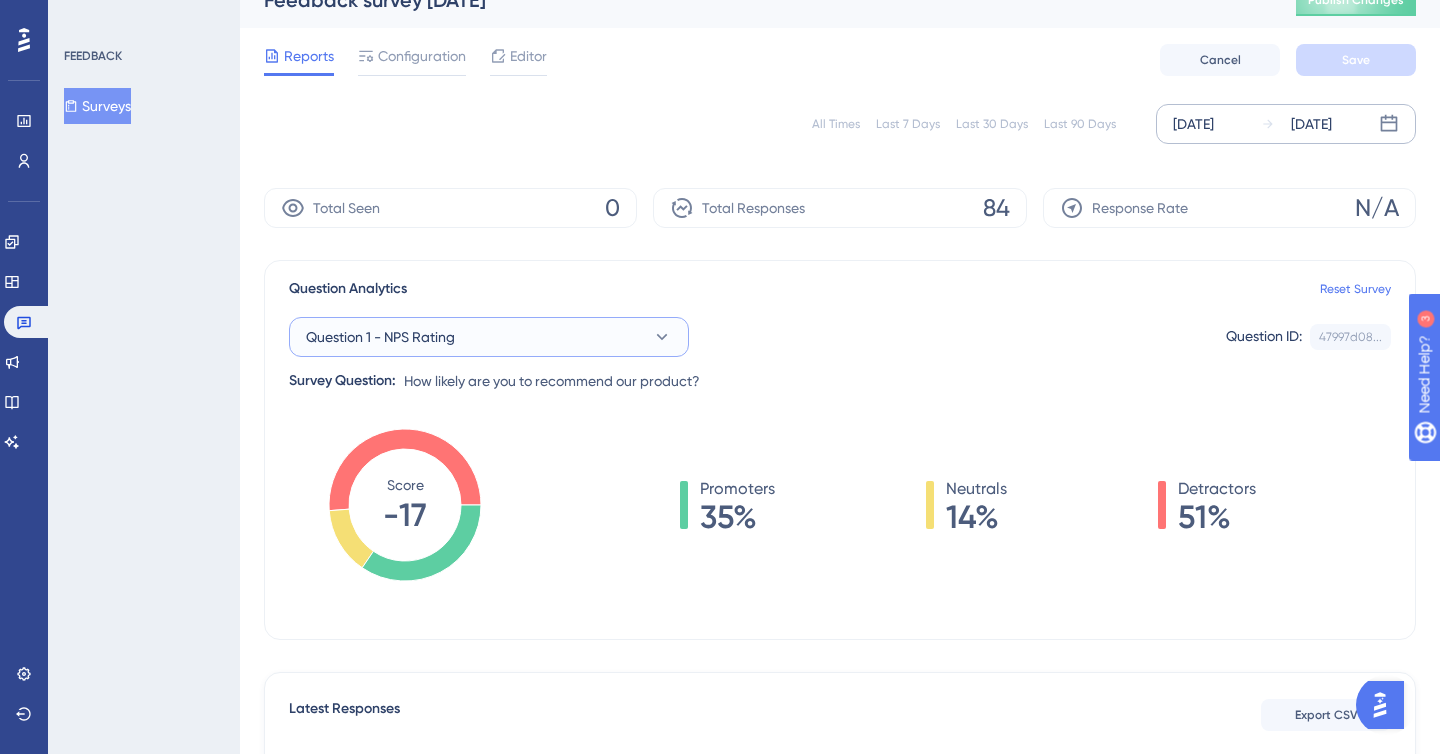 click on "Question 1 - NPS Rating" at bounding box center [489, 337] 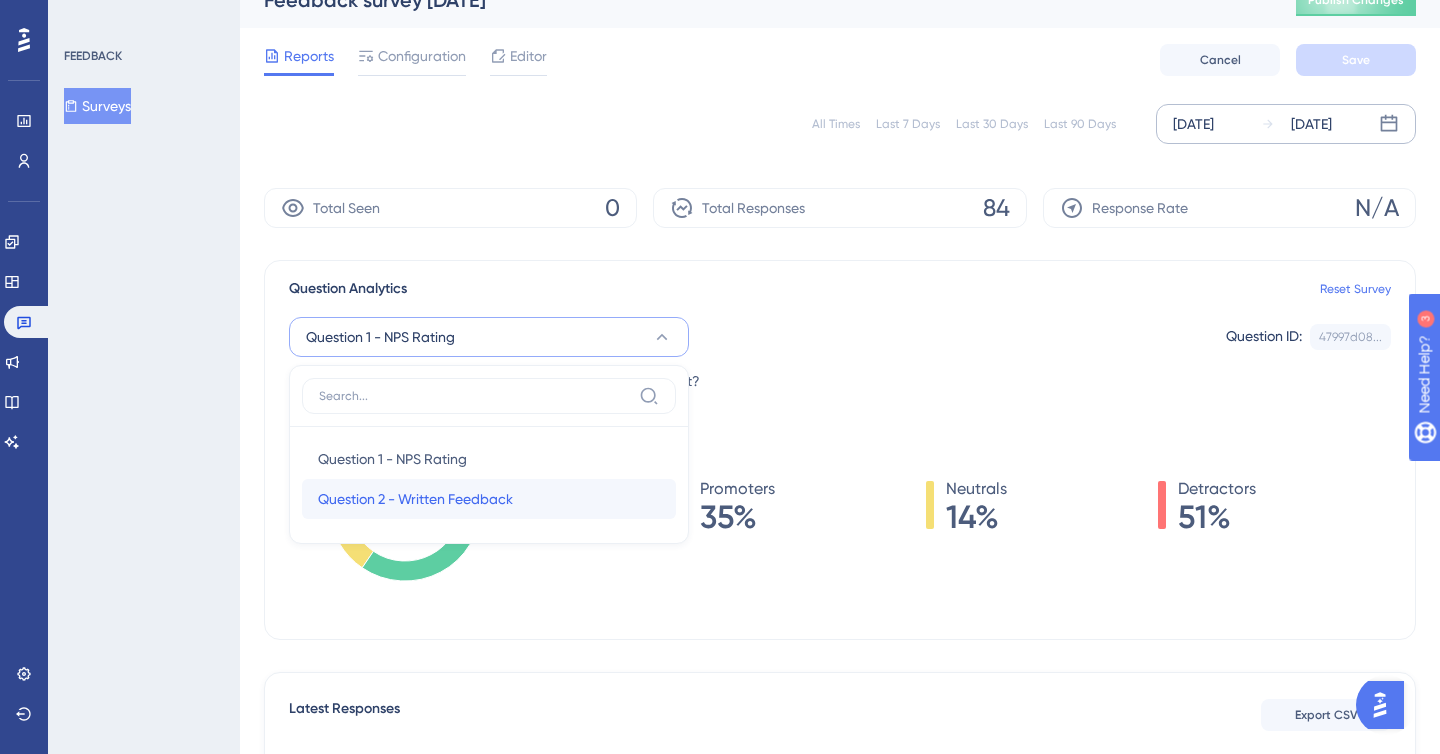 click on "Question 2 - Written Feedback" at bounding box center (415, 499) 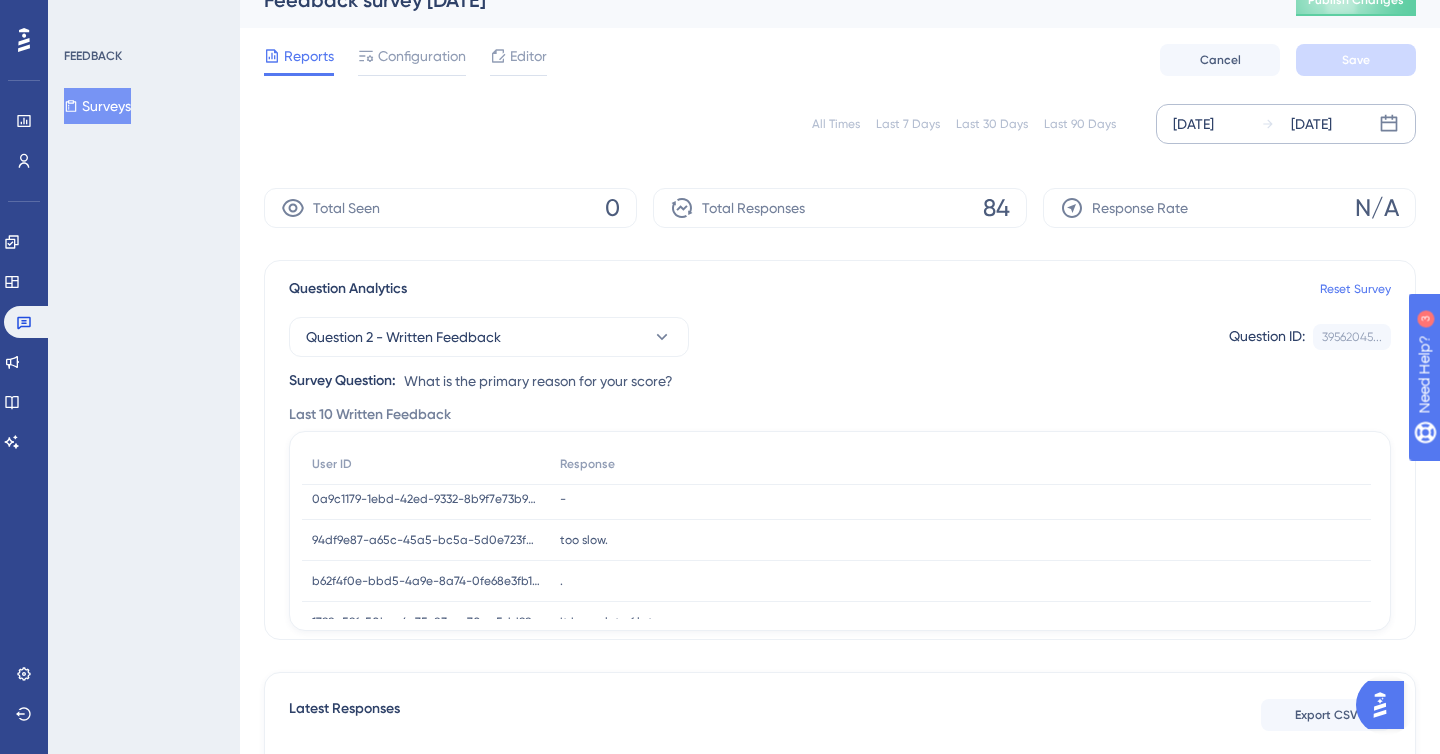 scroll, scrollTop: 299, scrollLeft: 0, axis: vertical 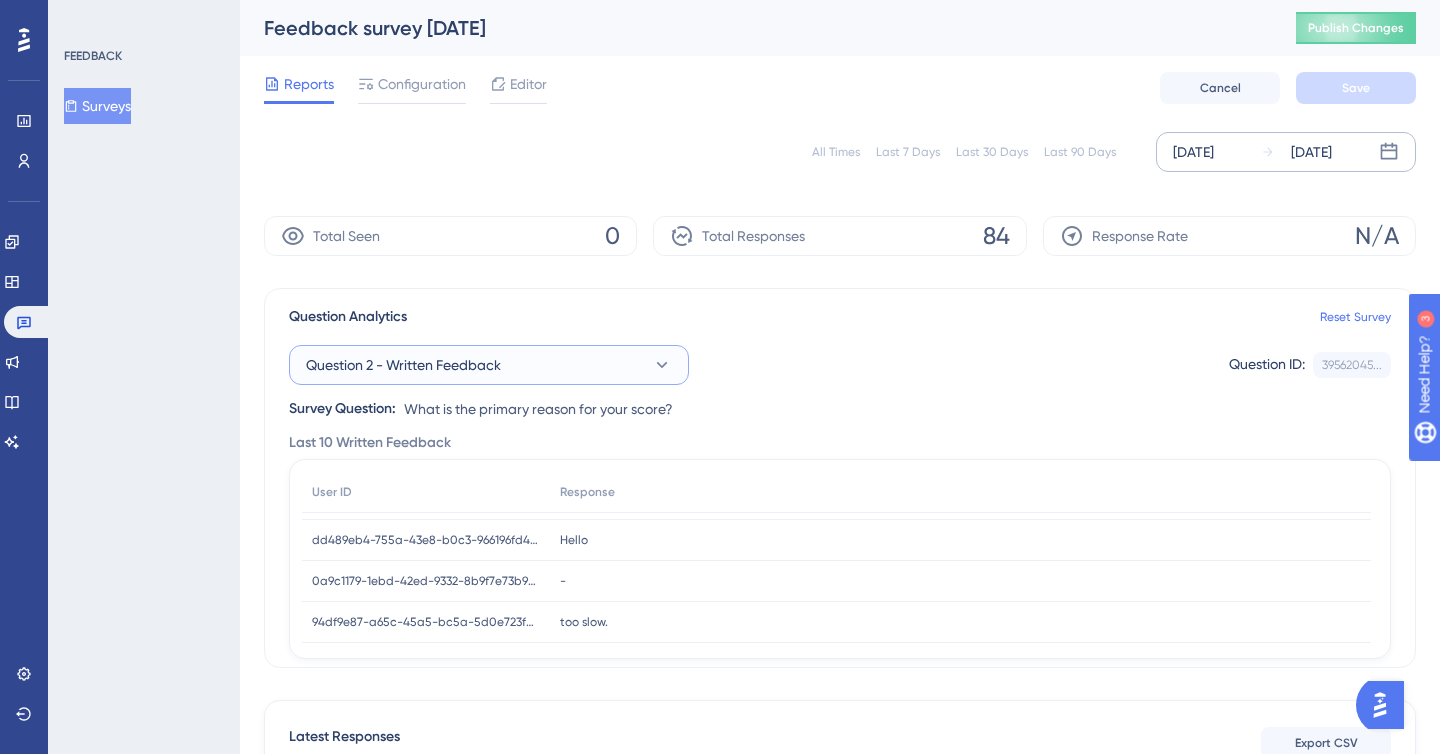 click on "Question 2 - Written Feedback" at bounding box center [489, 365] 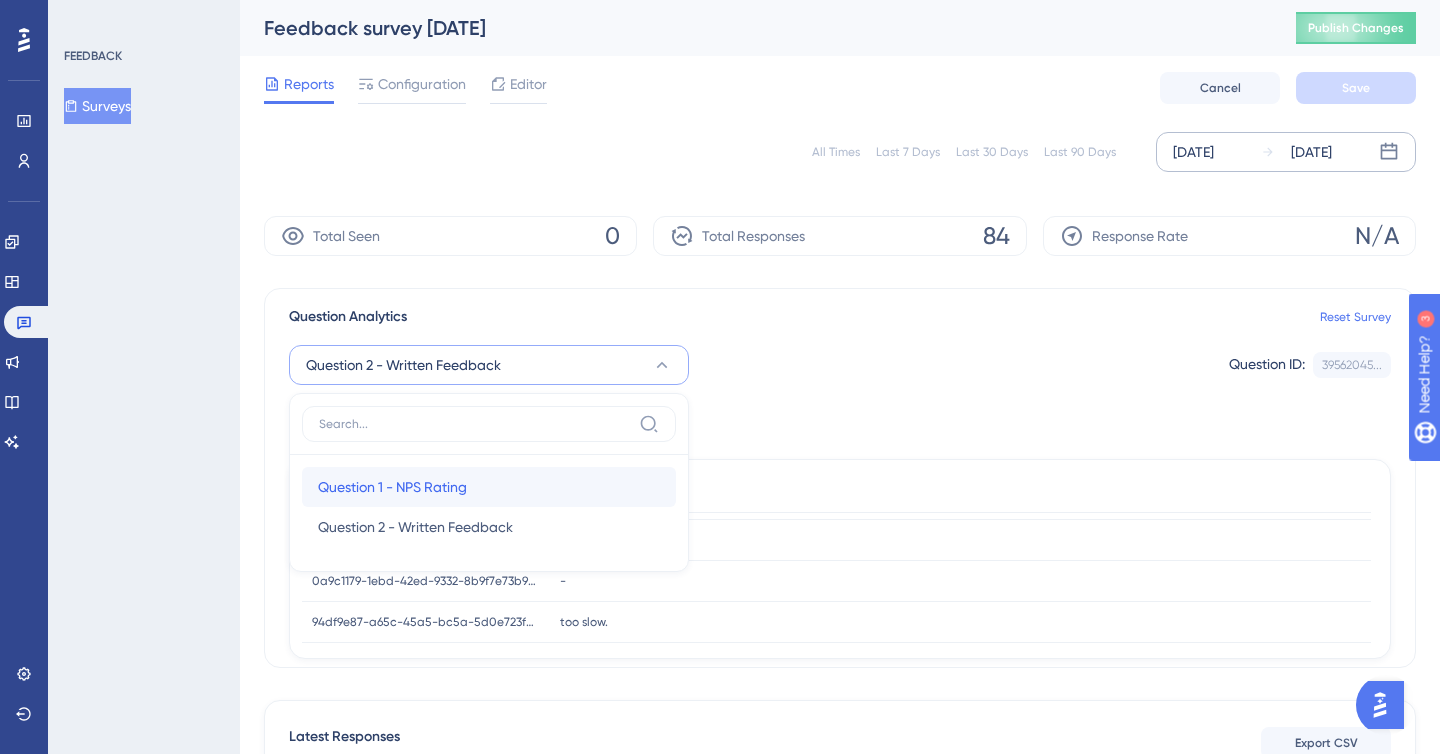 click on "Question 1 - NPS Rating Question 1 - NPS Rating" at bounding box center [489, 487] 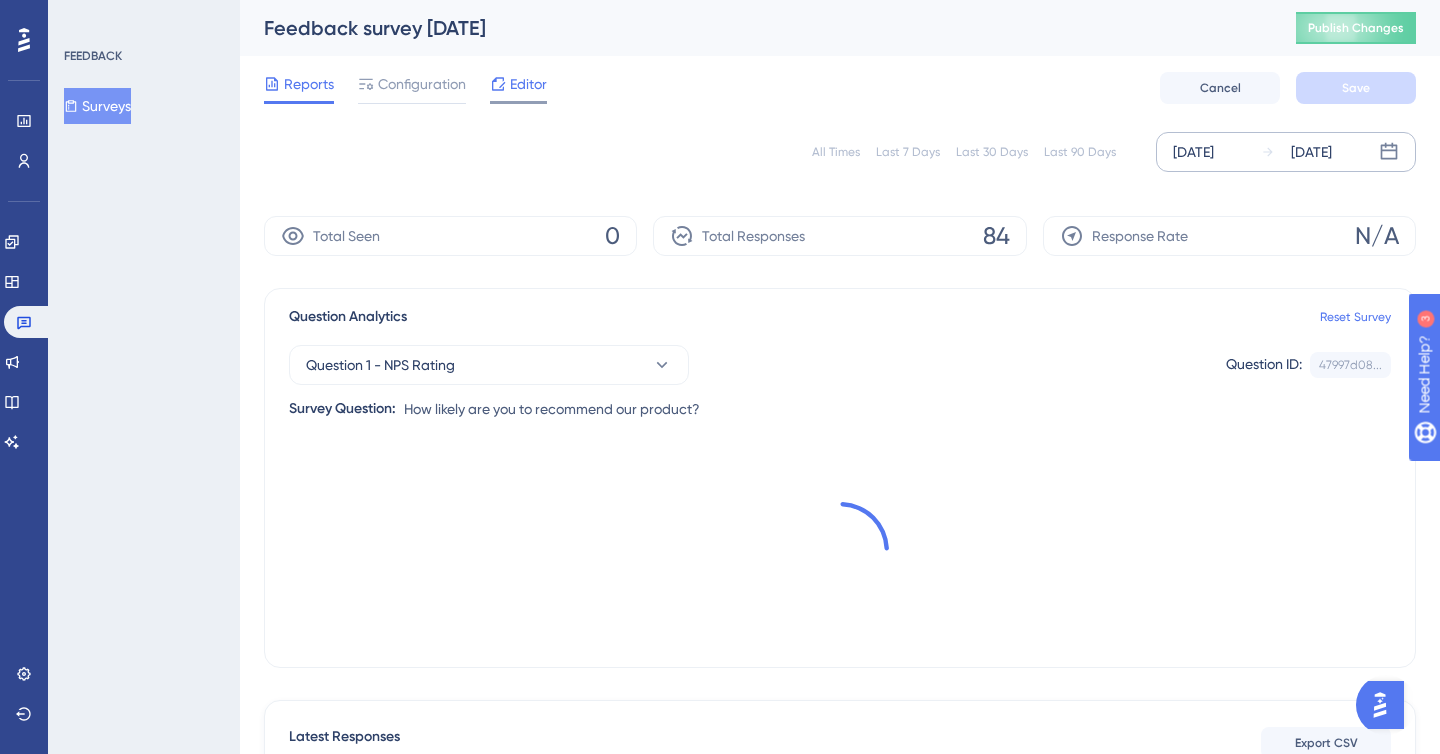 click on "Editor" at bounding box center (528, 84) 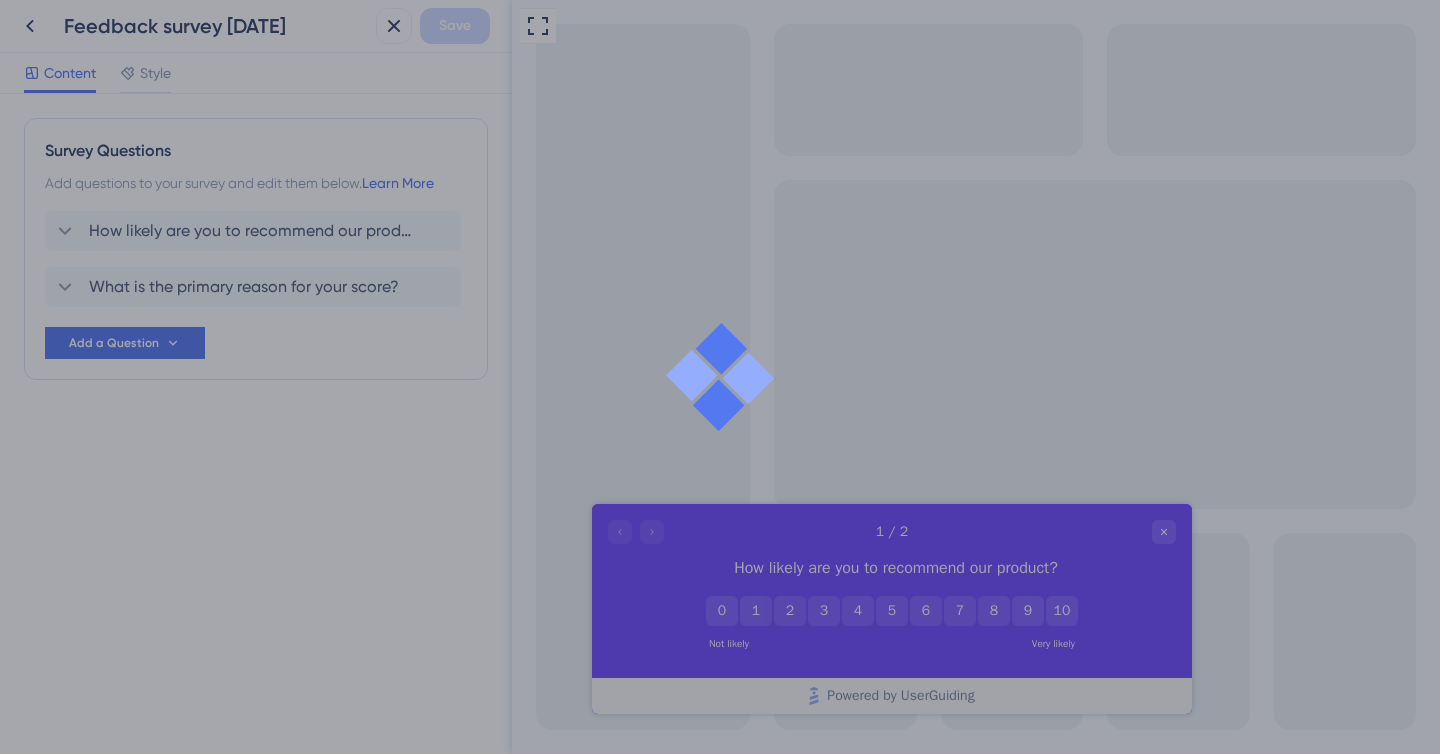 scroll, scrollTop: 0, scrollLeft: 0, axis: both 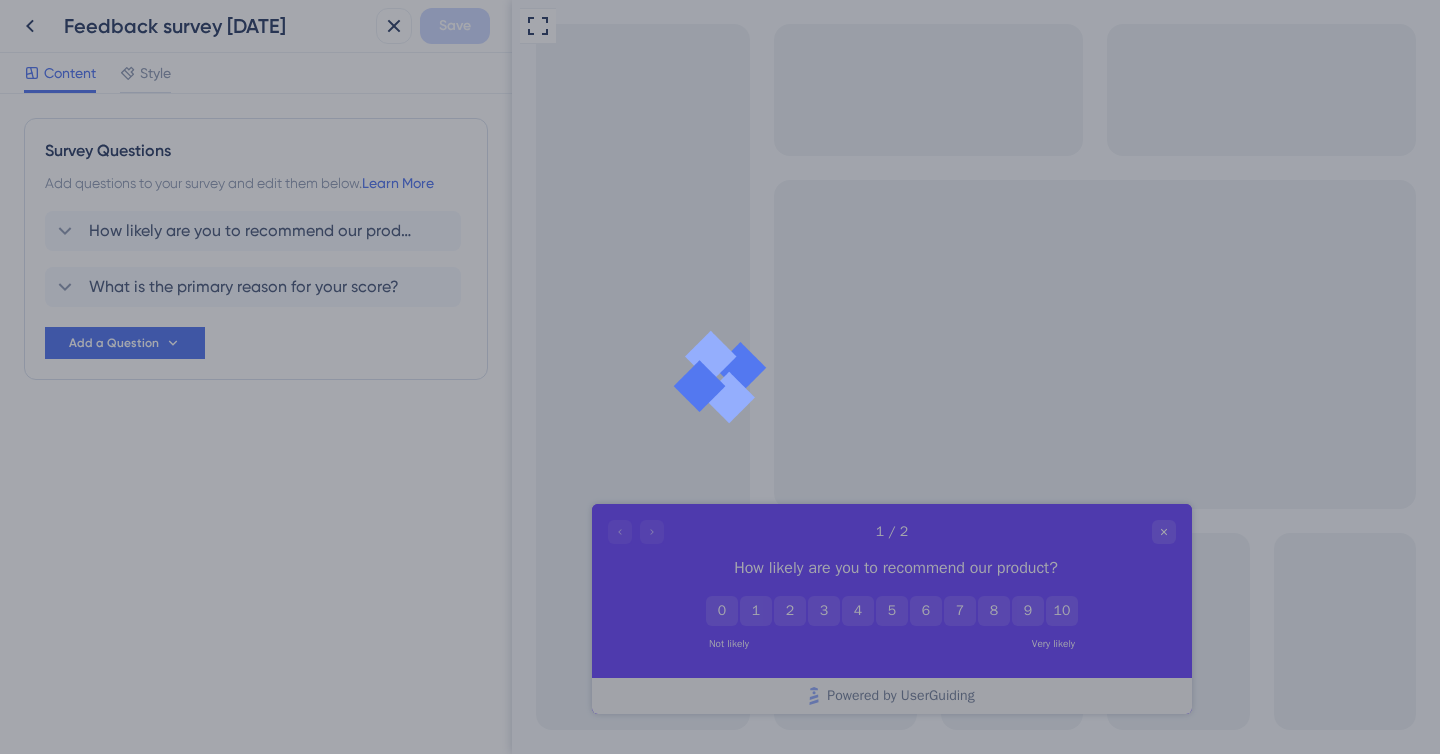 click at bounding box center (720, 377) 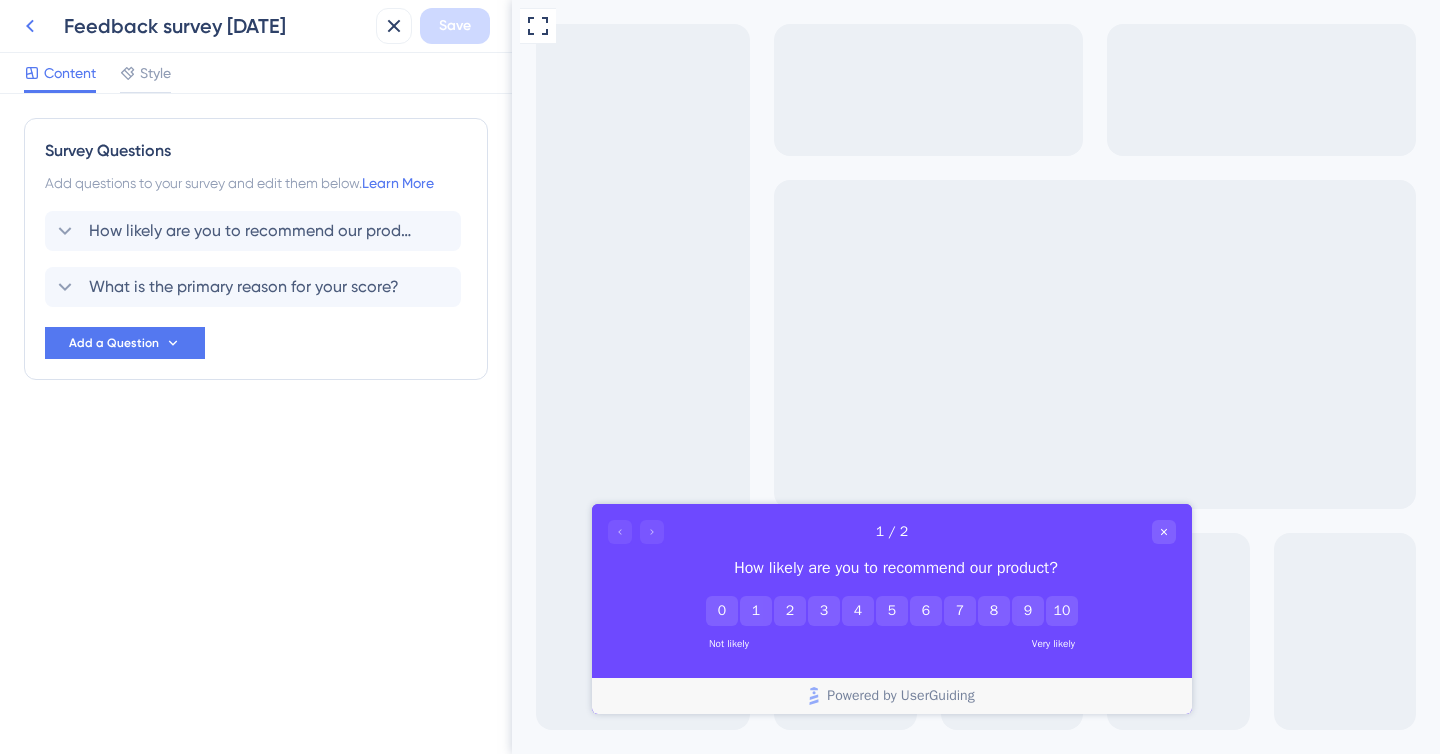 click 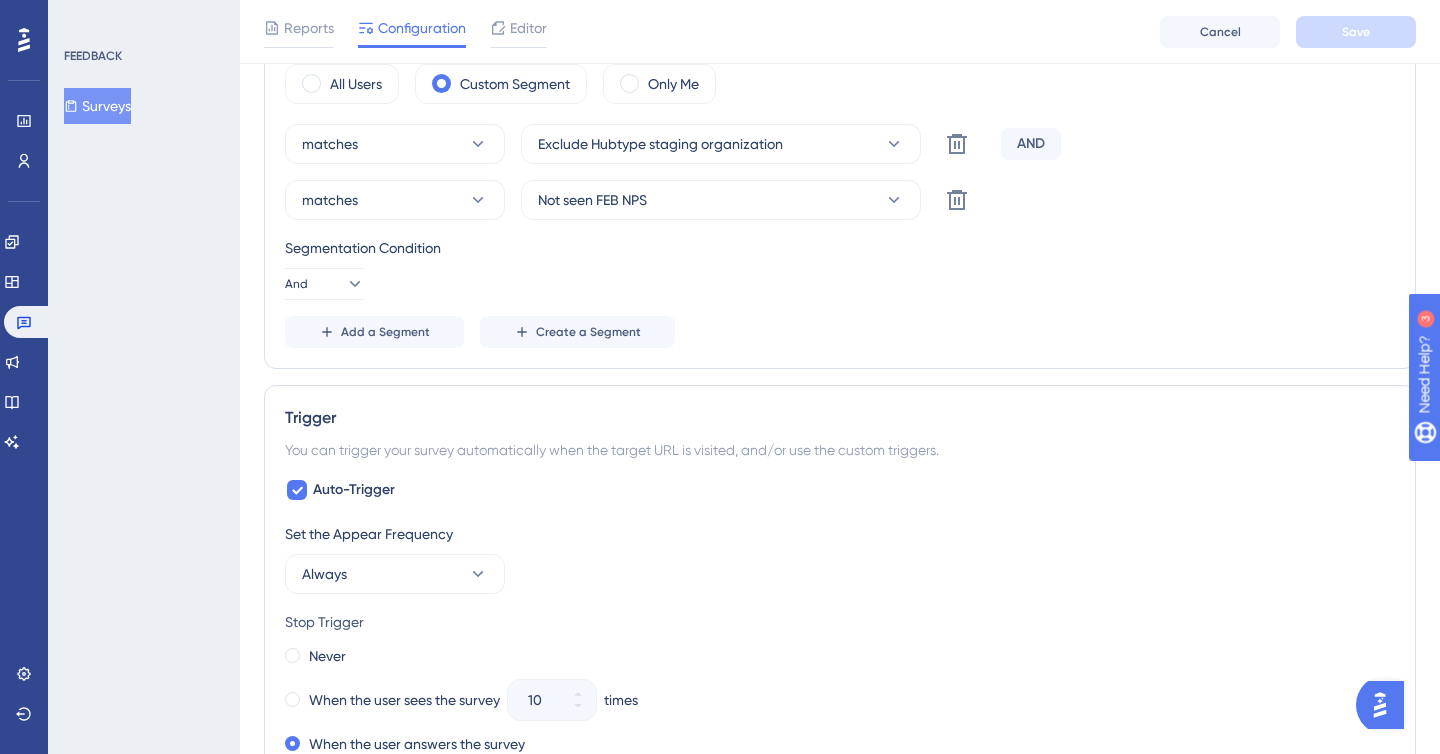 scroll, scrollTop: 666, scrollLeft: 0, axis: vertical 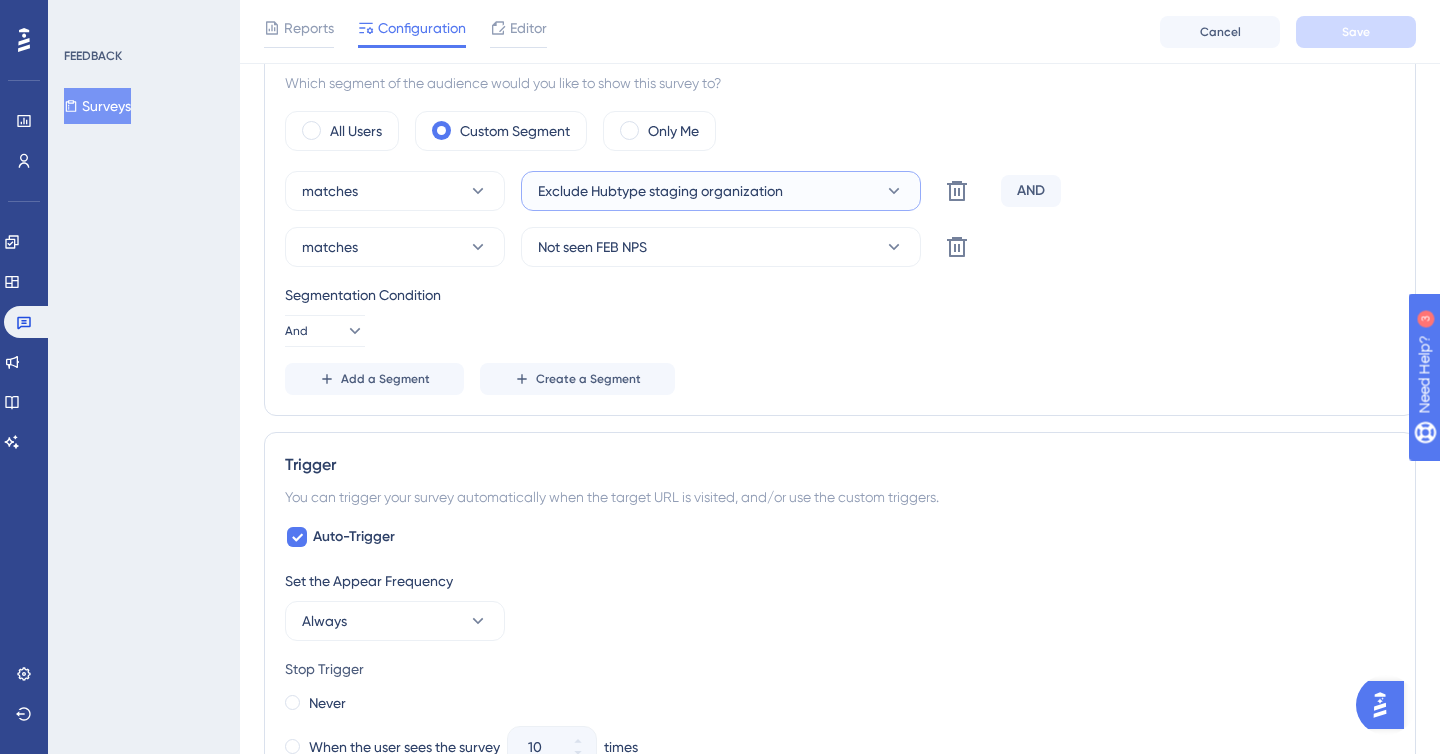 click on "Exclude Hubtype staging organization" at bounding box center (660, 191) 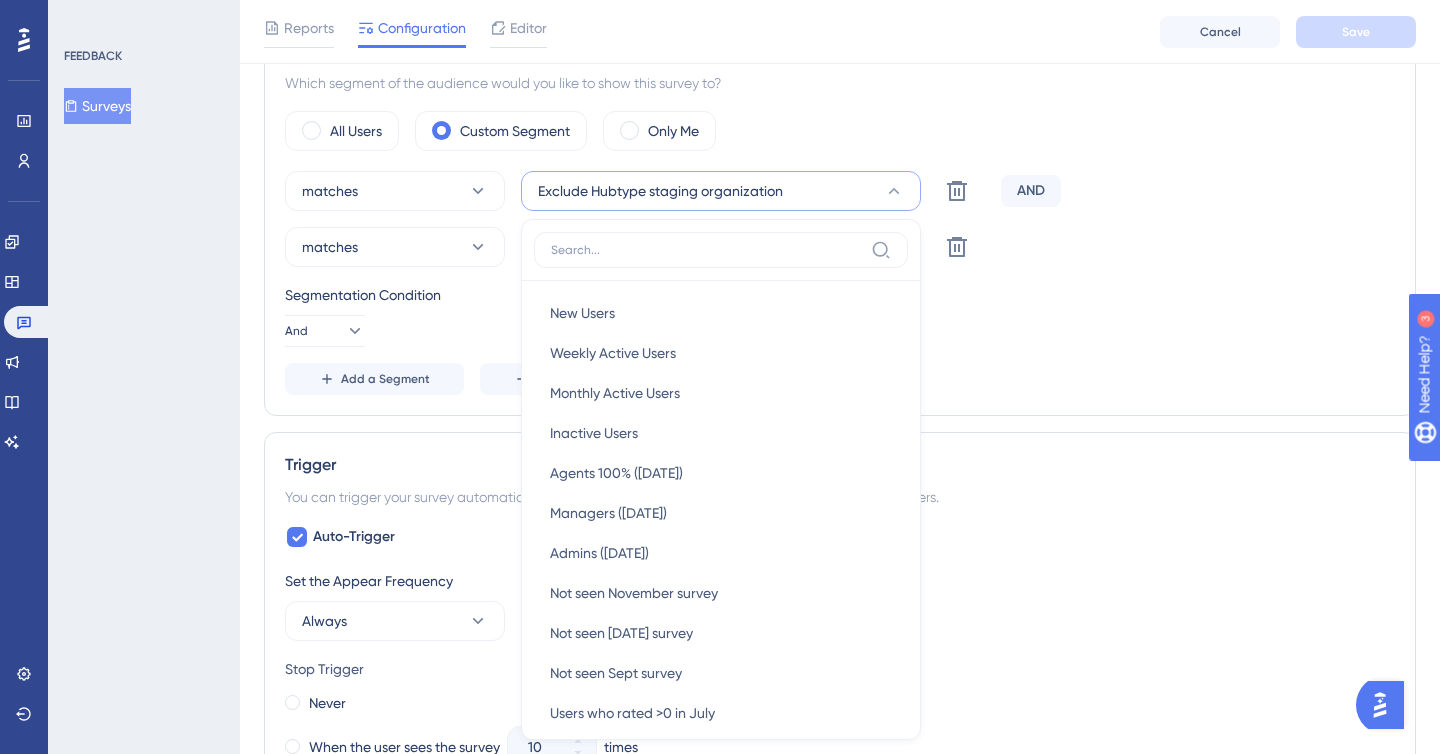 scroll, scrollTop: 768, scrollLeft: 0, axis: vertical 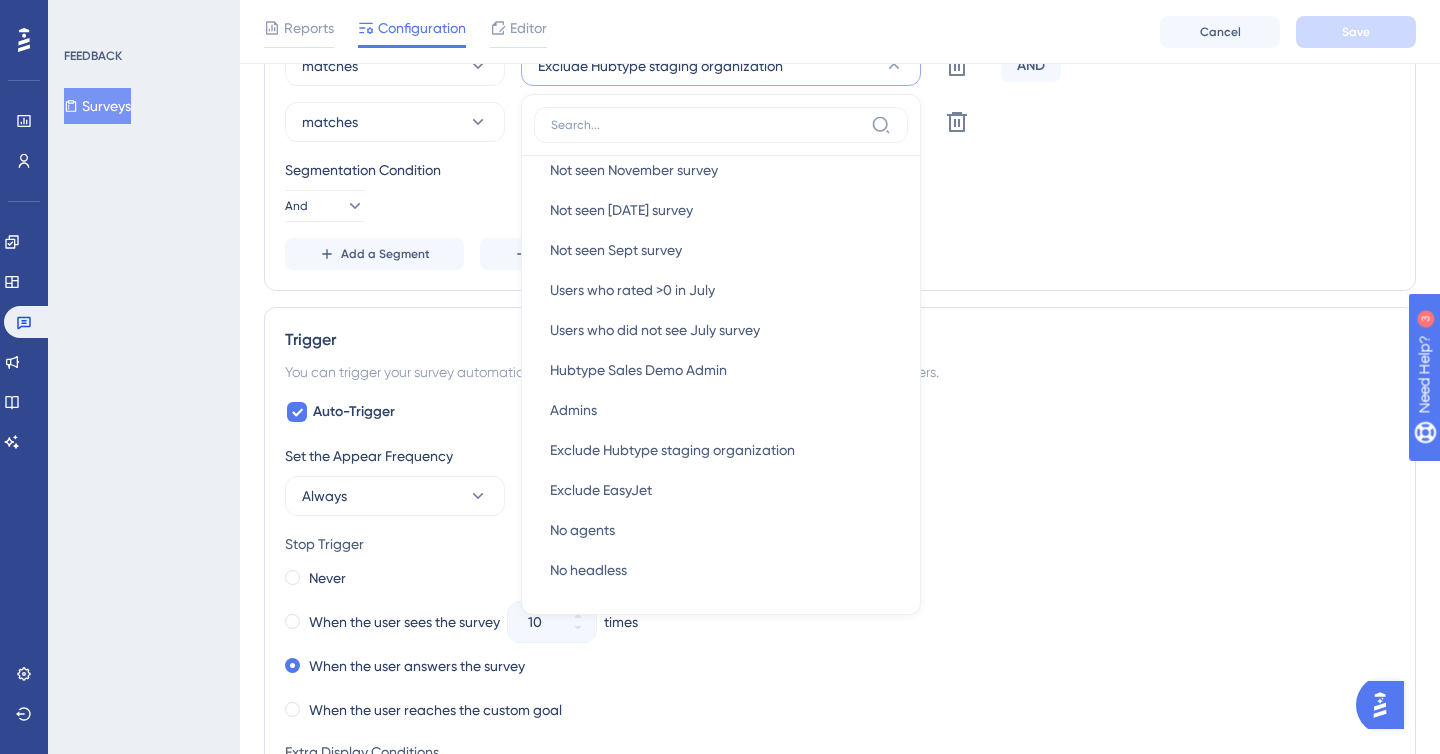 click on "matches Not seen FEB NPS Delete" at bounding box center (840, 122) 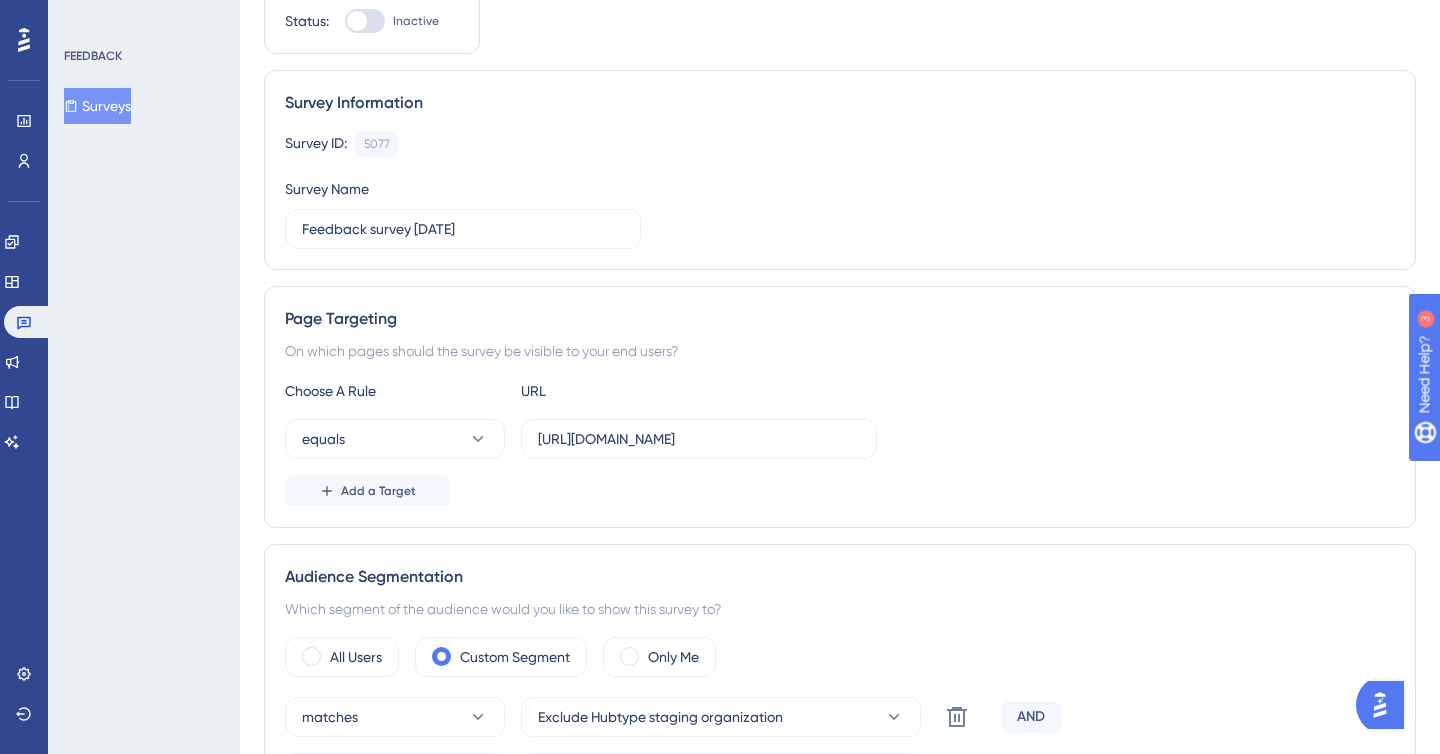 scroll, scrollTop: 333, scrollLeft: 0, axis: vertical 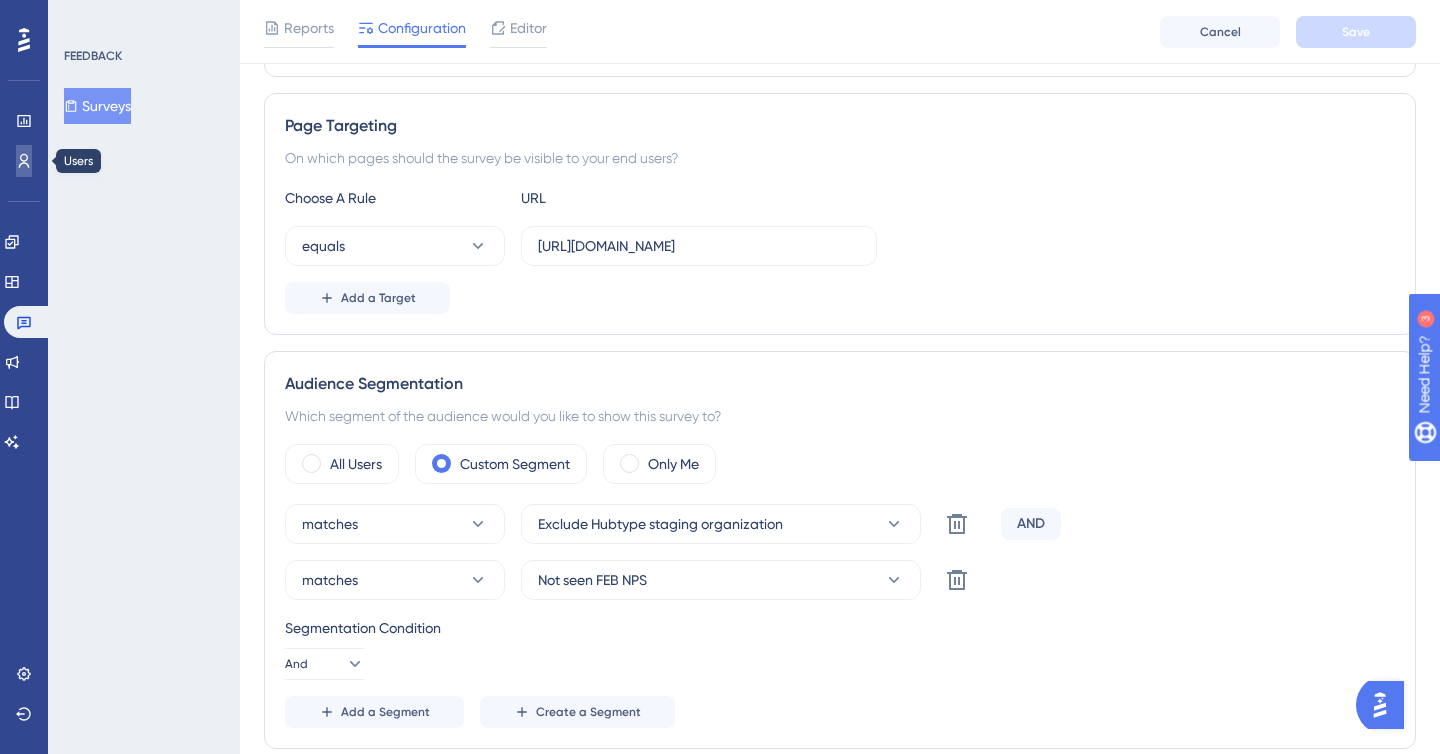 click at bounding box center (24, 161) 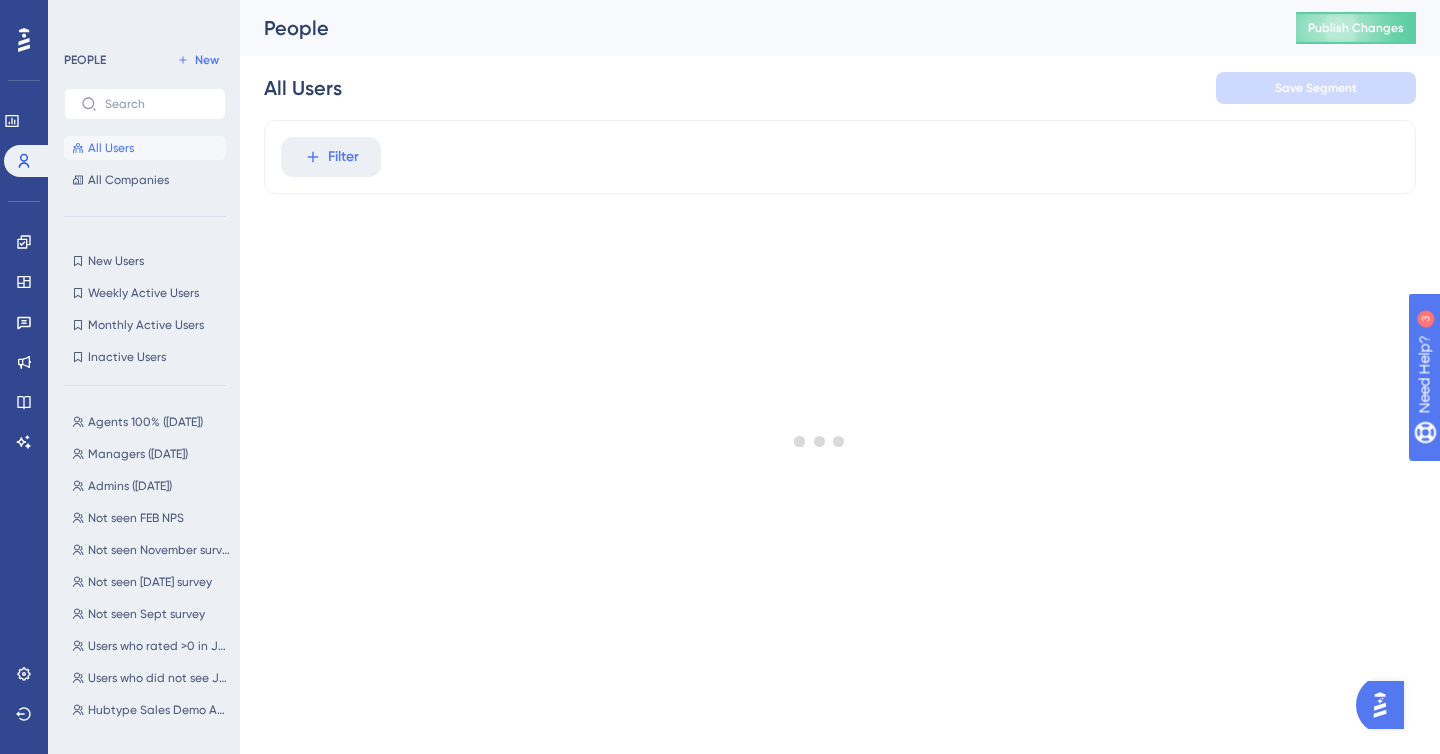 scroll, scrollTop: 0, scrollLeft: 0, axis: both 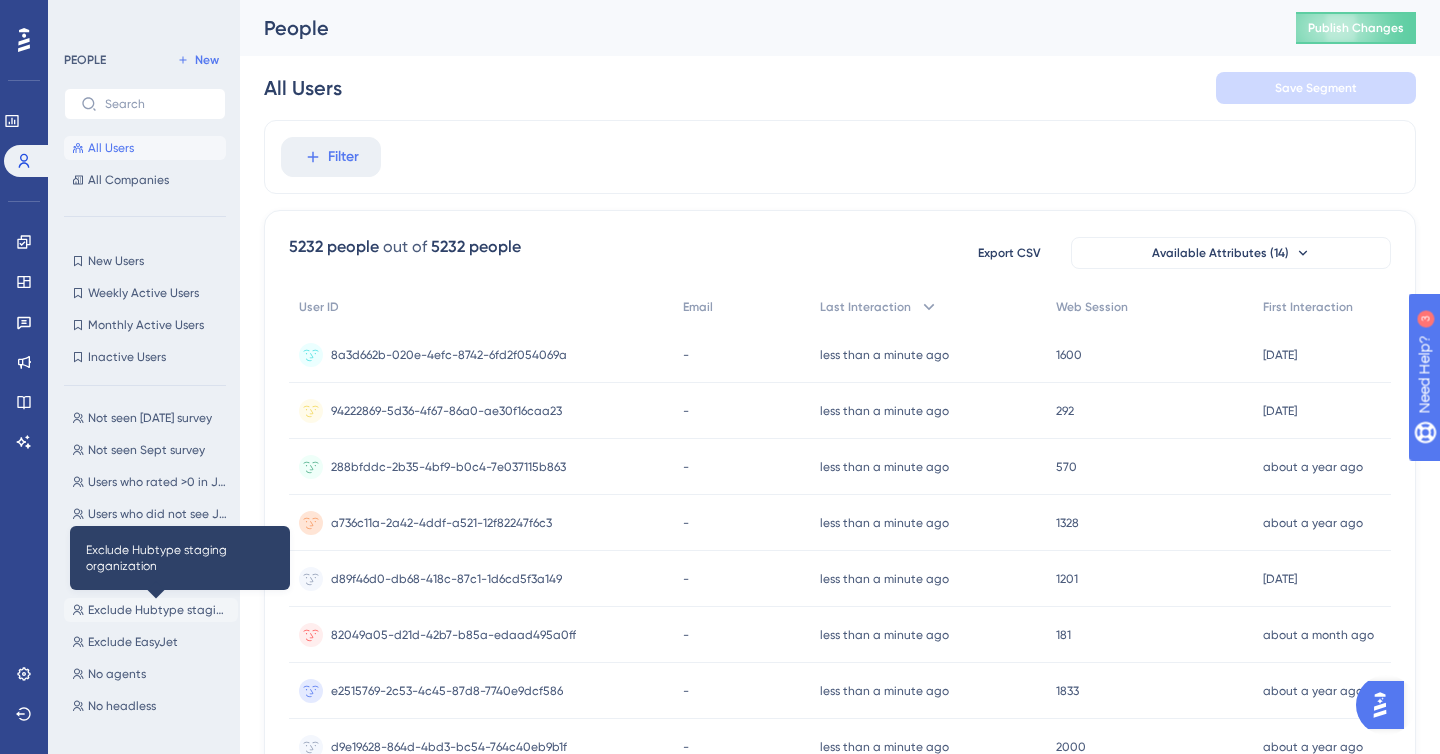 click on "Exclude Hubtype staging organization" at bounding box center (159, 610) 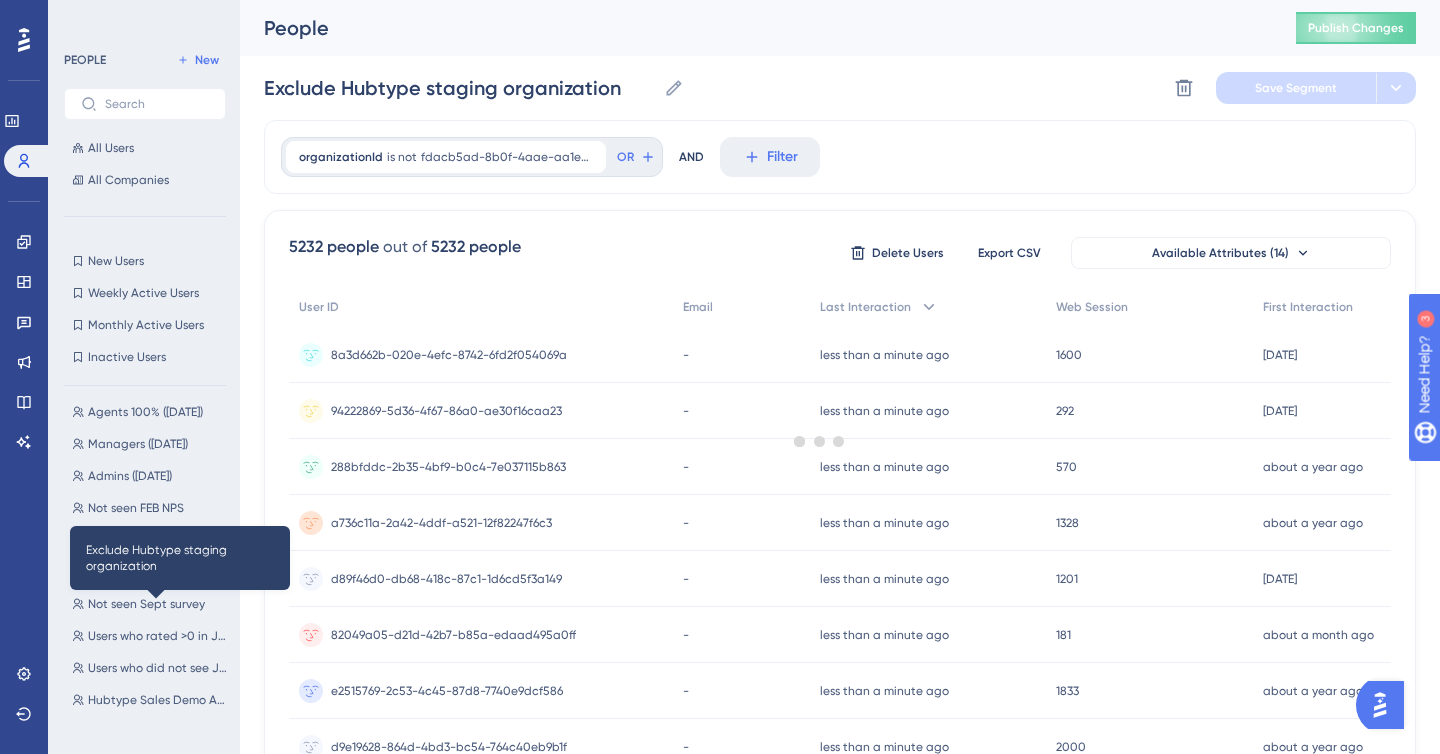 scroll, scrollTop: 0, scrollLeft: 0, axis: both 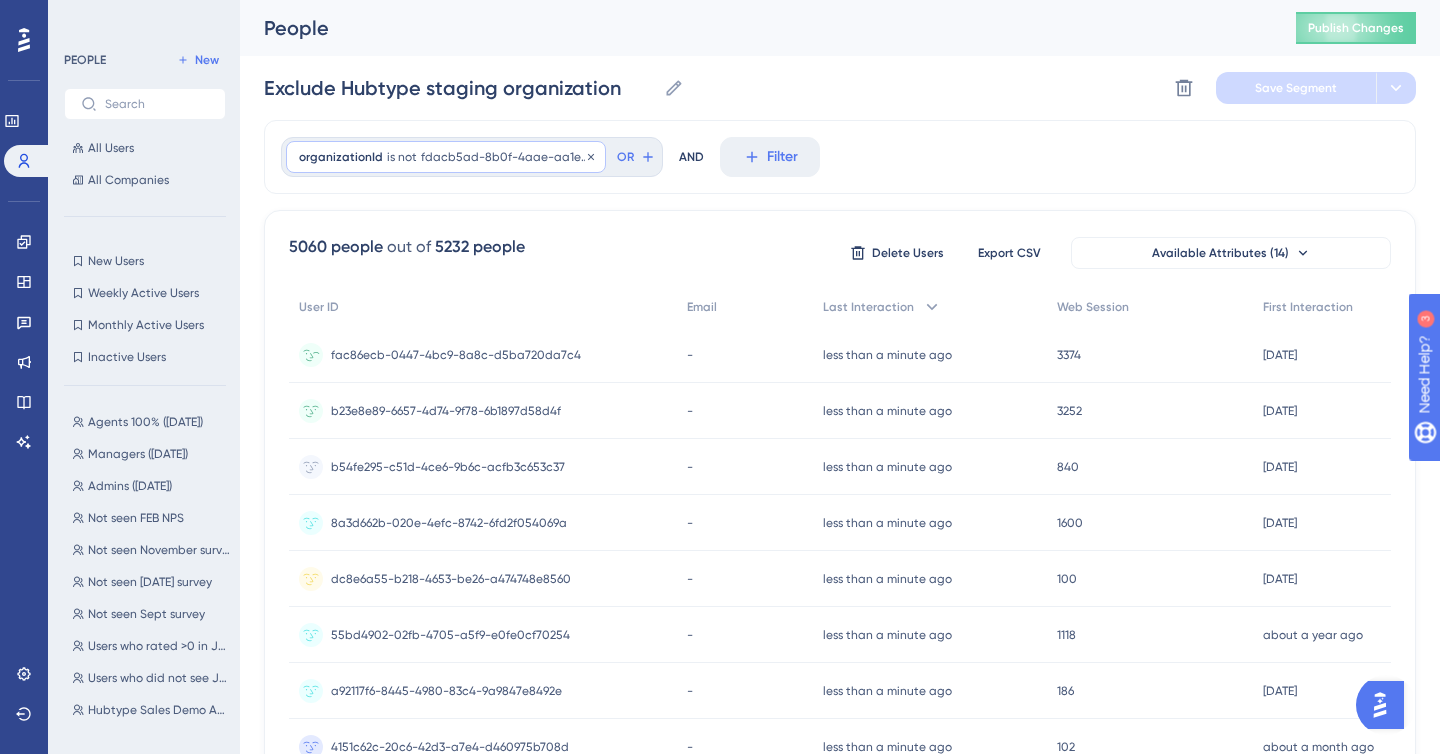 click on "is not" at bounding box center [402, 157] 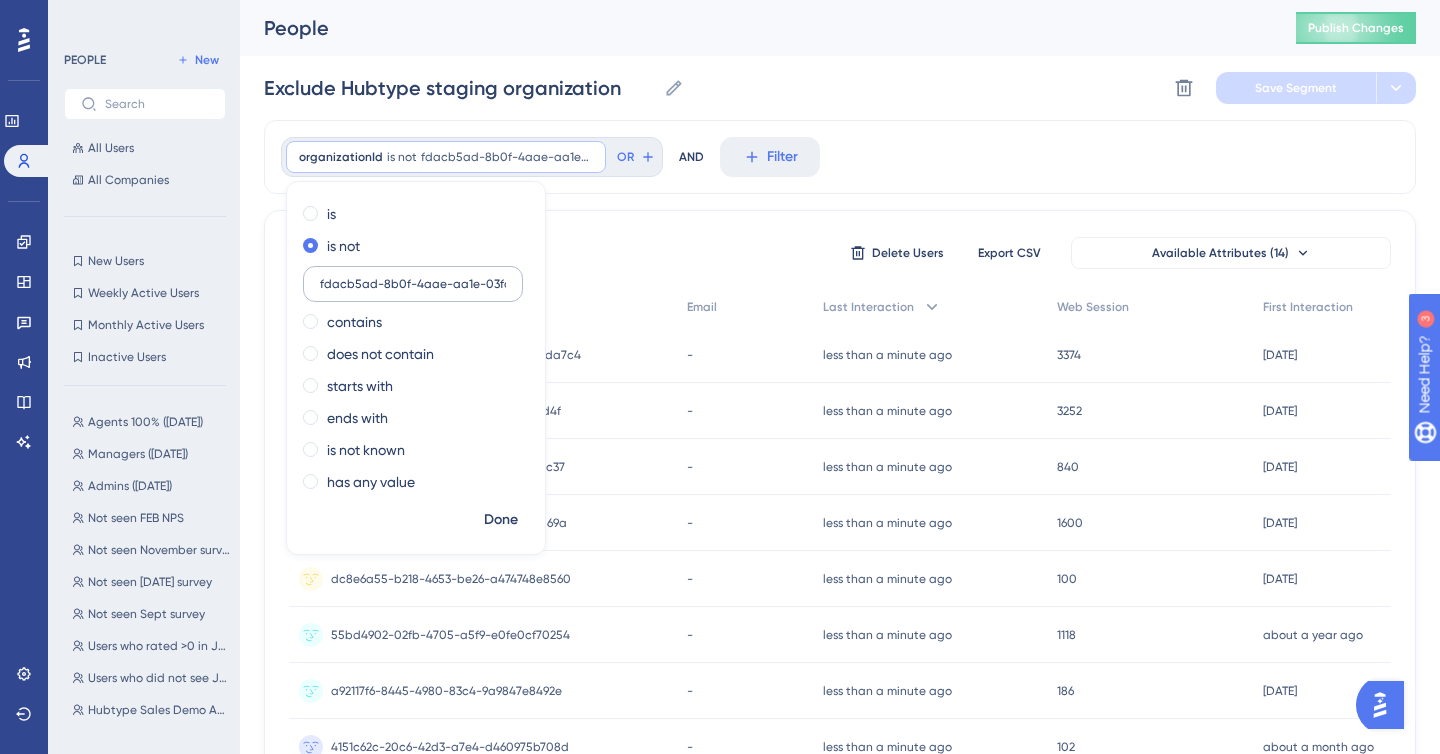 scroll, scrollTop: 0, scrollLeft: 51, axis: horizontal 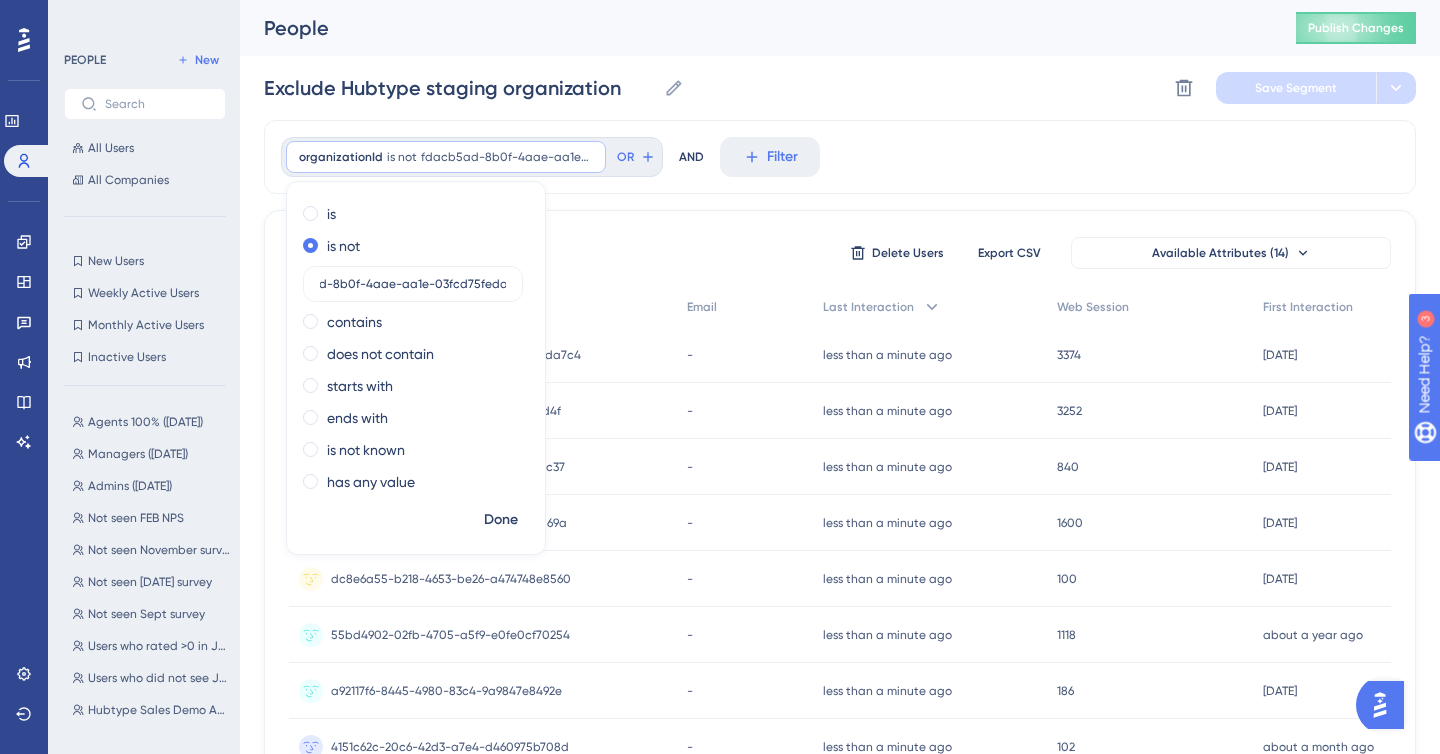 click on "5060   people out of 5232   people Delete Users Export CSV Available Attributes (14)" at bounding box center [840, 253] 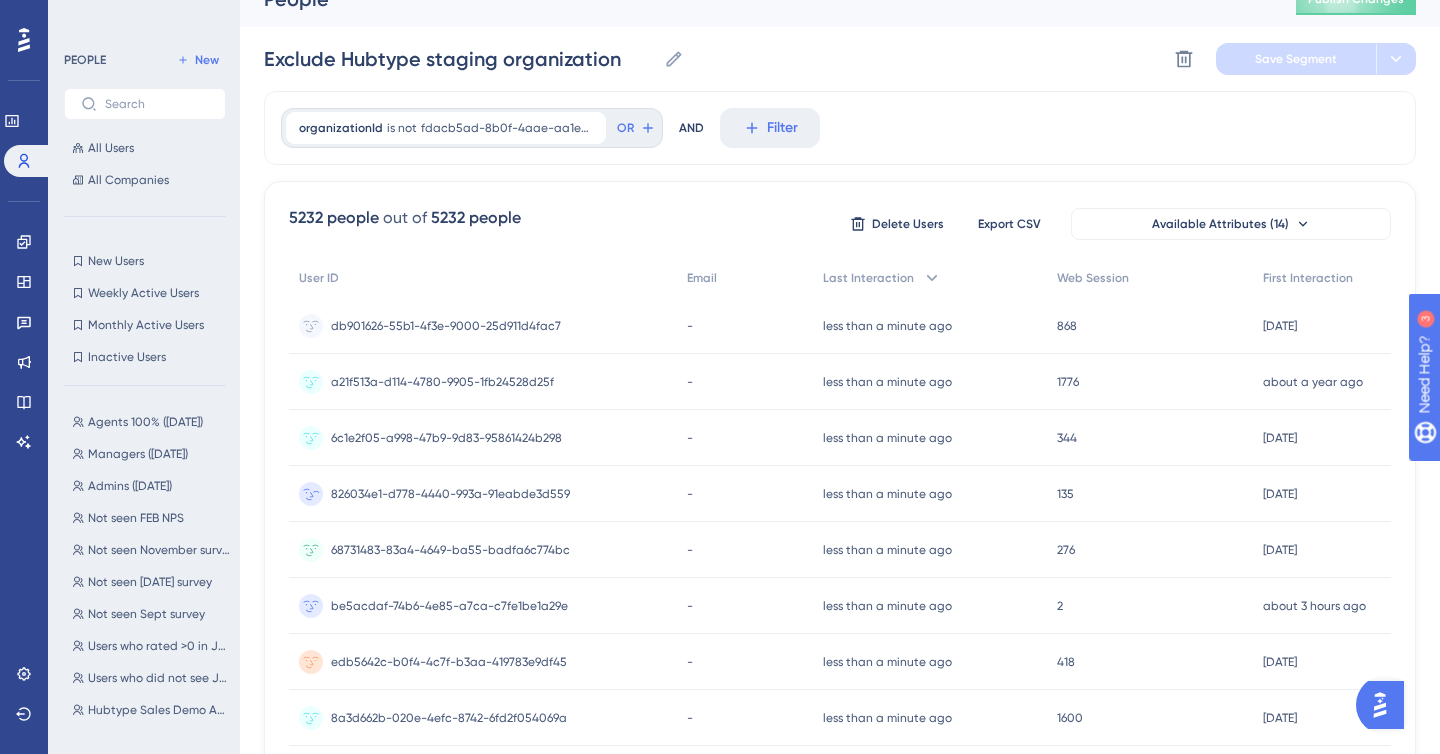 scroll, scrollTop: 0, scrollLeft: 0, axis: both 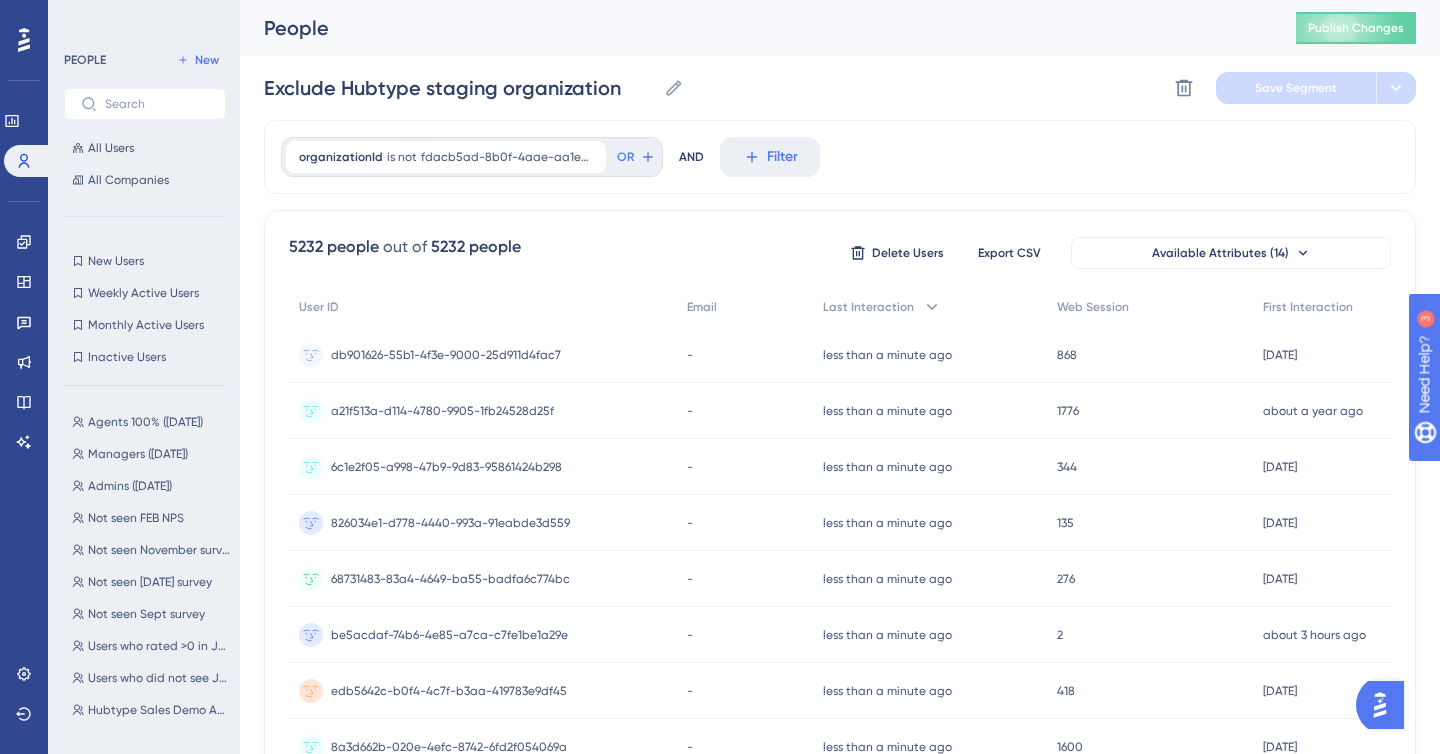 click at bounding box center [1380, 705] 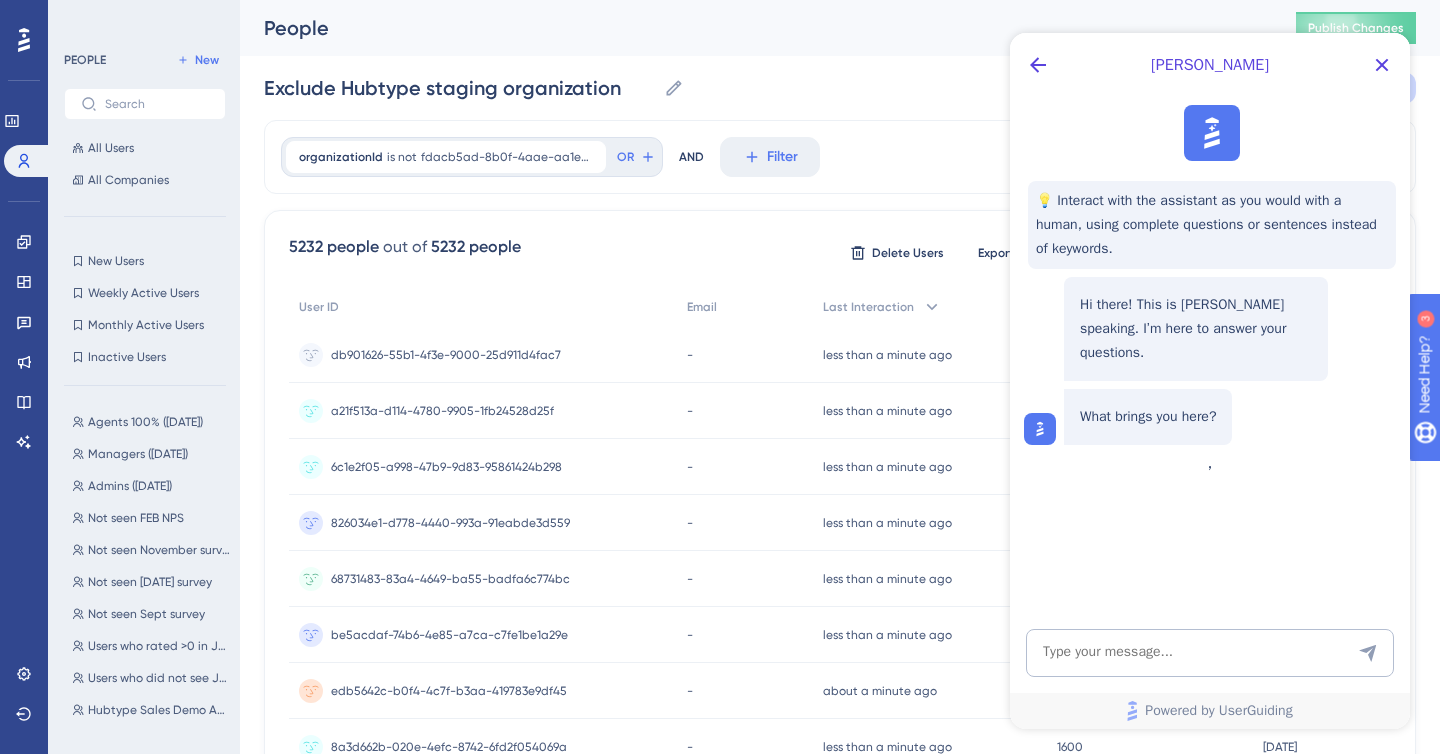 scroll, scrollTop: 0, scrollLeft: 0, axis: both 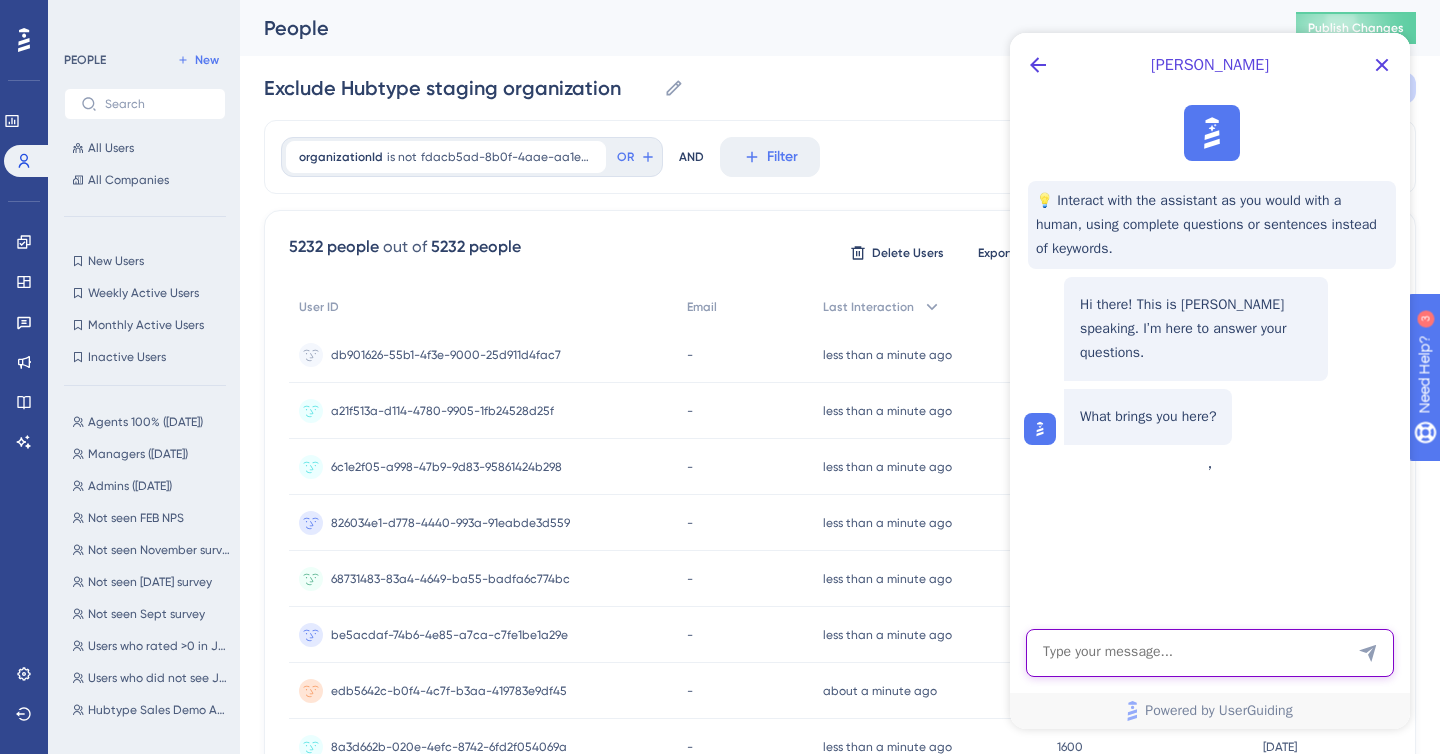 click at bounding box center [1210, 653] 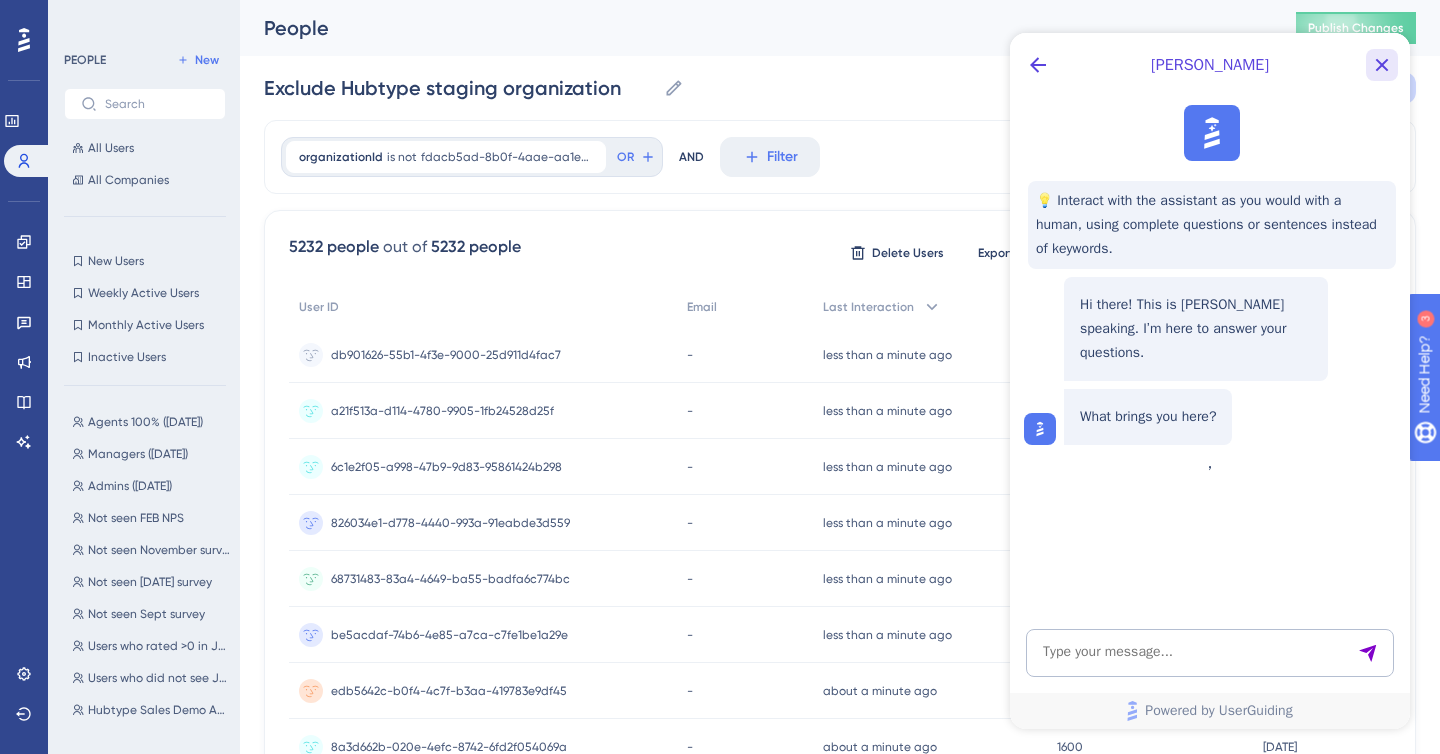click 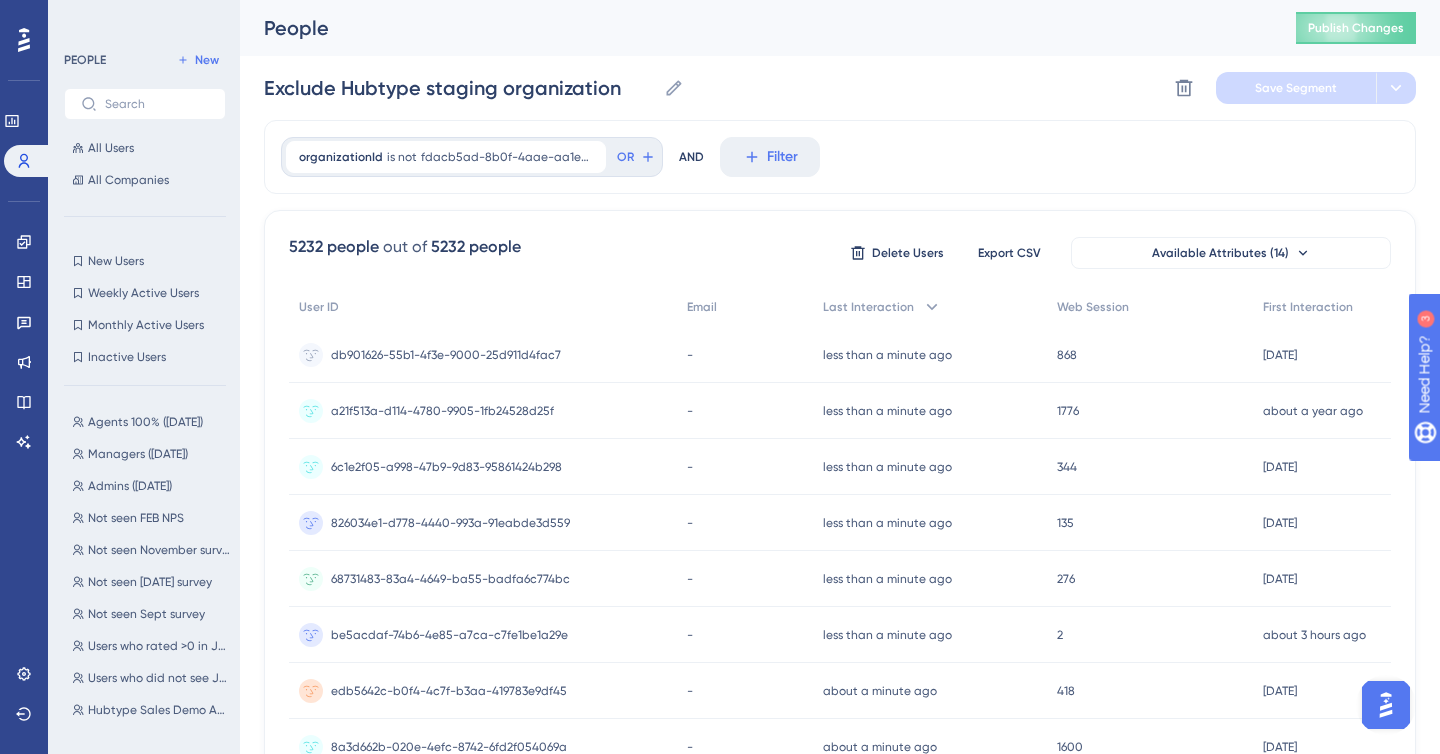 scroll, scrollTop: 0, scrollLeft: 0, axis: both 